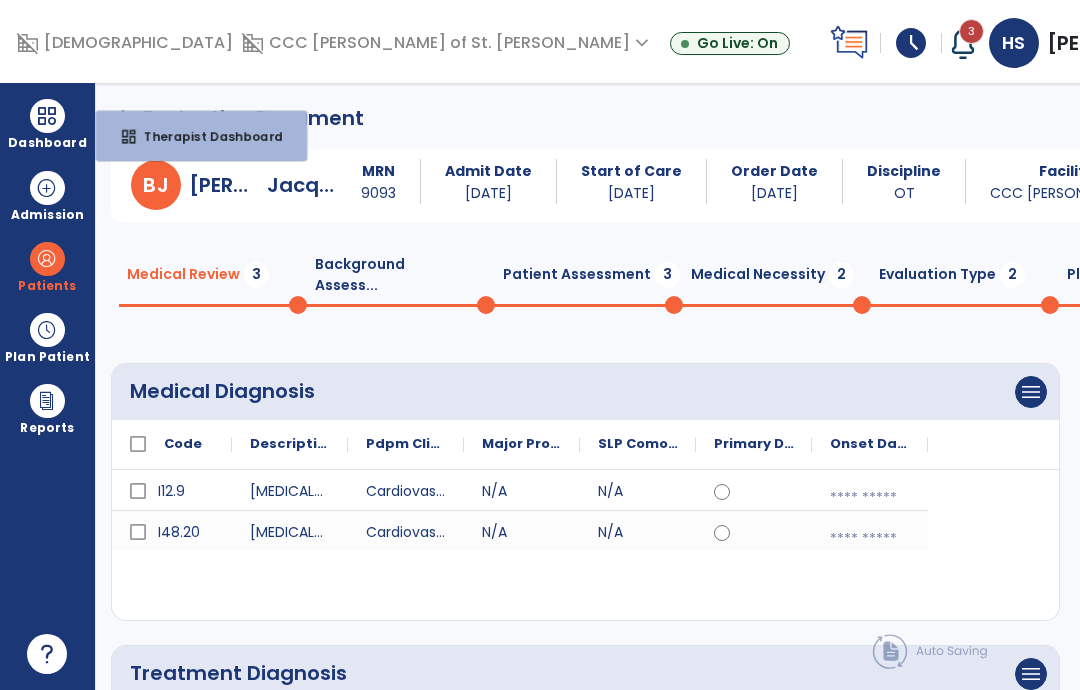 scroll, scrollTop: 29, scrollLeft: 0, axis: vertical 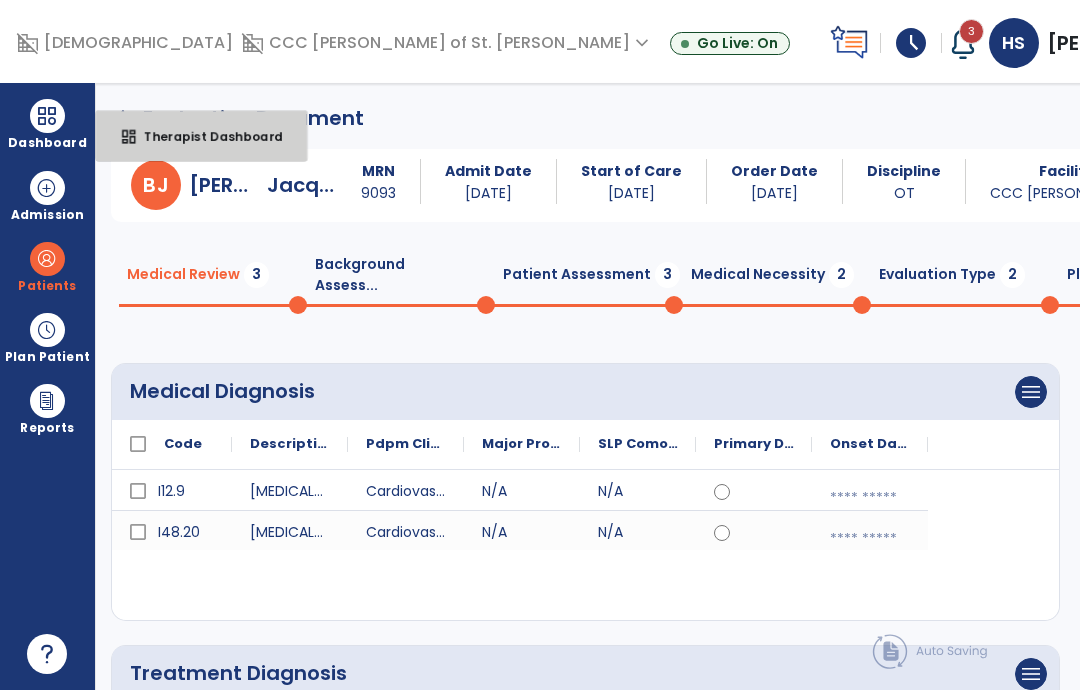 click on "Therapist Dashboard" at bounding box center (205, 136) 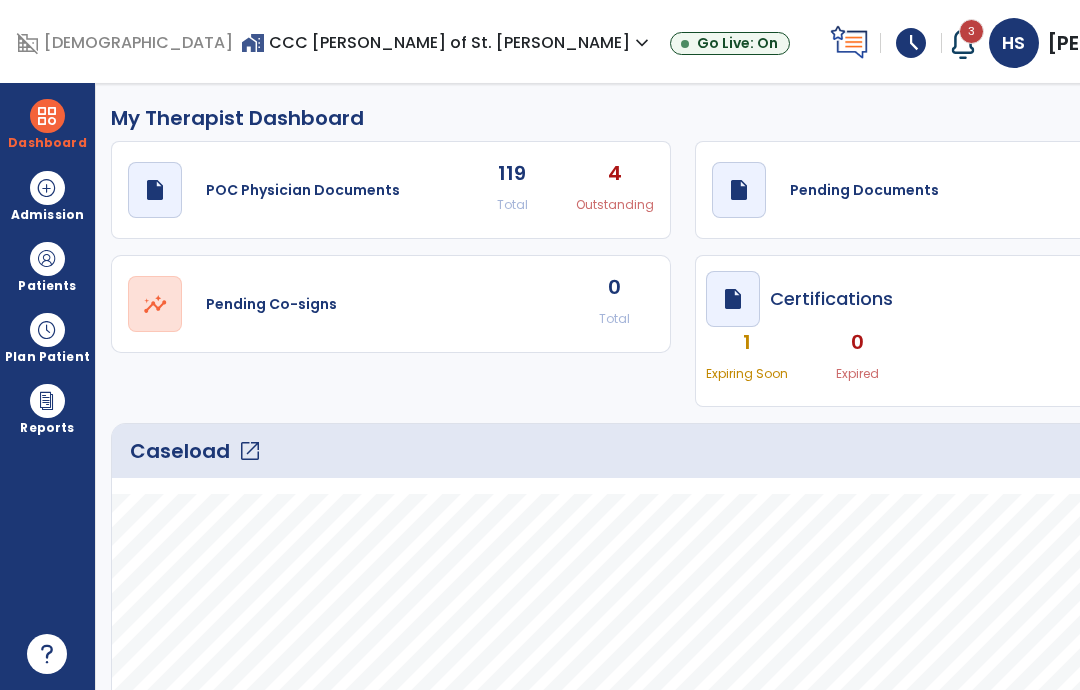 scroll, scrollTop: 0, scrollLeft: 0, axis: both 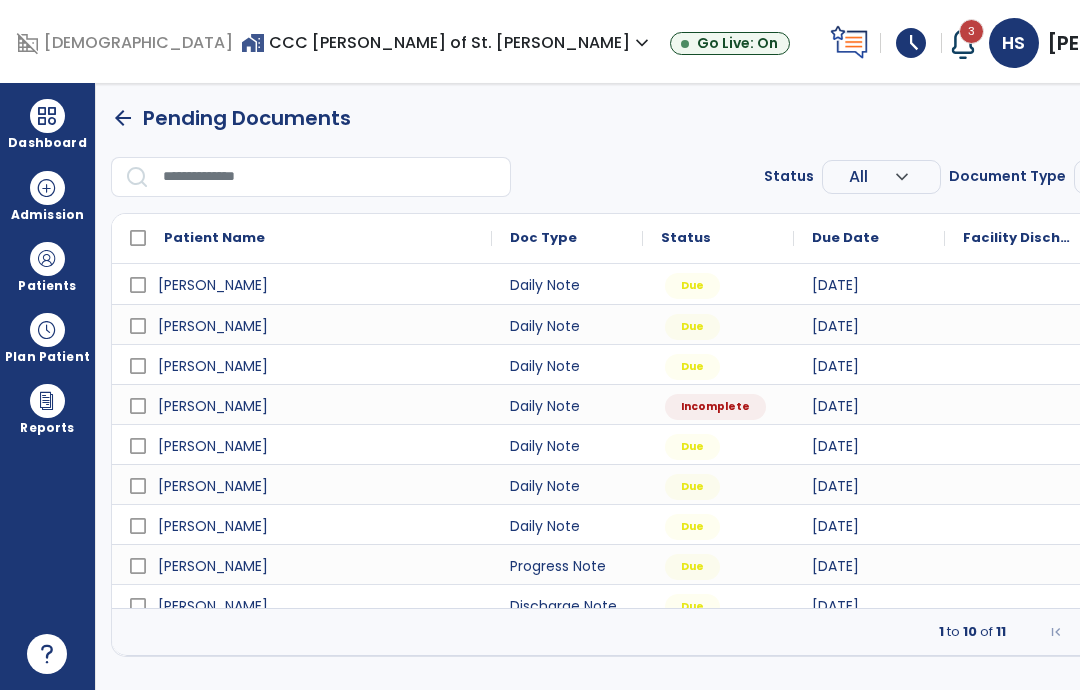 click on "[PERSON_NAME]" at bounding box center [212, 645] 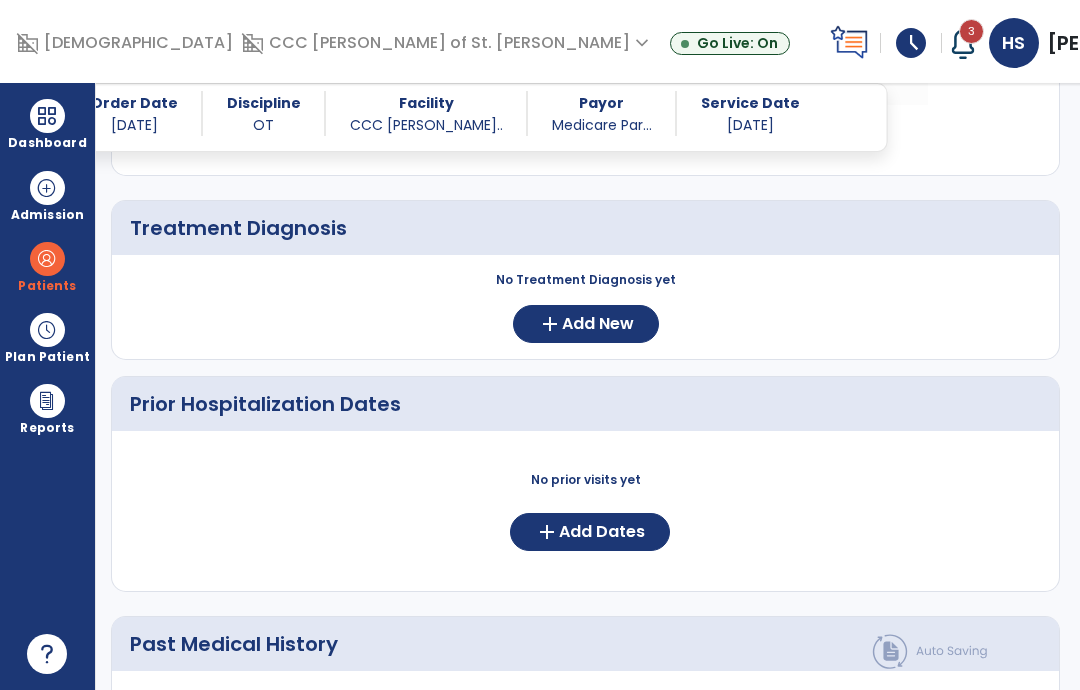 scroll, scrollTop: 423, scrollLeft: 0, axis: vertical 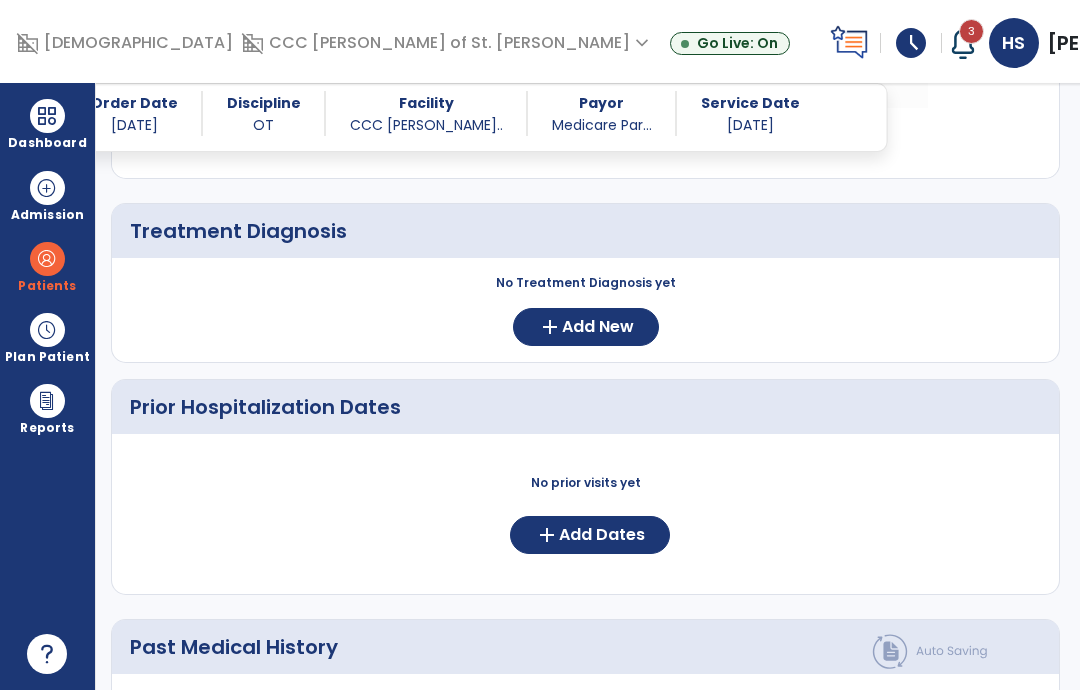 click on "Add Dates" 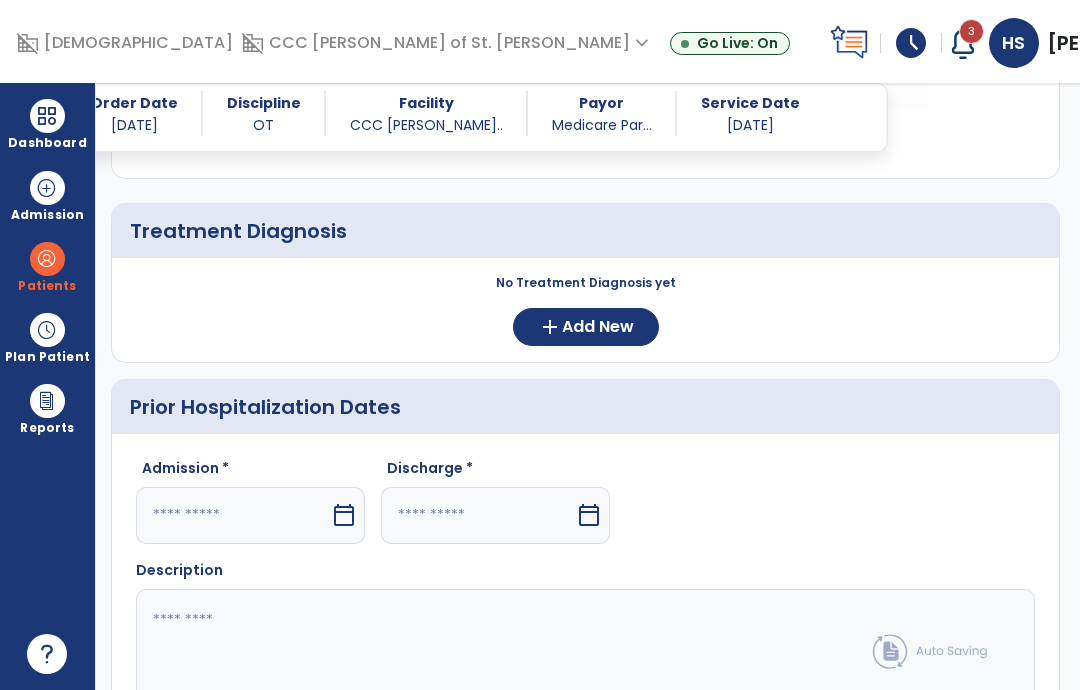 click on "calendar_today" at bounding box center (344, 515) 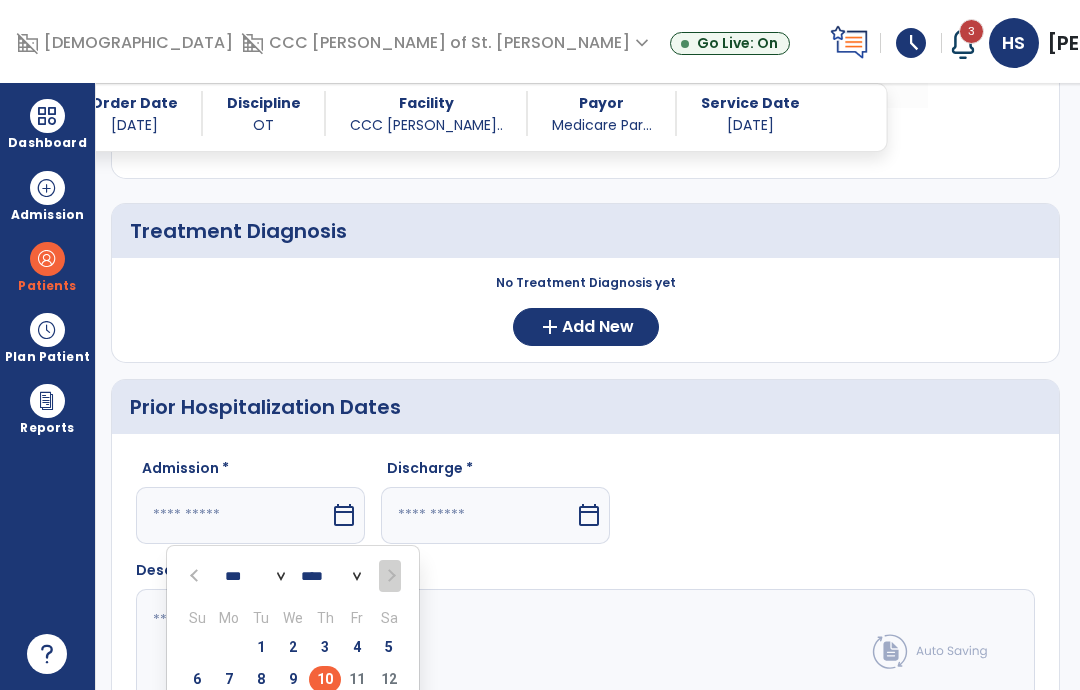click on "5" at bounding box center (389, 647) 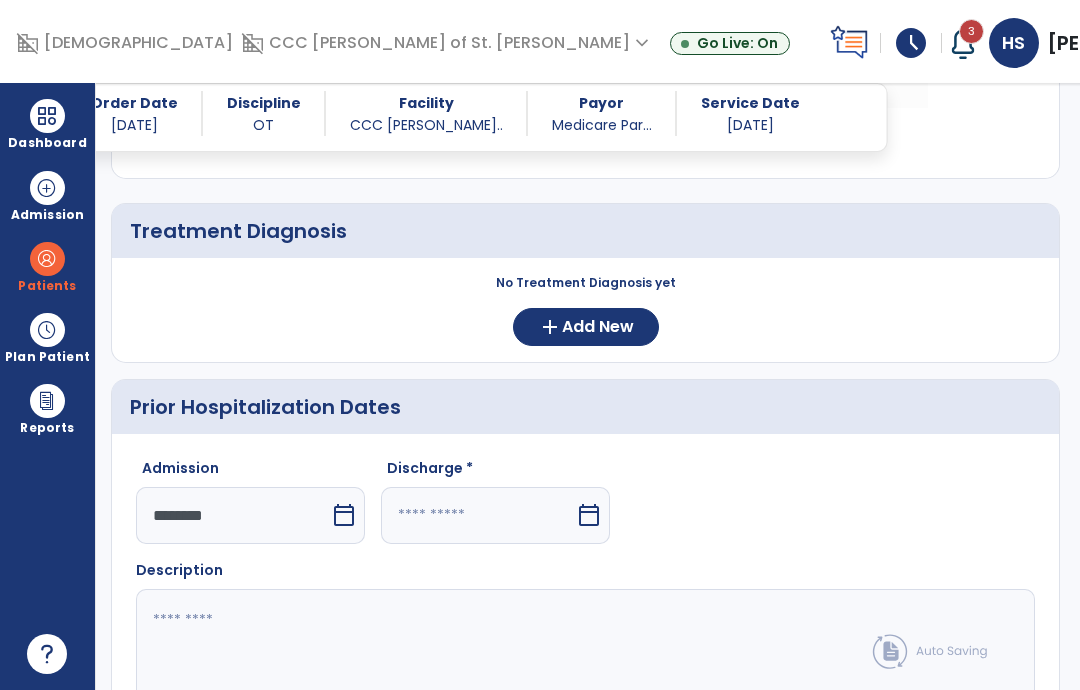 click at bounding box center [478, 515] 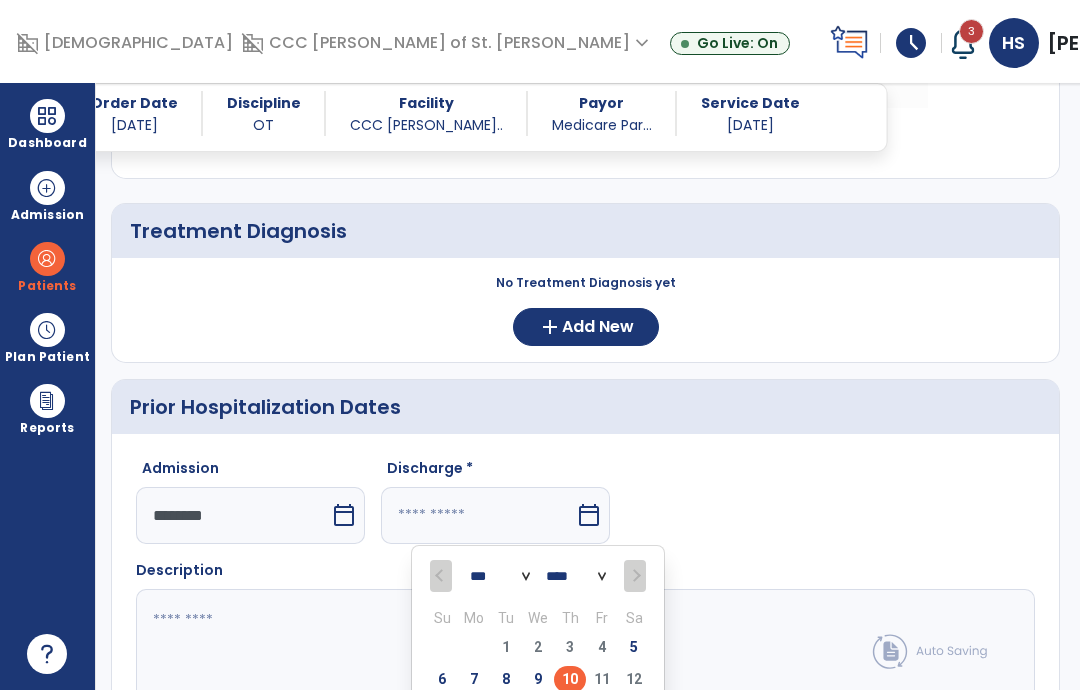 click on "9" at bounding box center (538, 679) 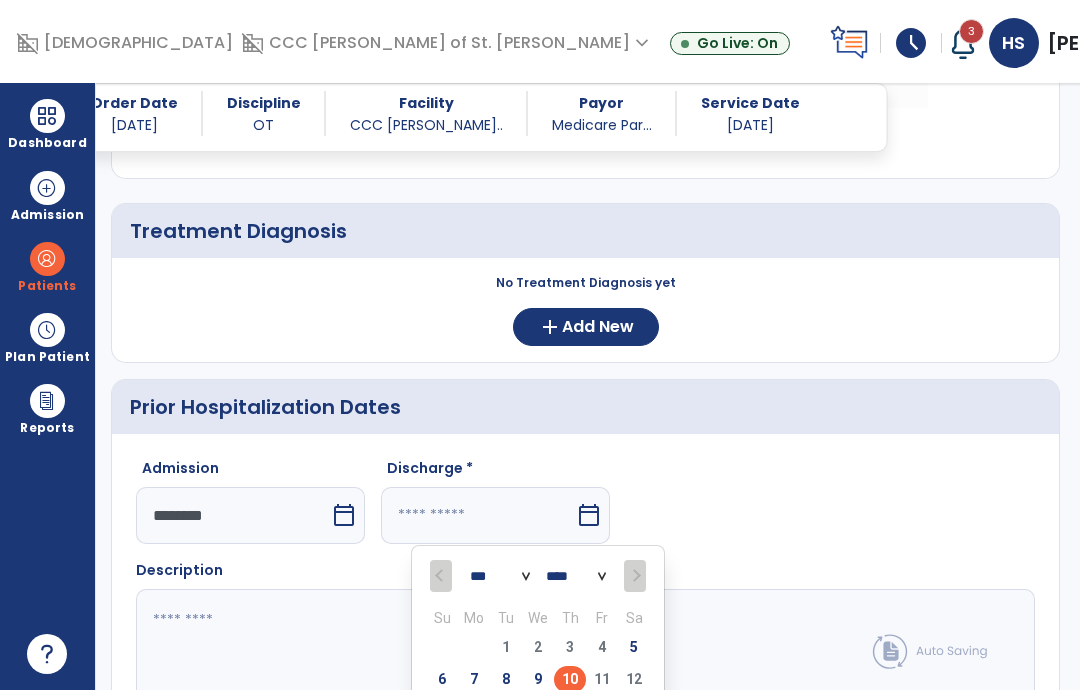type on "********" 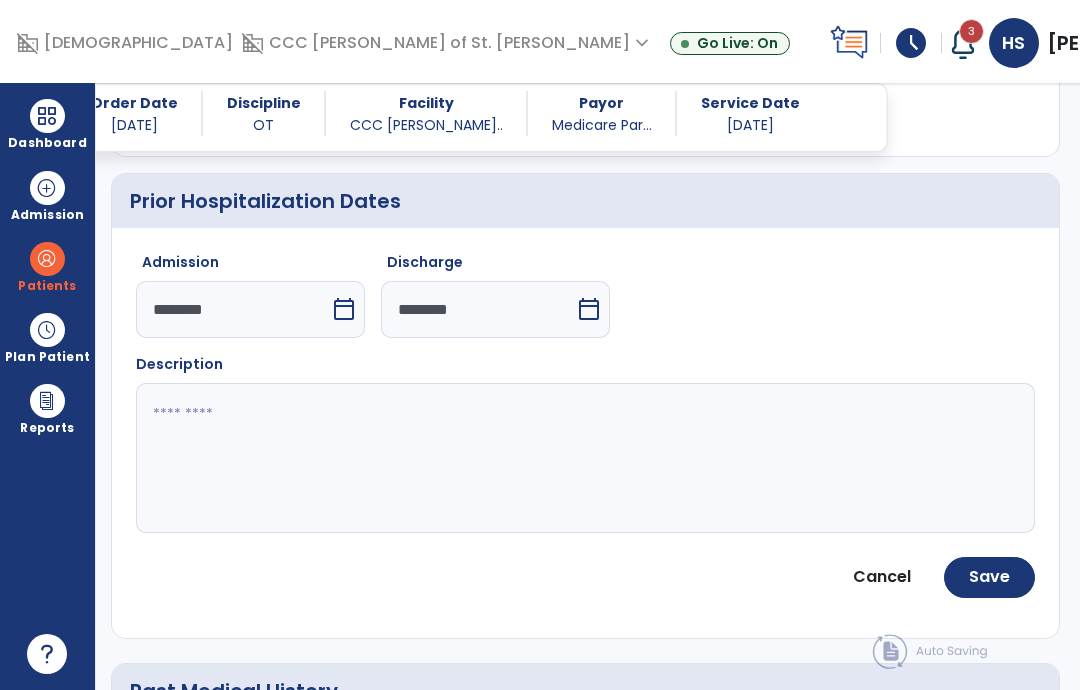 scroll, scrollTop: 629, scrollLeft: 0, axis: vertical 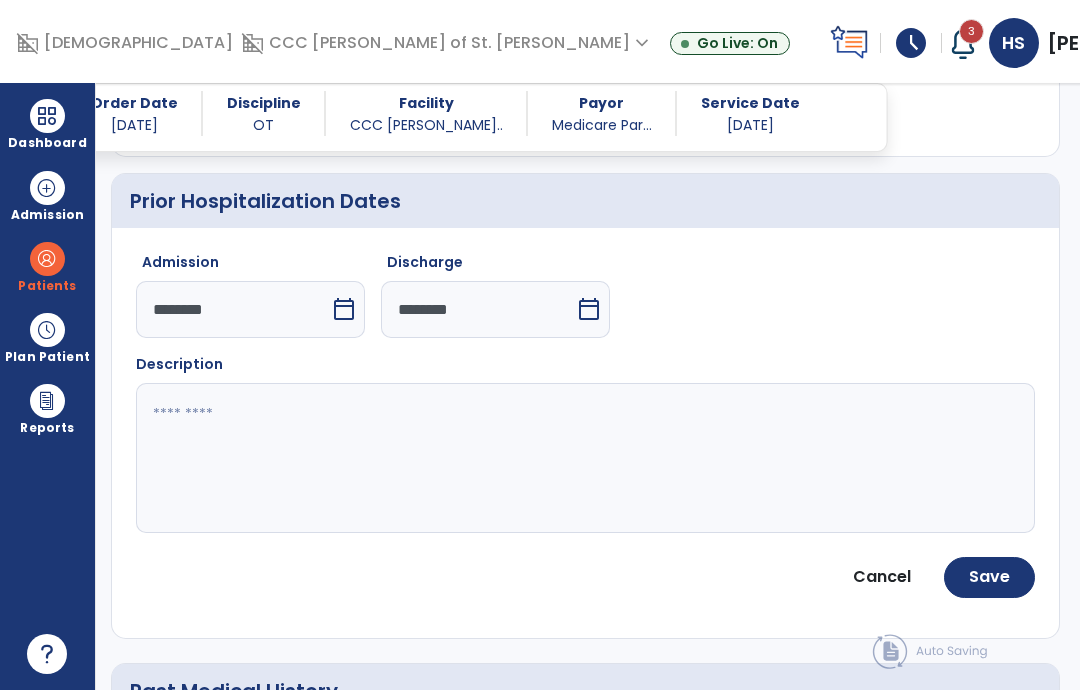 click 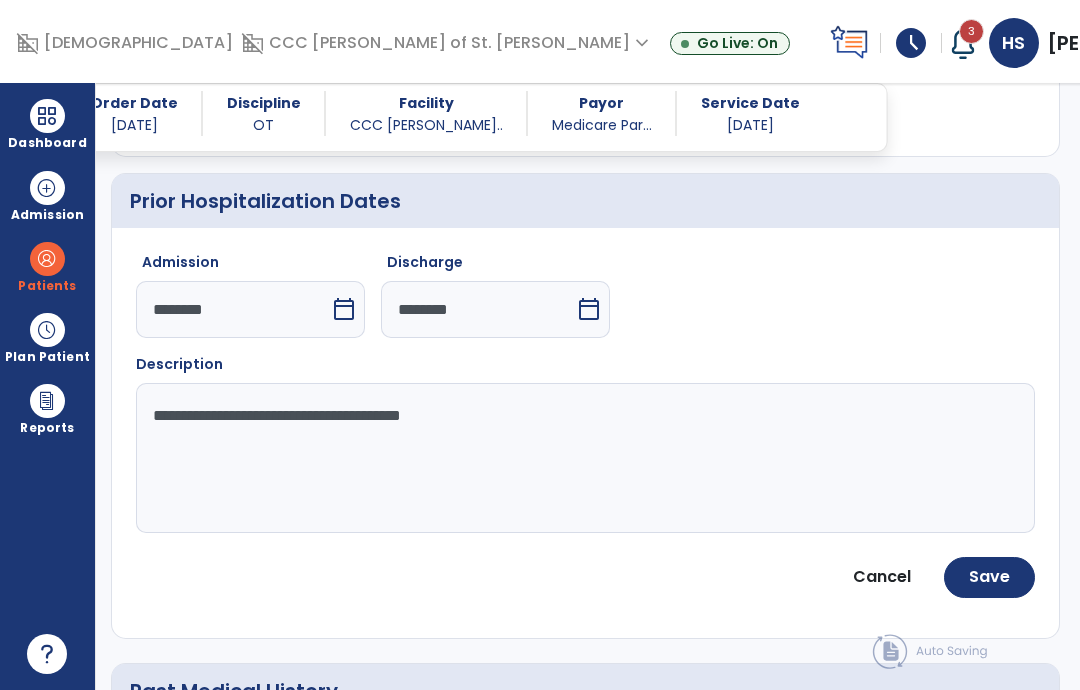type on "**********" 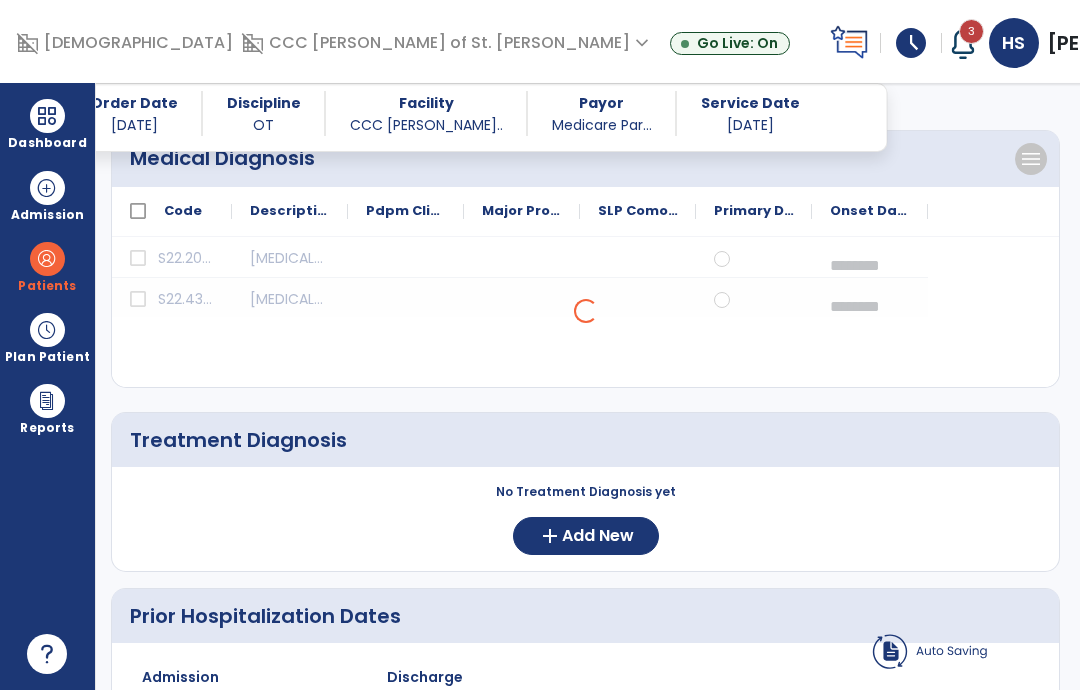 scroll, scrollTop: 214, scrollLeft: 0, axis: vertical 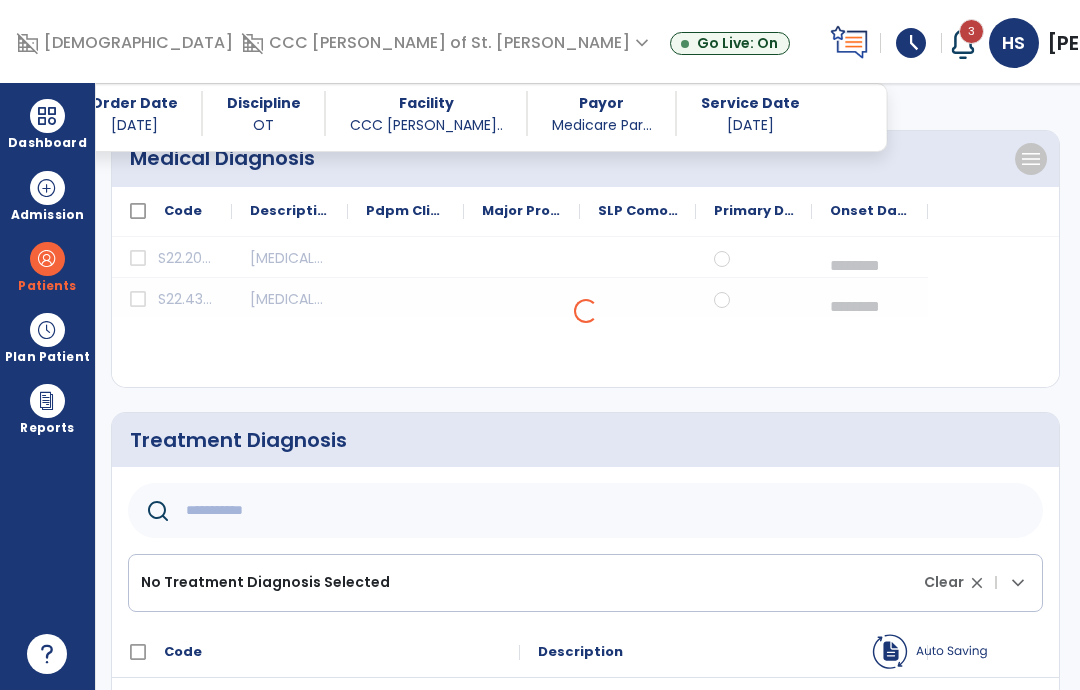 click 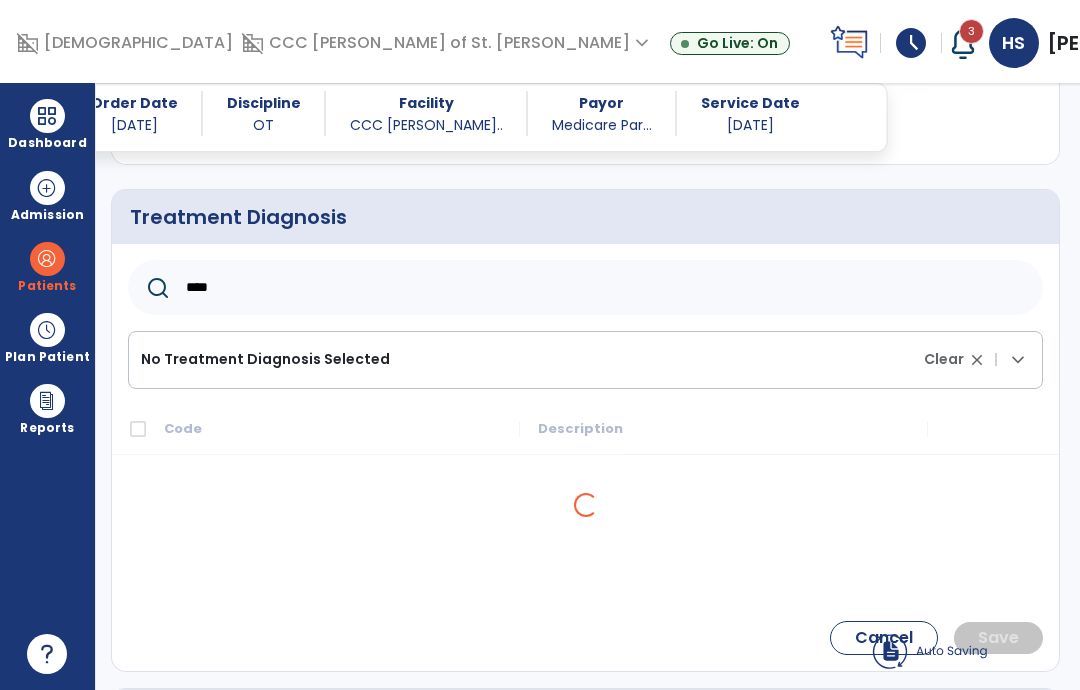 scroll, scrollTop: 438, scrollLeft: 0, axis: vertical 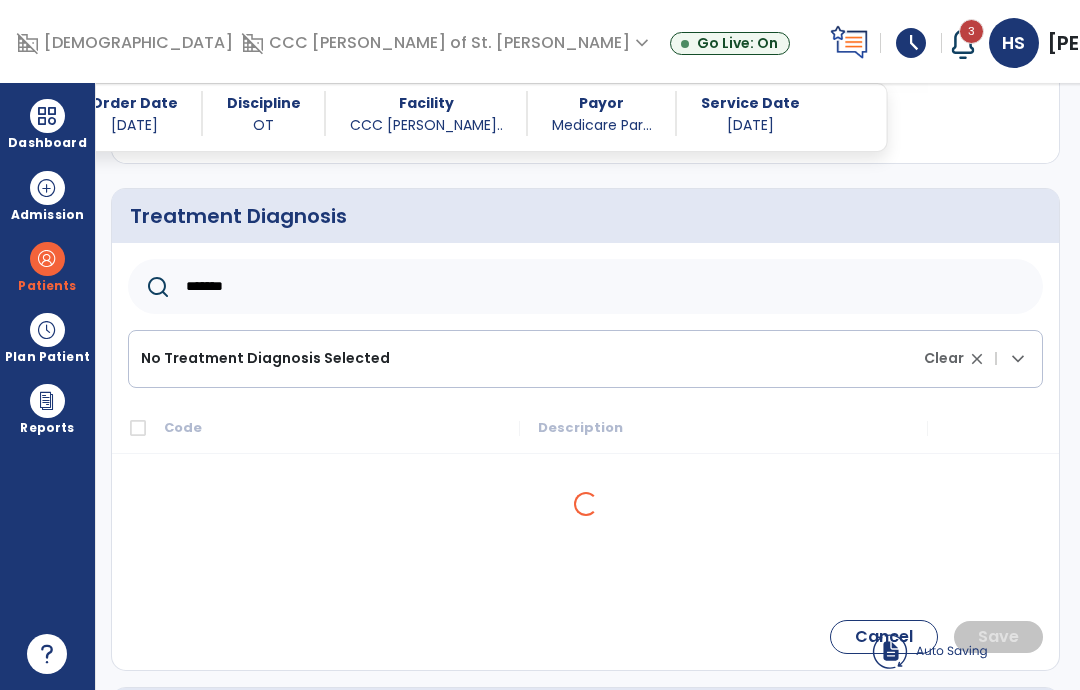 type on "*******" 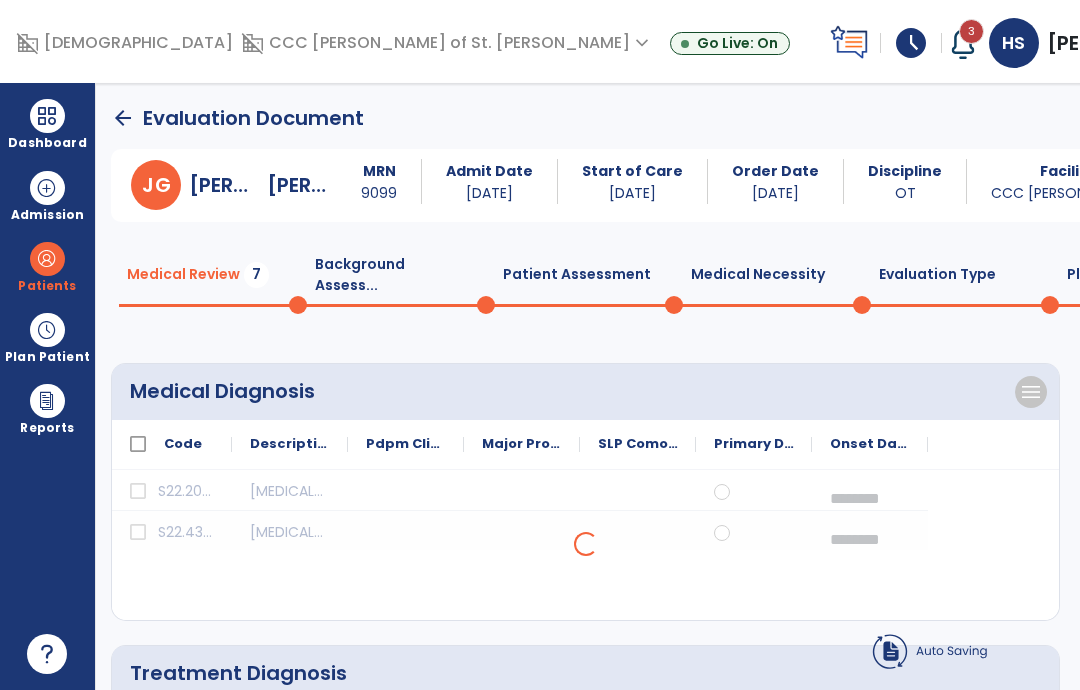 scroll, scrollTop: 0, scrollLeft: 0, axis: both 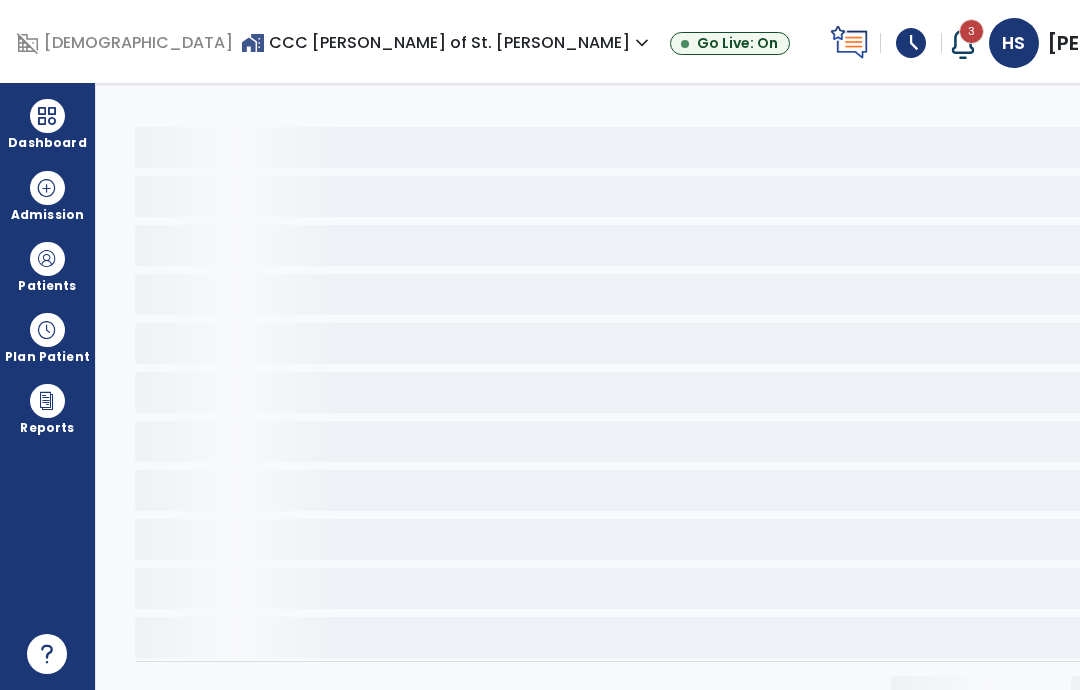 click on "expand_more" at bounding box center [1229, 43] 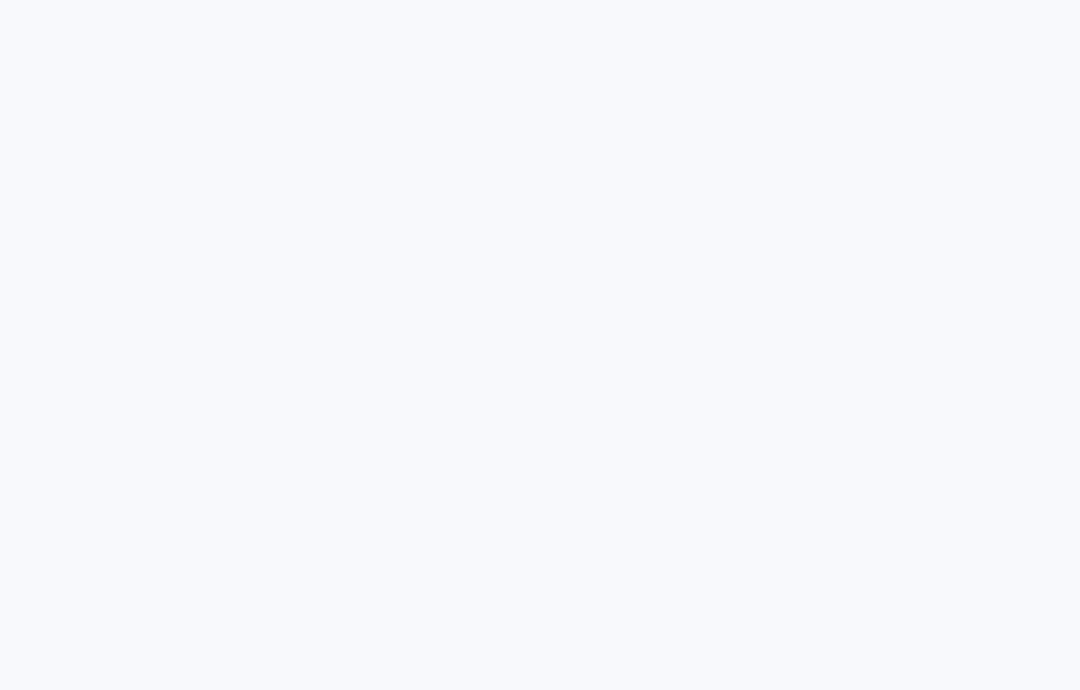 scroll, scrollTop: 0, scrollLeft: 0, axis: both 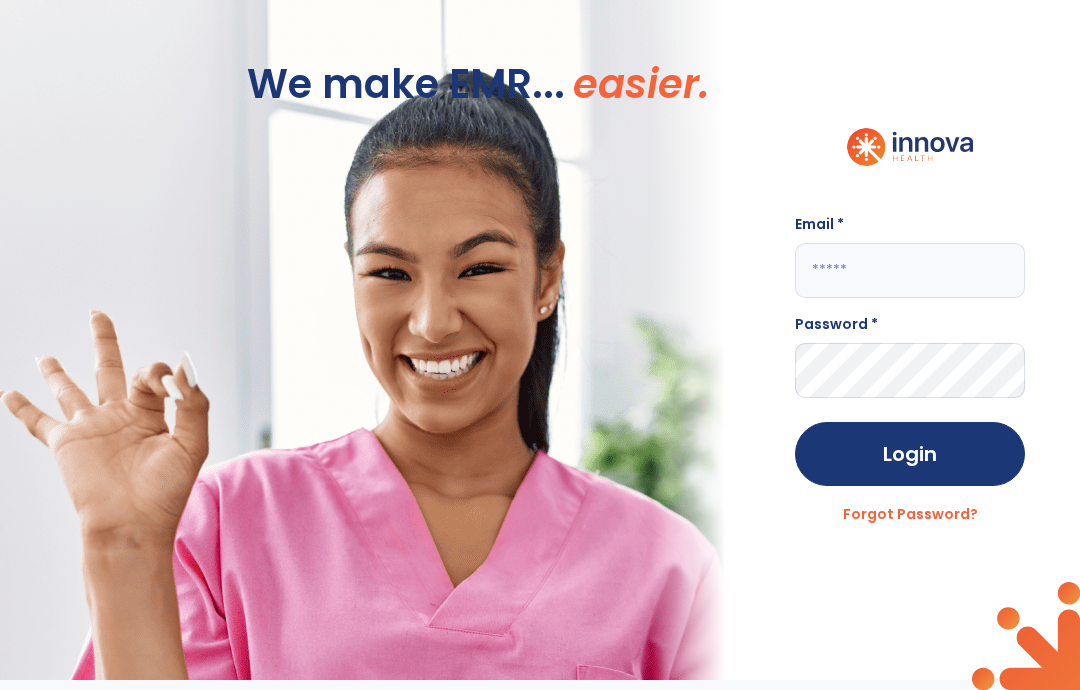 click 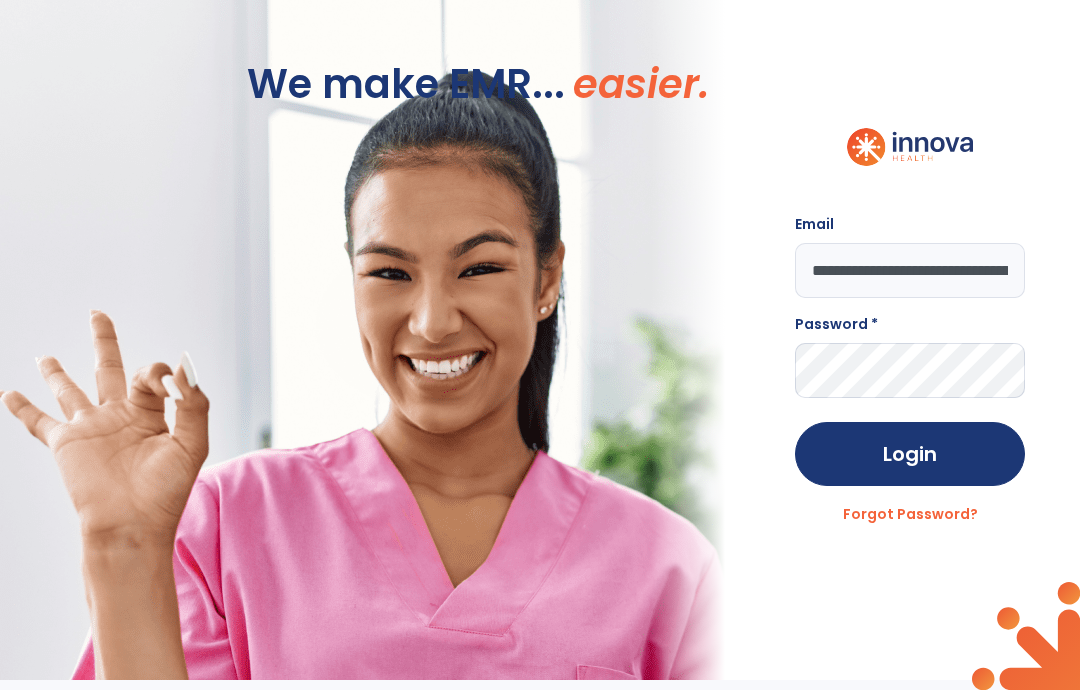 type on "**********" 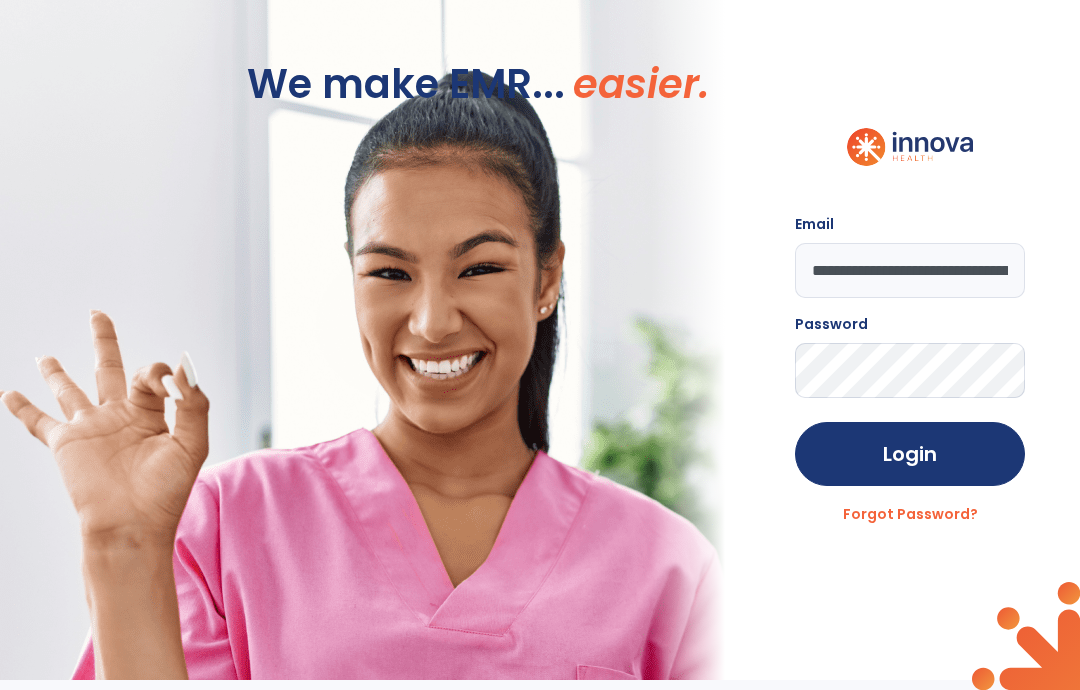 click on "Login" 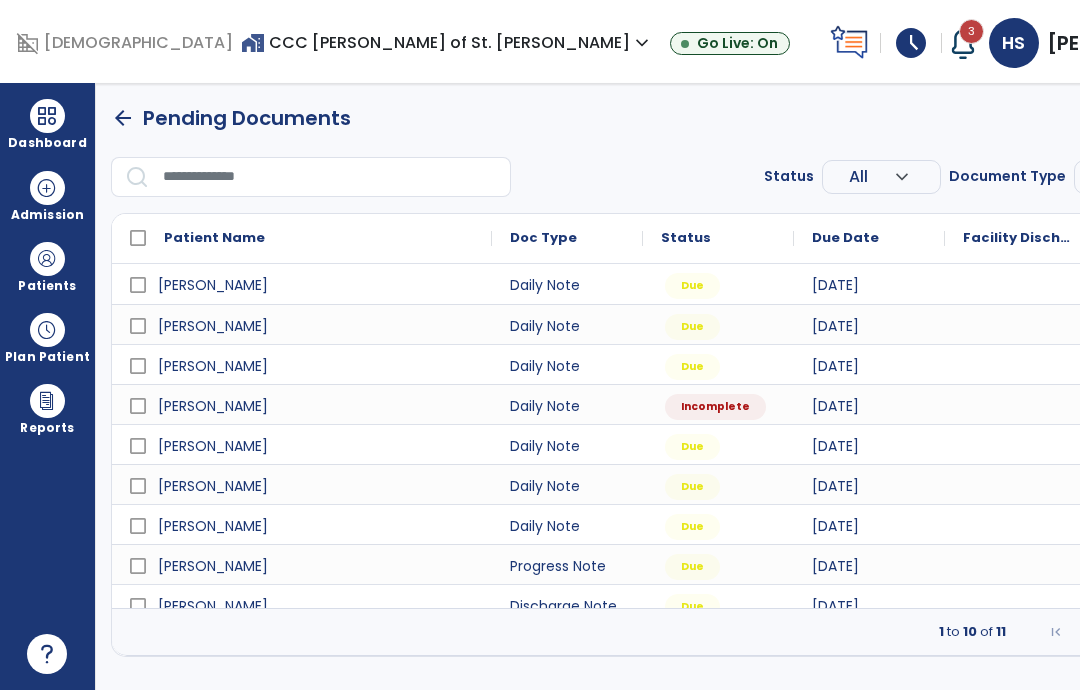 click on "[DATE]" at bounding box center [834, 645] 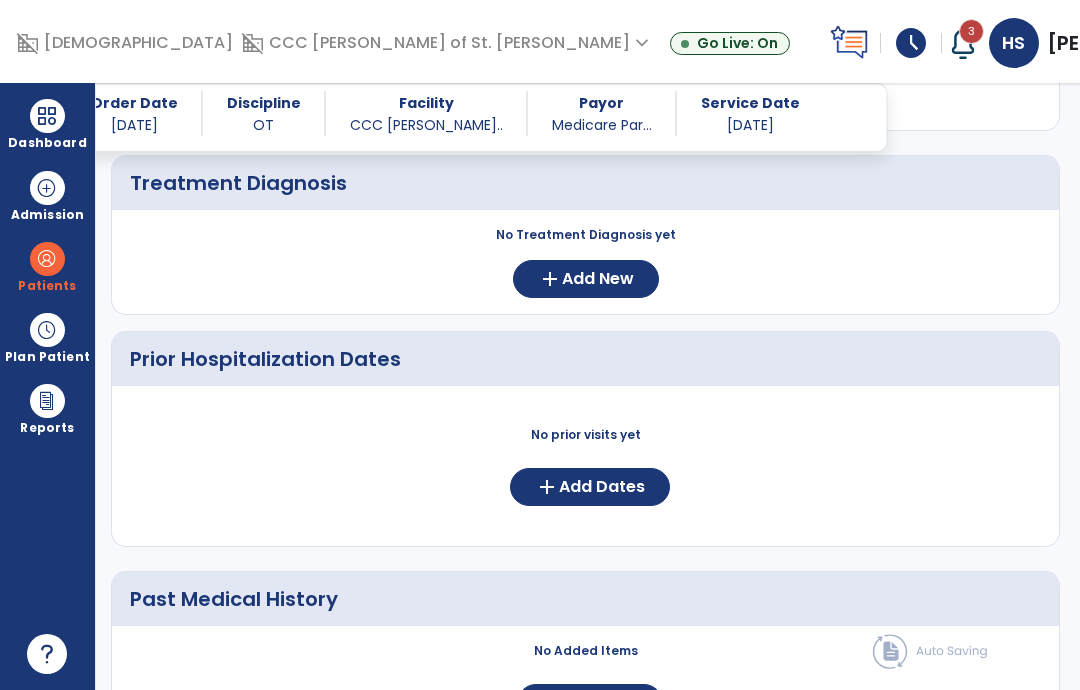 scroll, scrollTop: 415, scrollLeft: 0, axis: vertical 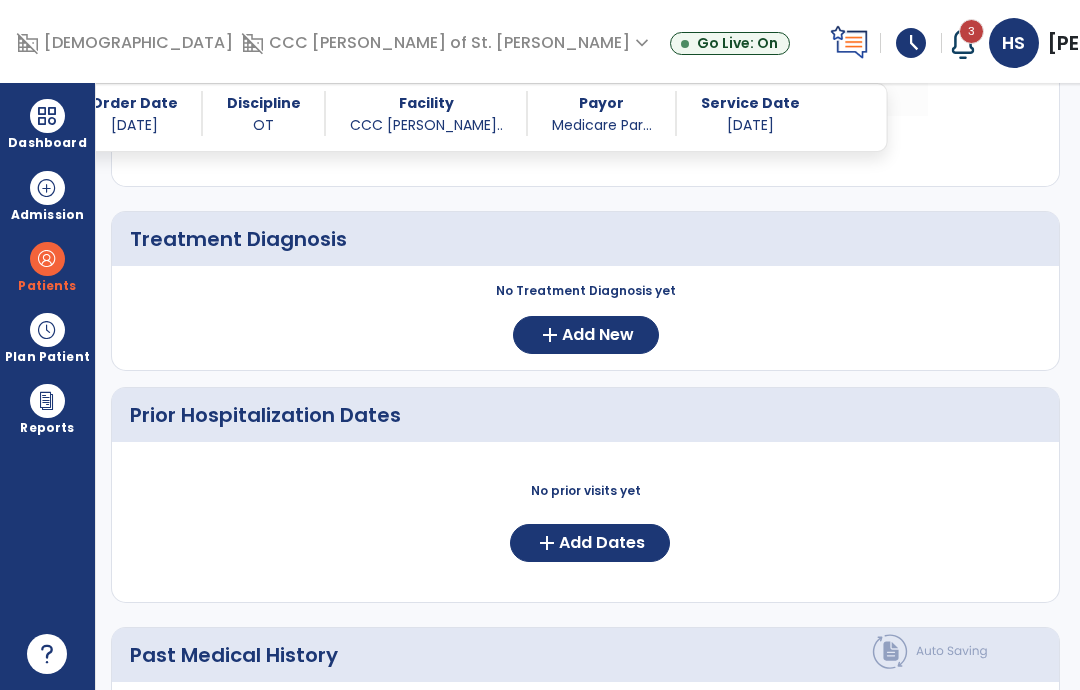 click on "Add New" 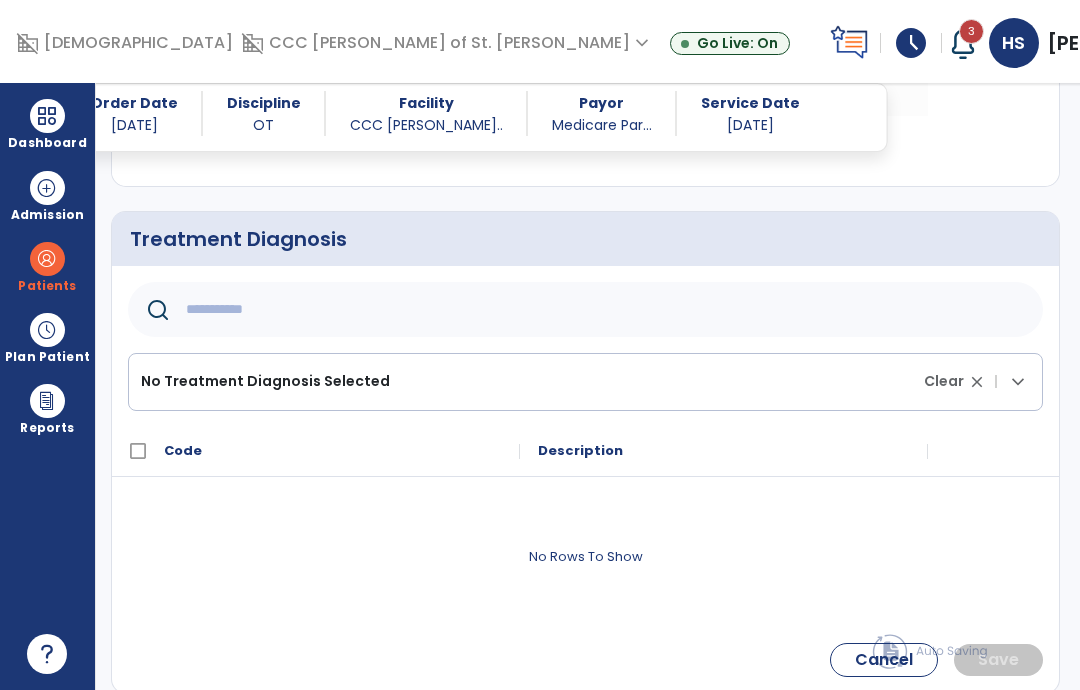click 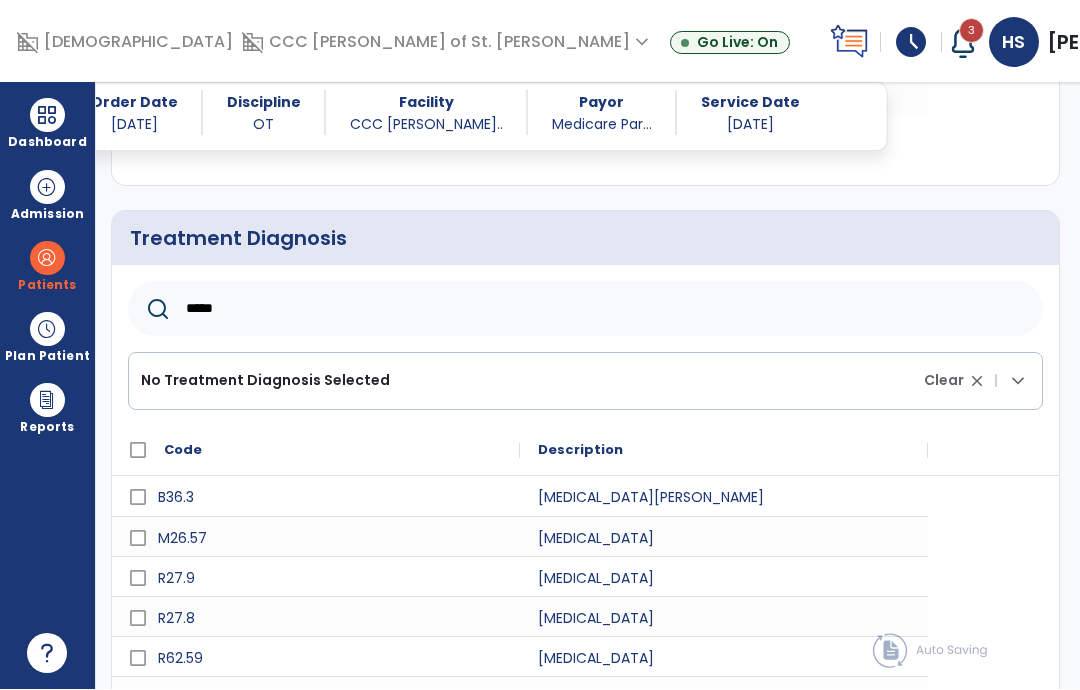scroll, scrollTop: 568, scrollLeft: 0, axis: vertical 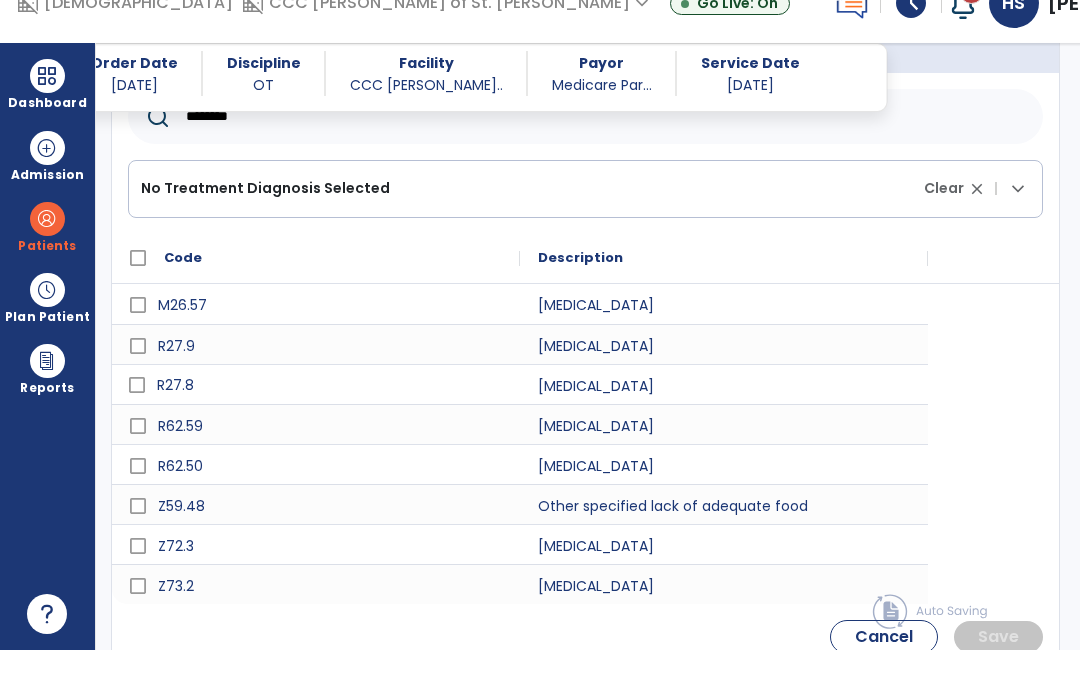 type on "*******" 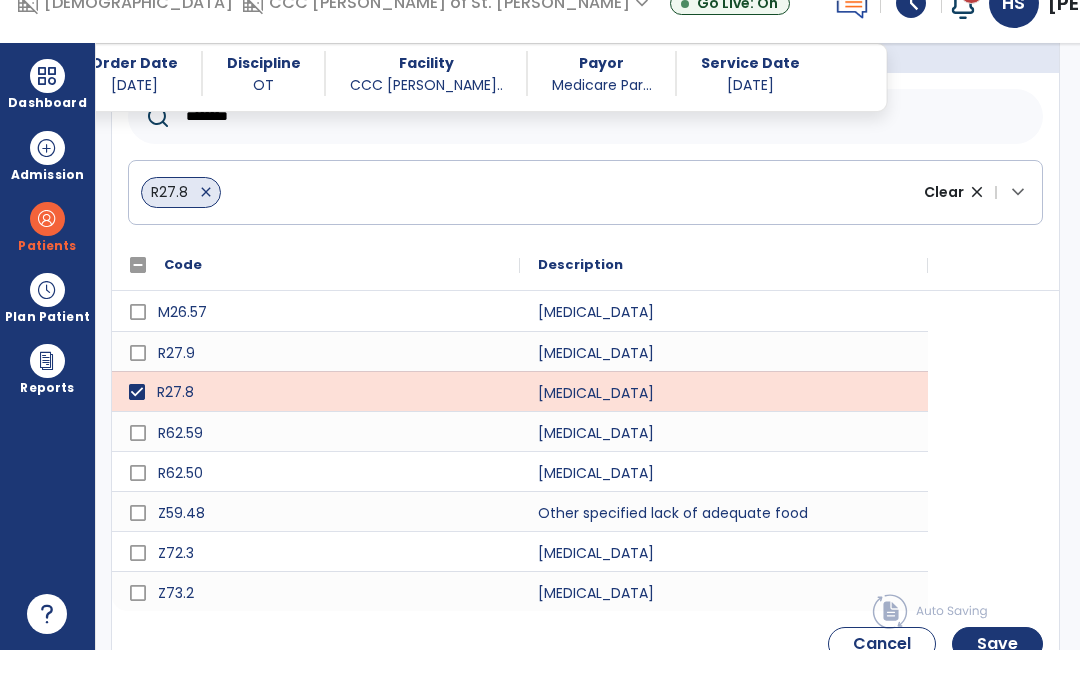 scroll, scrollTop: 80, scrollLeft: 0, axis: vertical 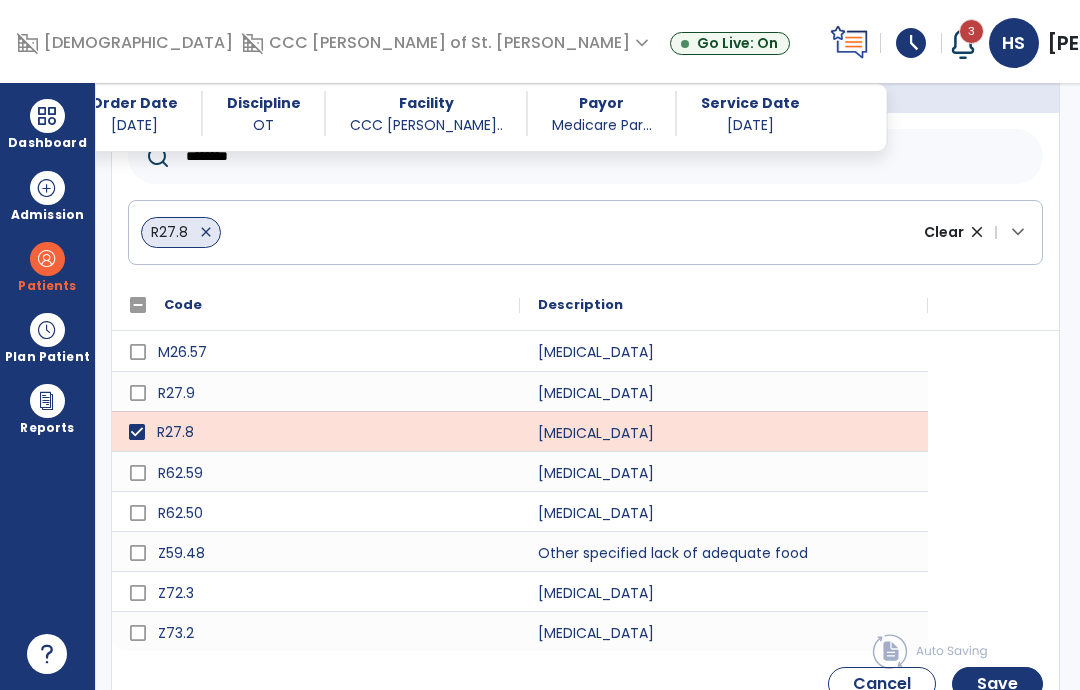 click on "Save" 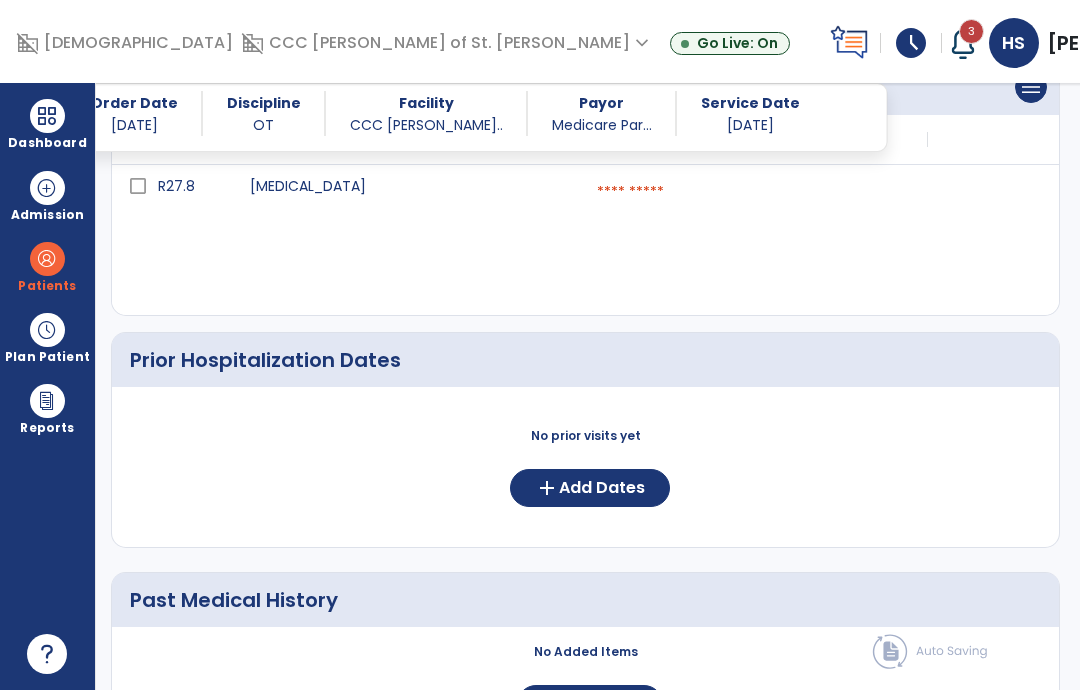 click at bounding box center [754, 192] 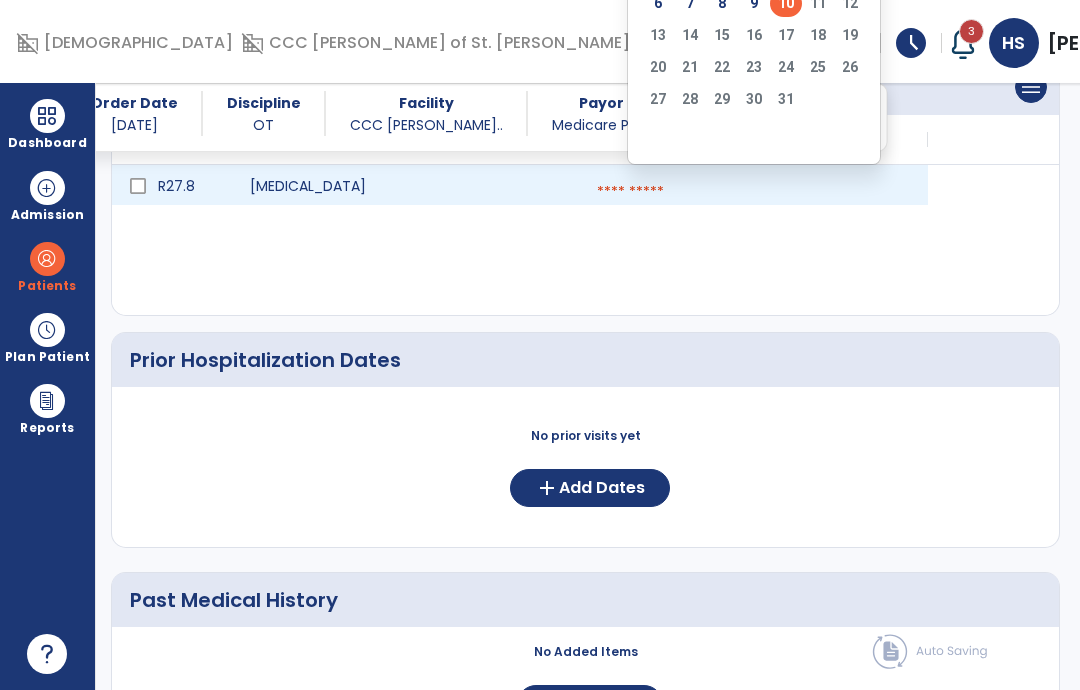 scroll, scrollTop: 0, scrollLeft: 0, axis: both 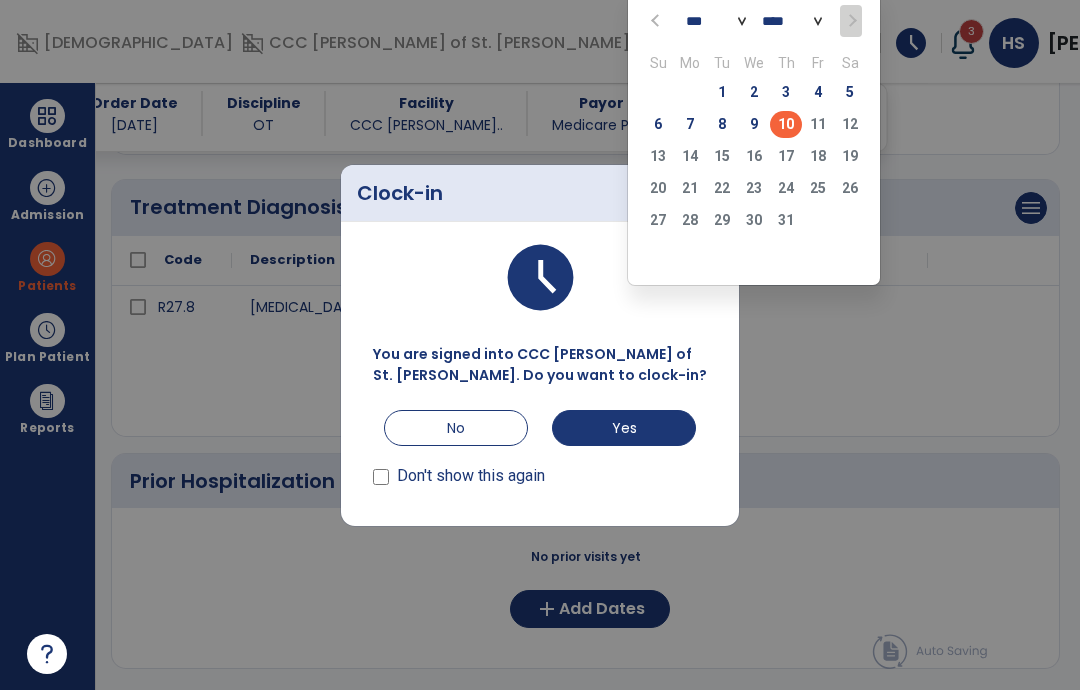 click on "27   28   29   30   31   1   2" 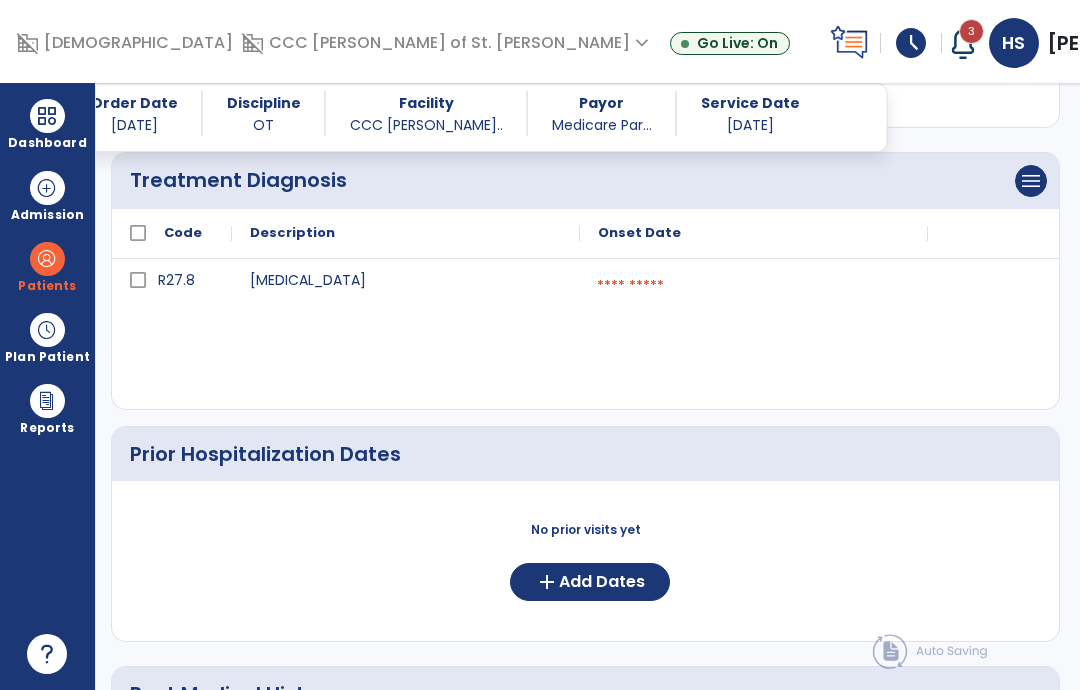 scroll, scrollTop: 482, scrollLeft: 0, axis: vertical 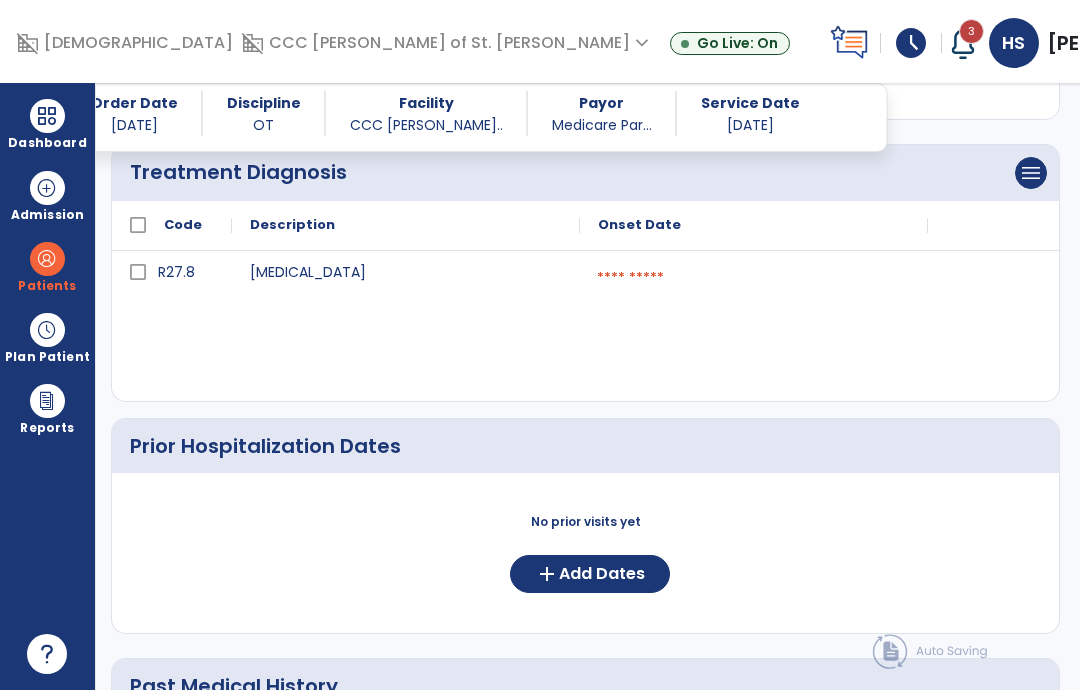 click at bounding box center [754, 278] 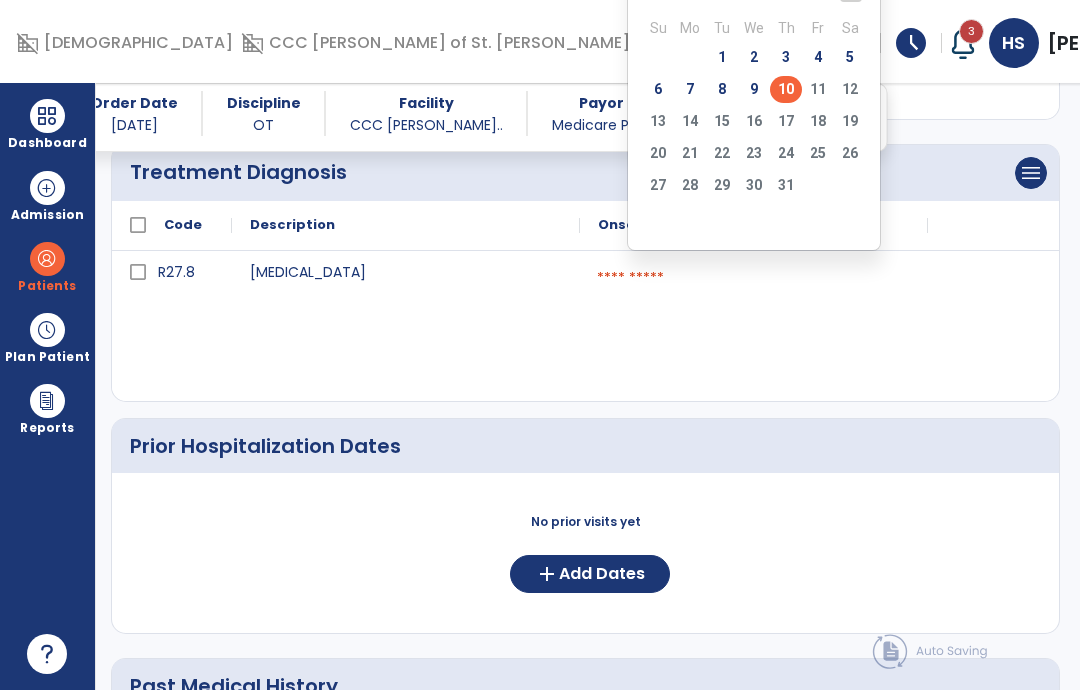 click on "10" 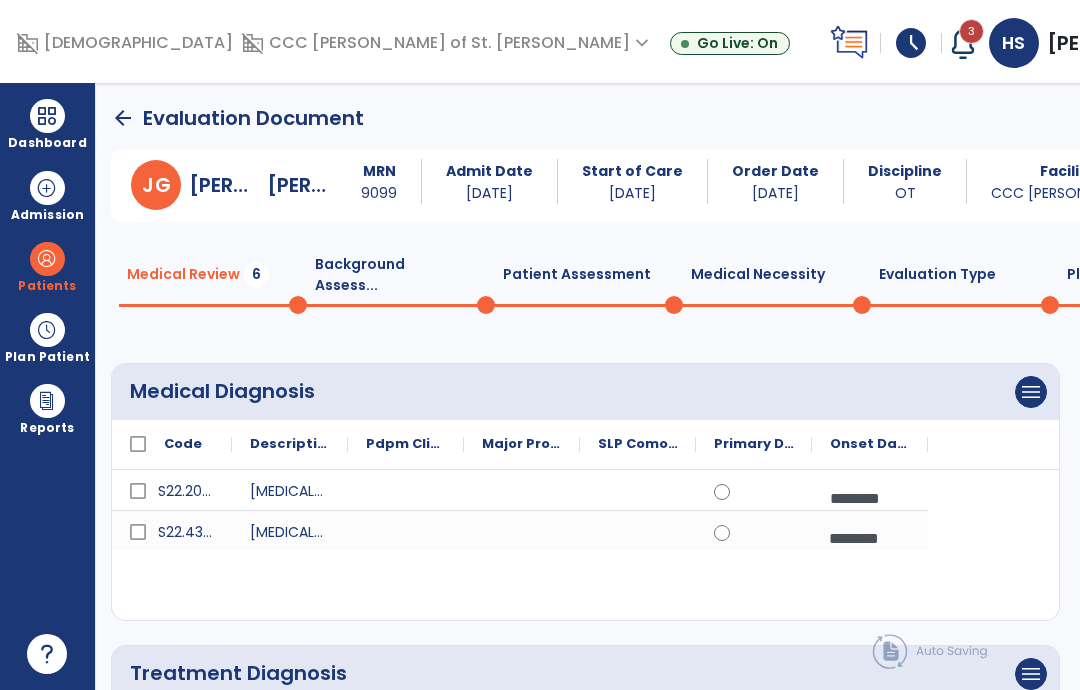 scroll, scrollTop: 0, scrollLeft: 0, axis: both 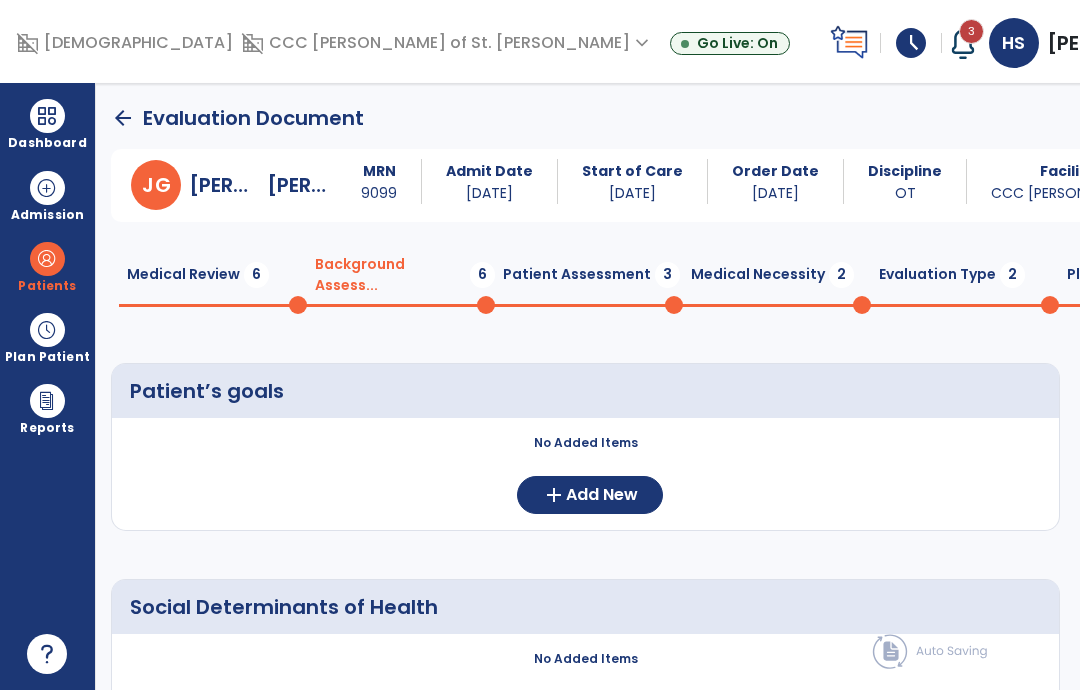 click on "Background Assess...  6" 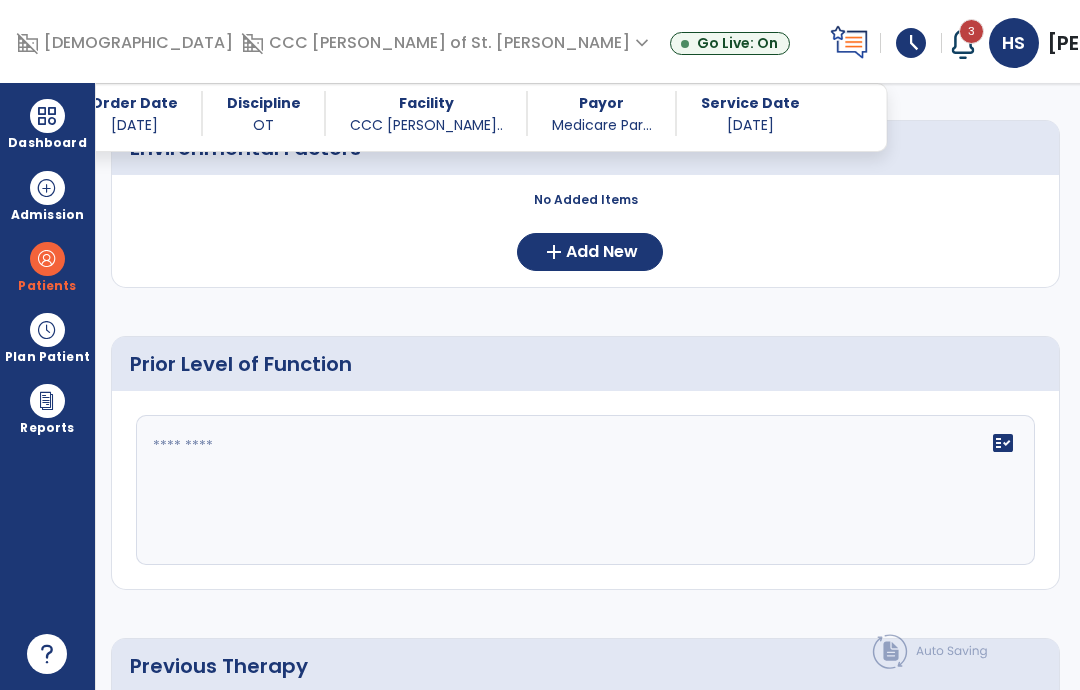 scroll, scrollTop: 703, scrollLeft: 0, axis: vertical 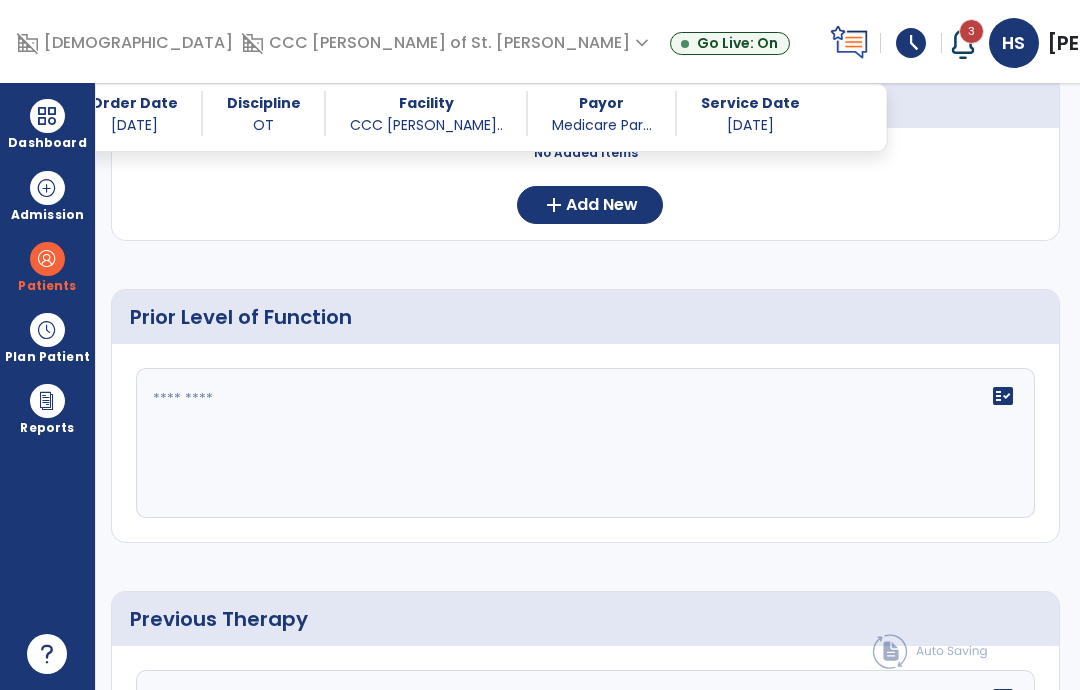 click 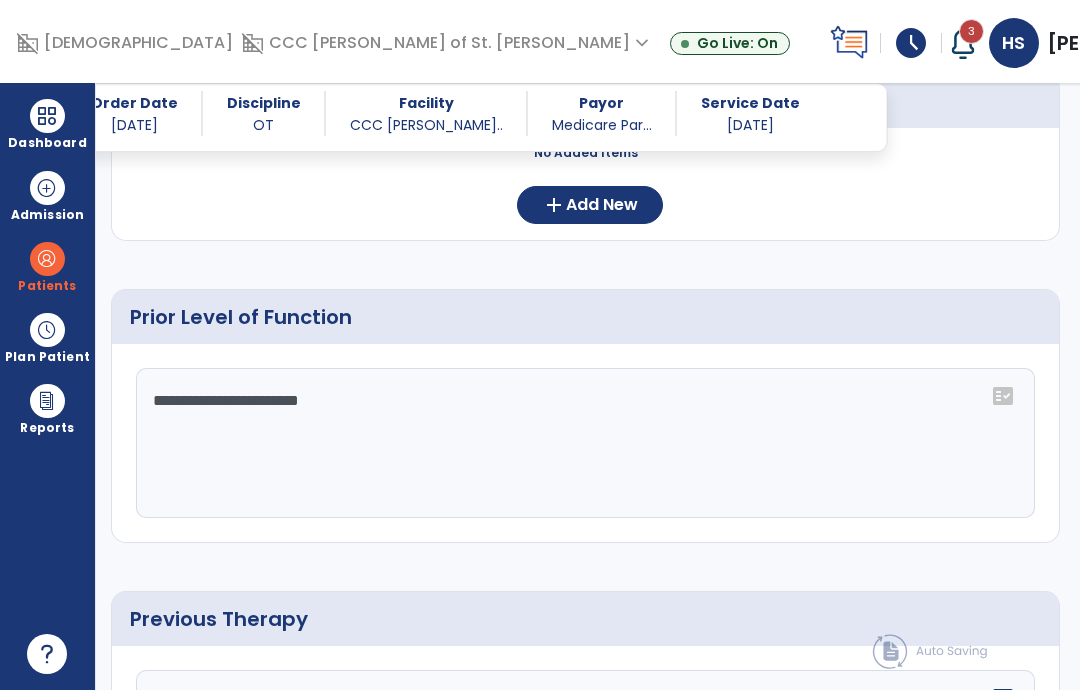 click on "**********" 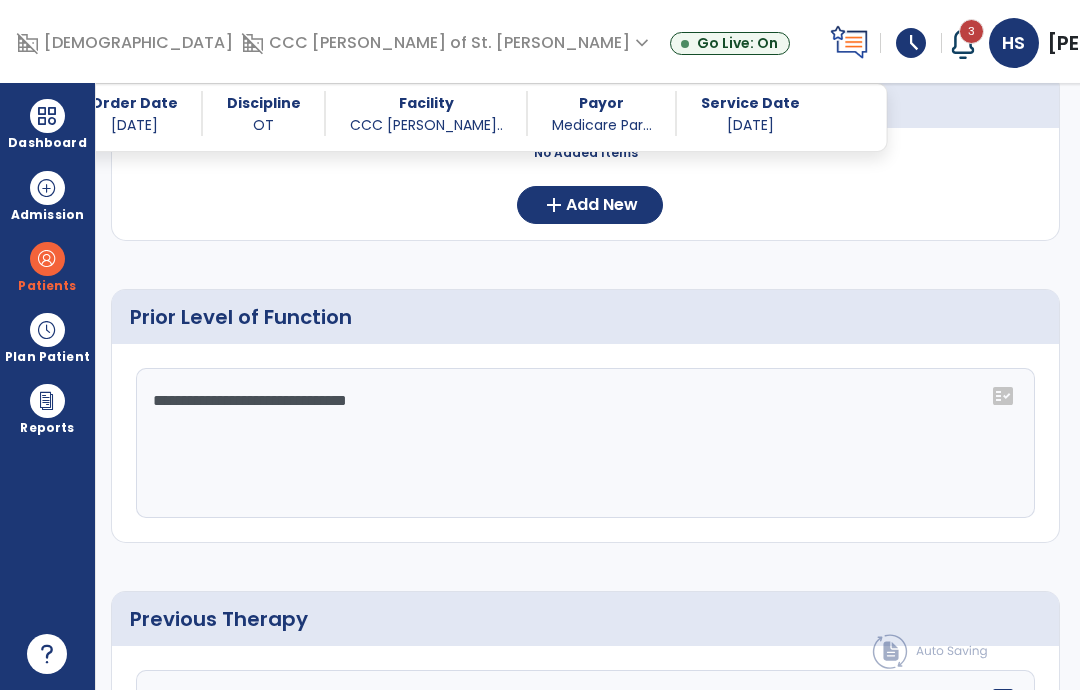 click on "**********" 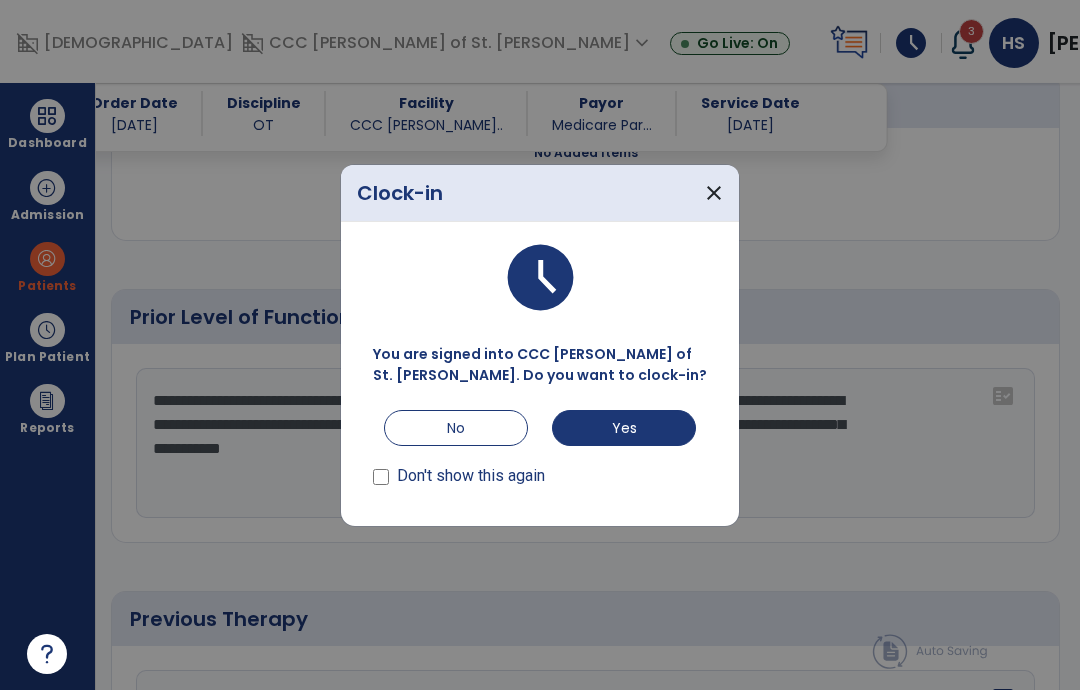click on "No" at bounding box center (456, 428) 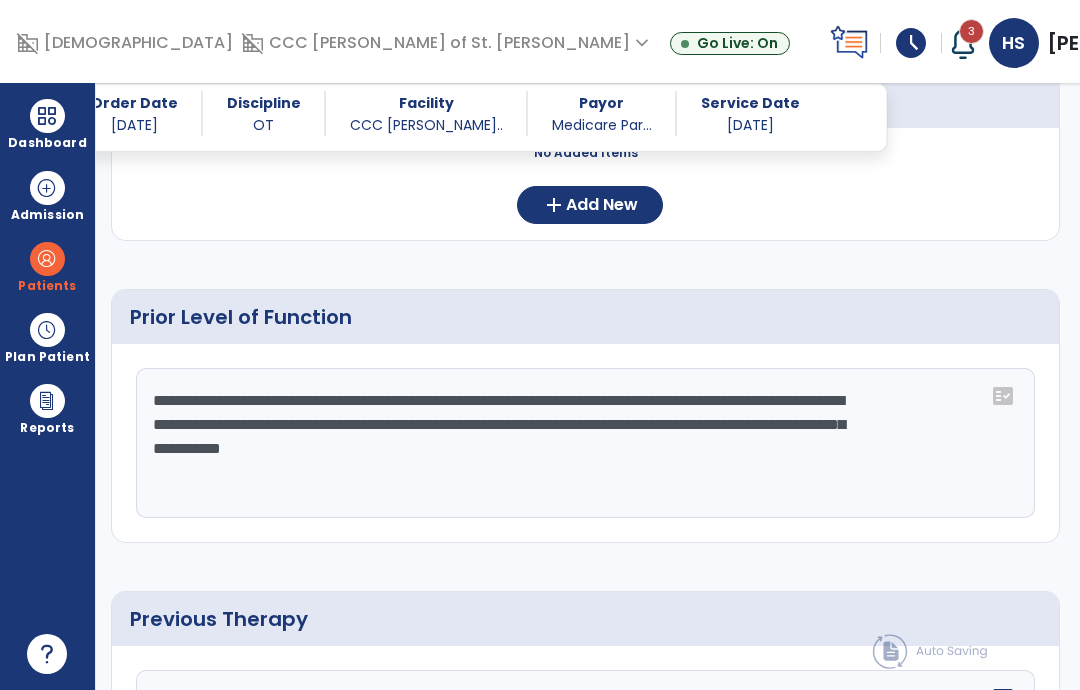 click on "**********" 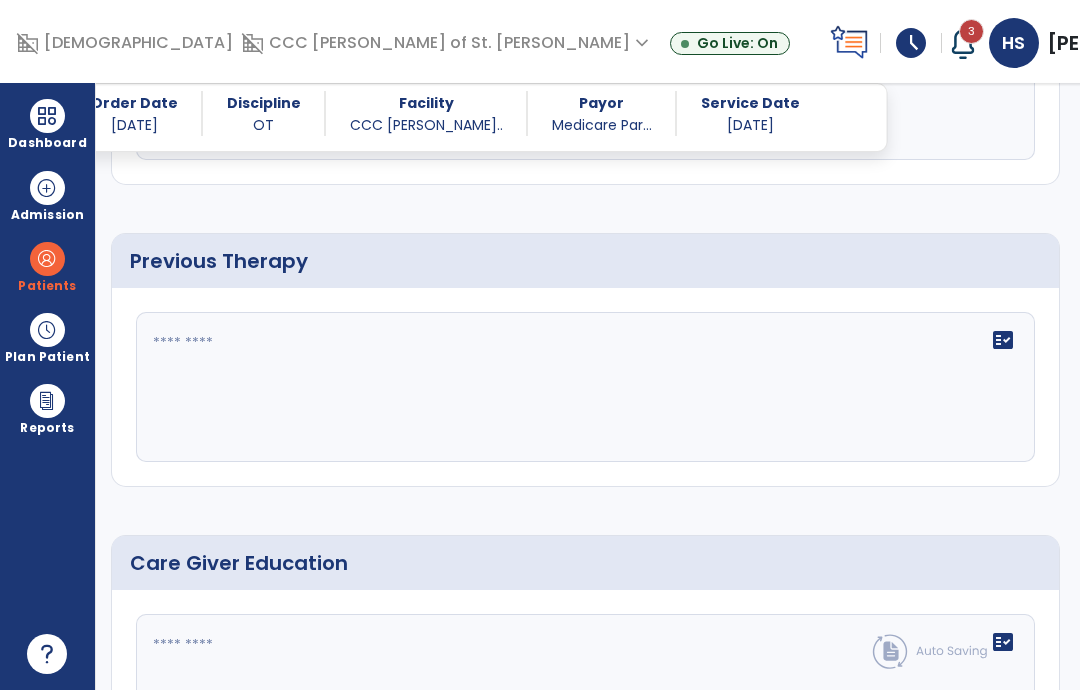 scroll, scrollTop: 1076, scrollLeft: 0, axis: vertical 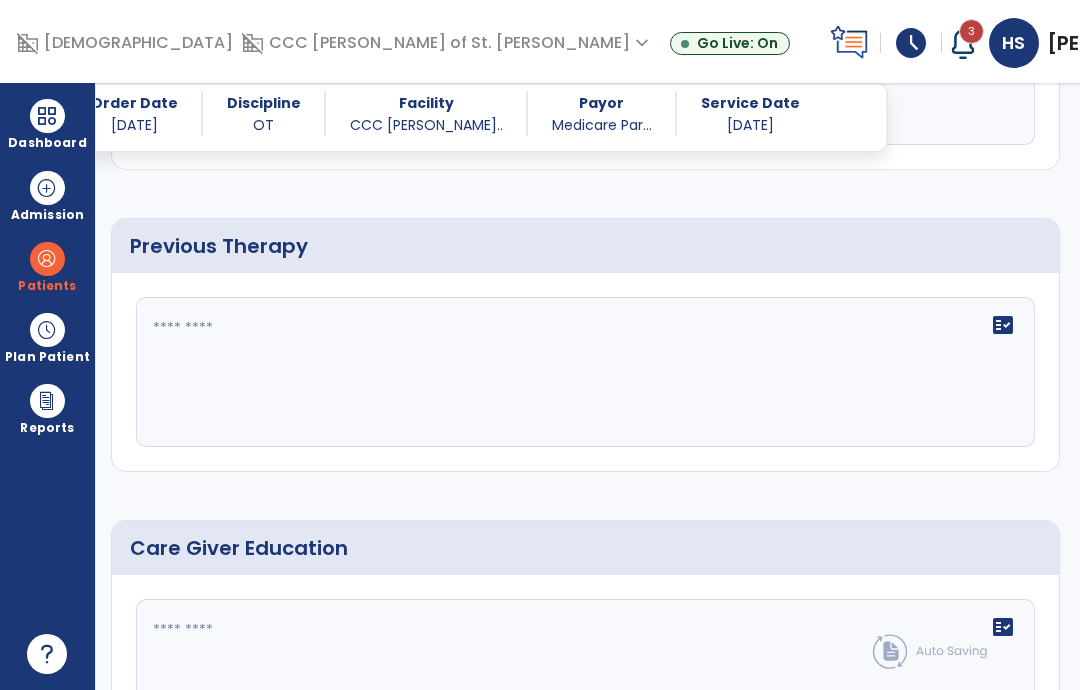 type on "**********" 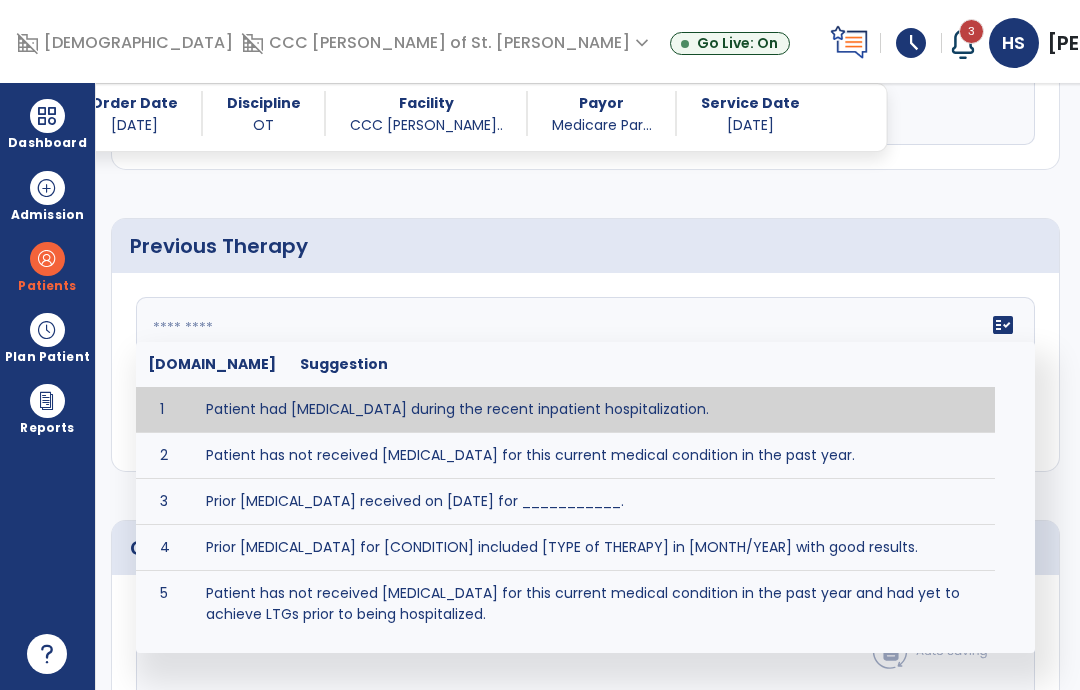 type on "**********" 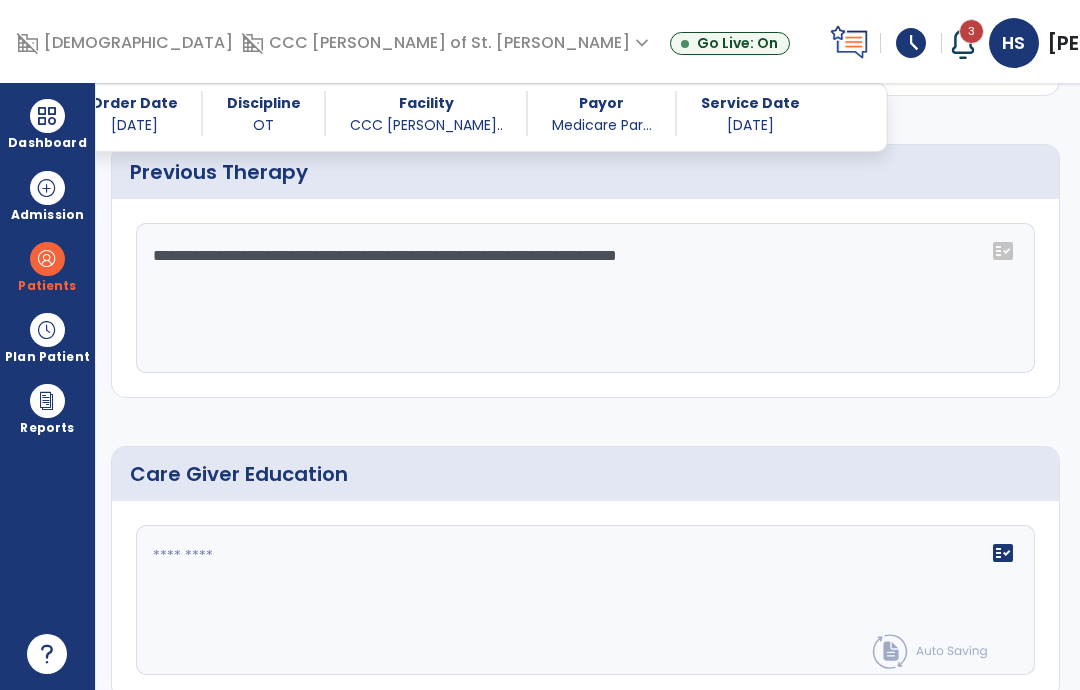 click 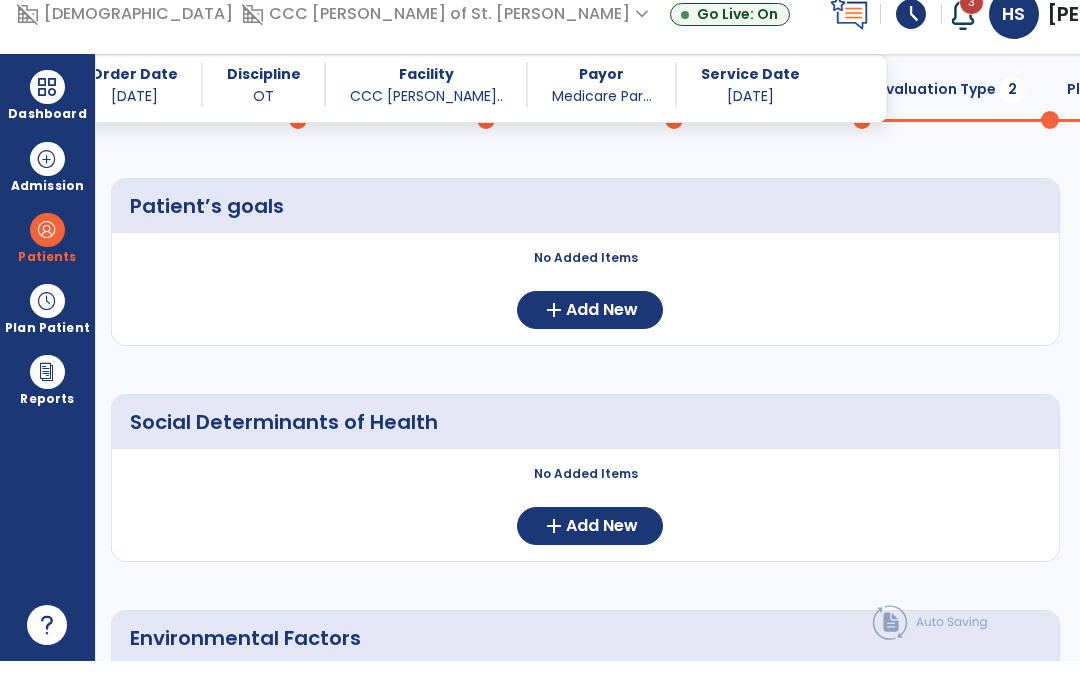 scroll, scrollTop: 125, scrollLeft: 0, axis: vertical 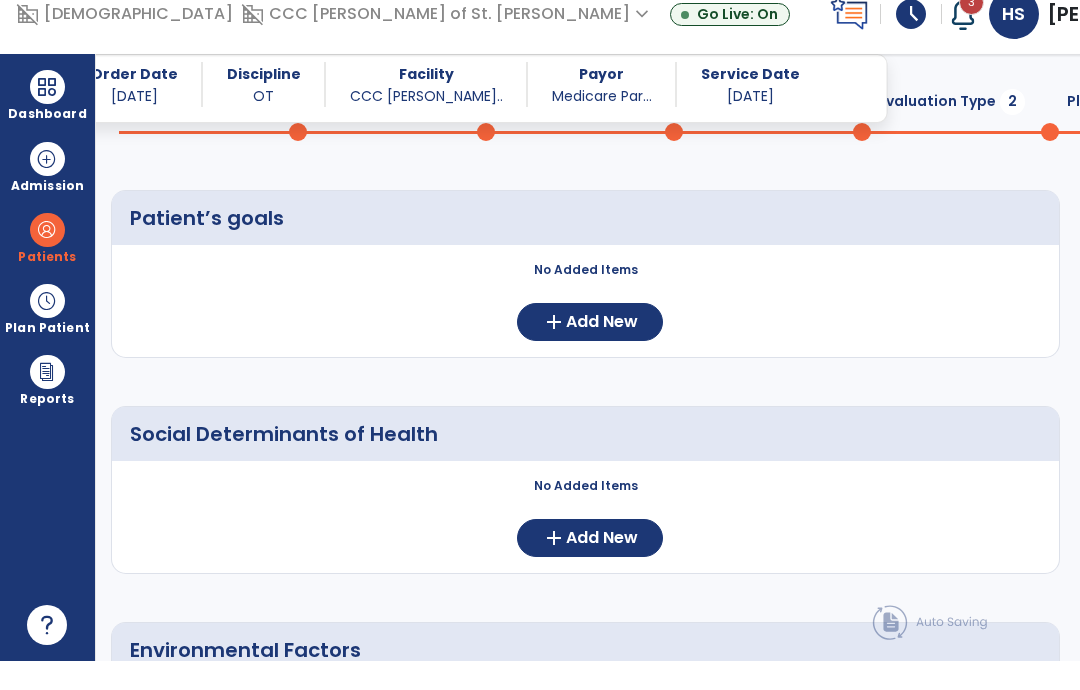 type on "**********" 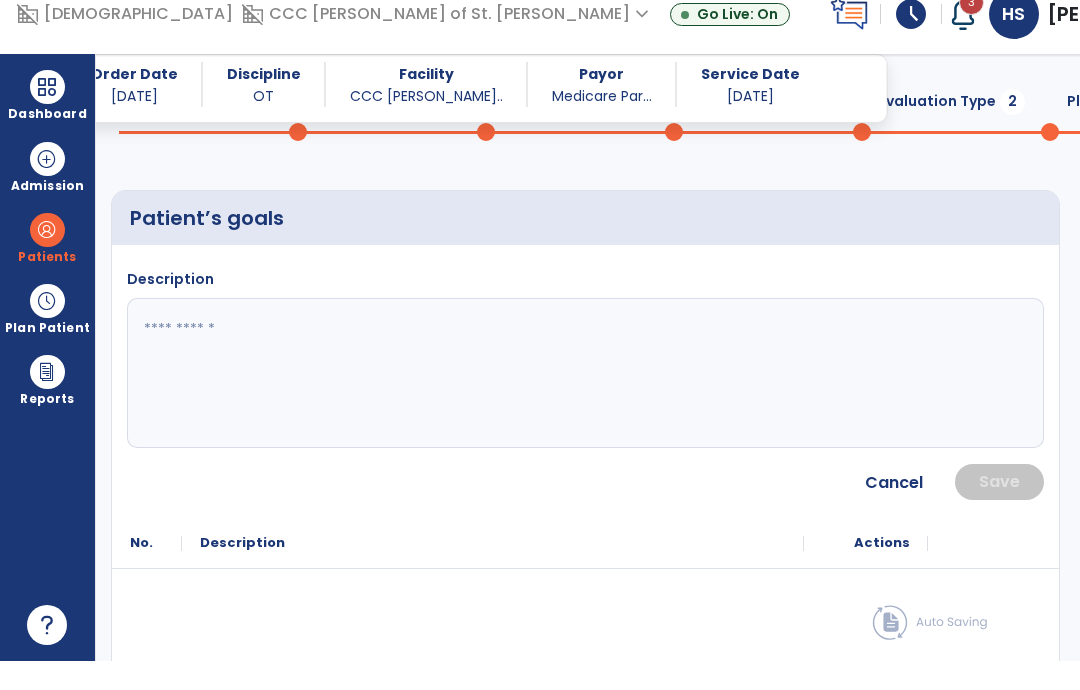 scroll, scrollTop: 29, scrollLeft: 0, axis: vertical 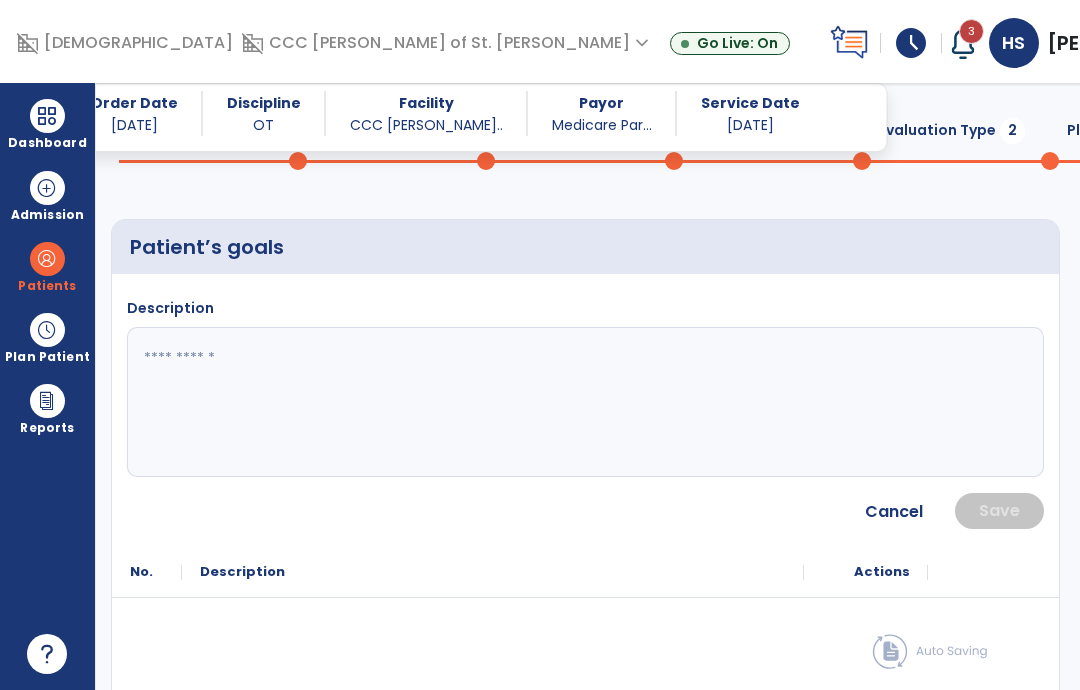click 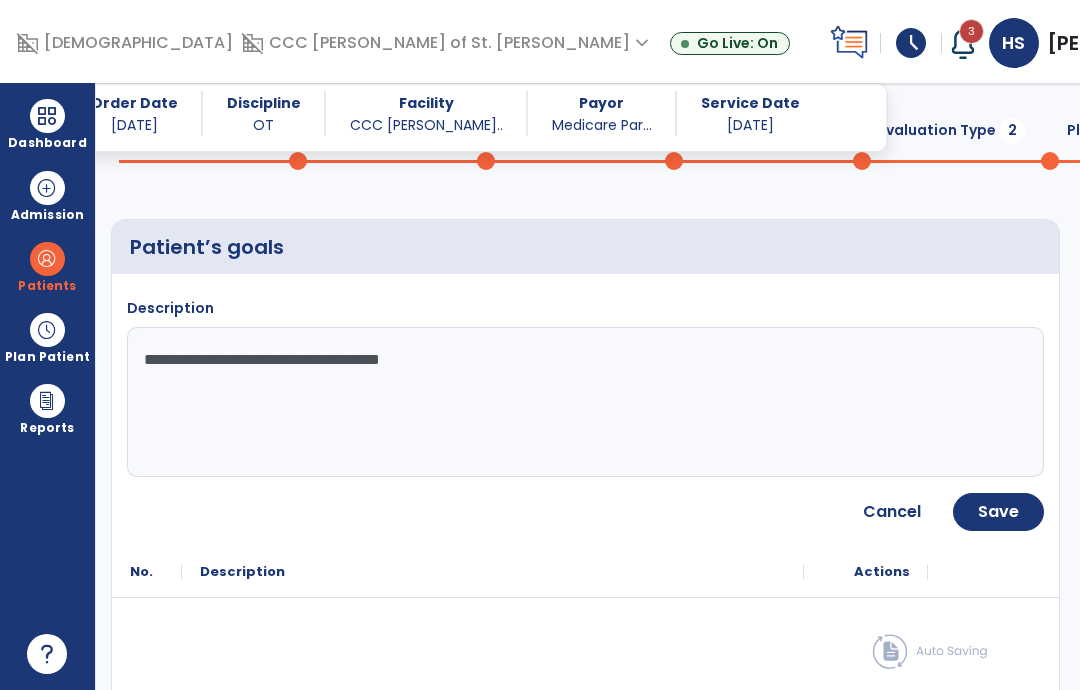 click on "**********" 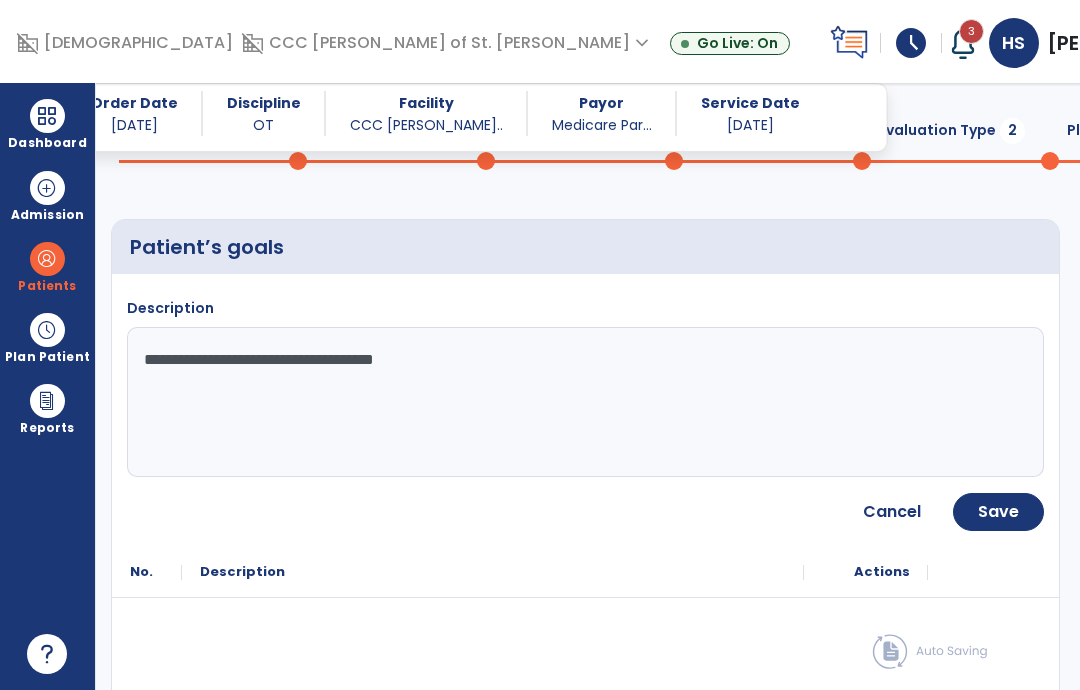 click on "**********" 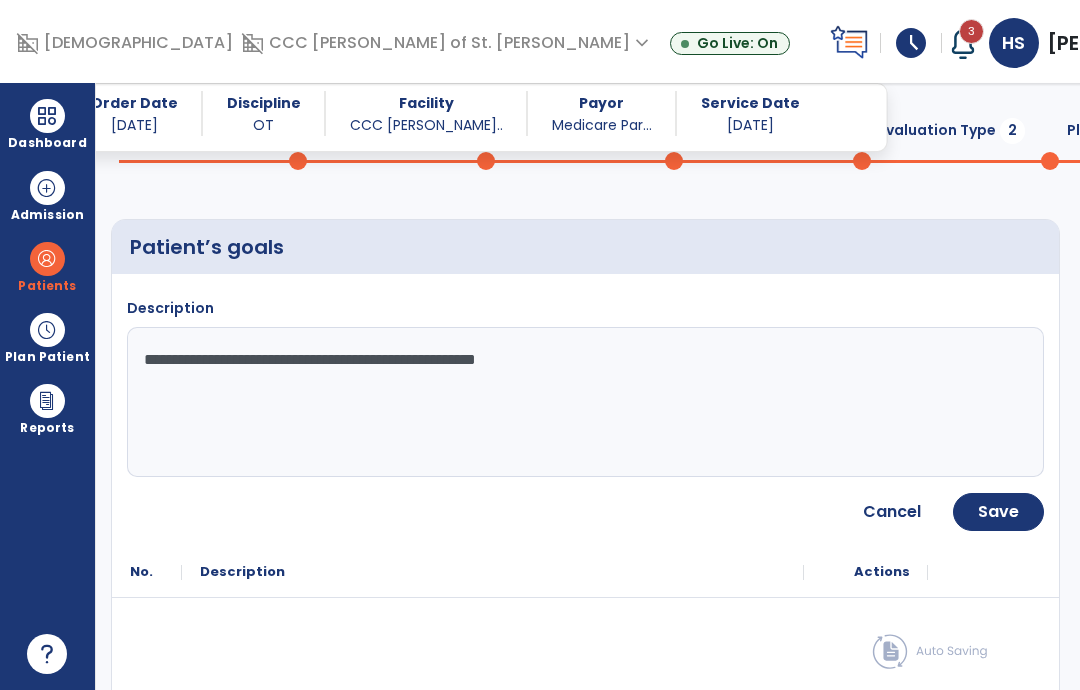 type on "**********" 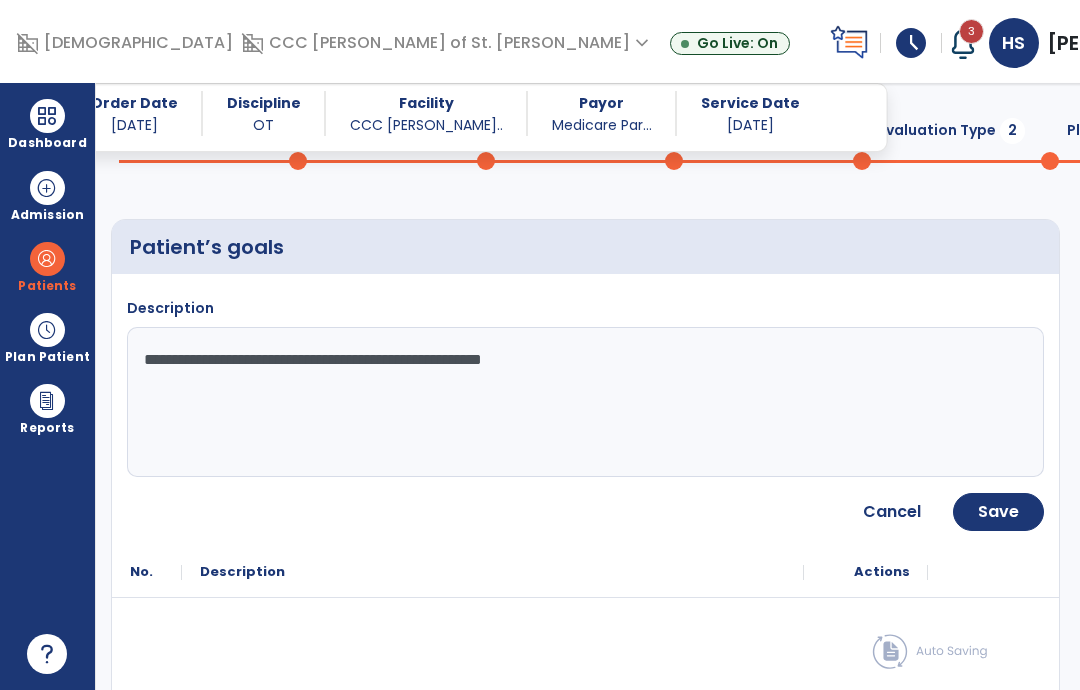 click on "Save" 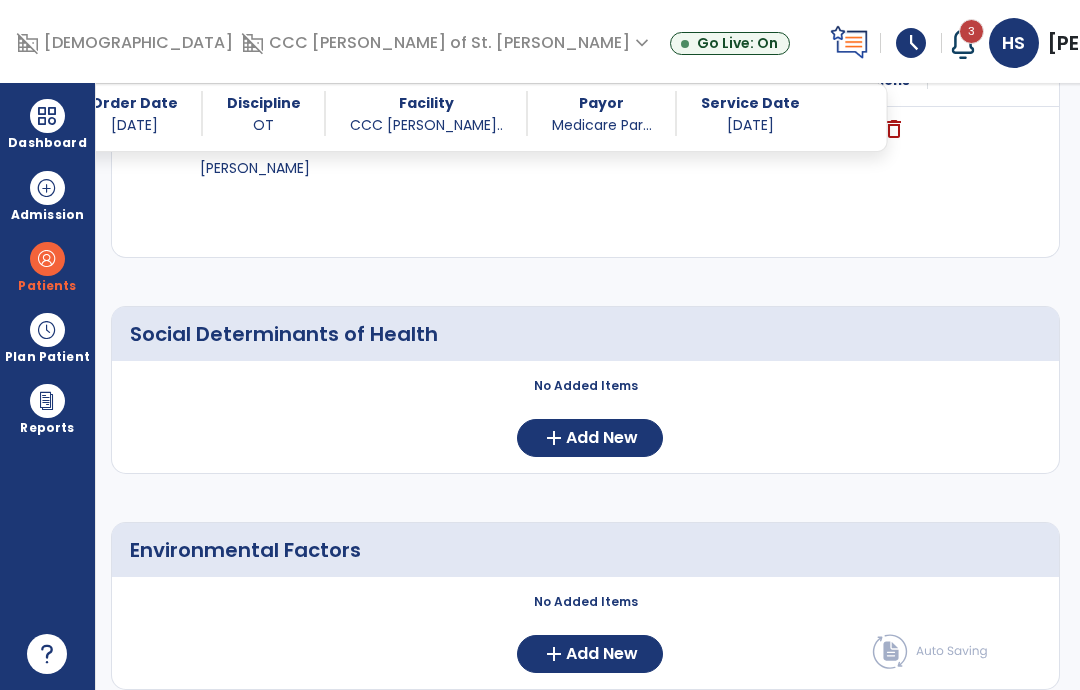 scroll, scrollTop: 361, scrollLeft: 0, axis: vertical 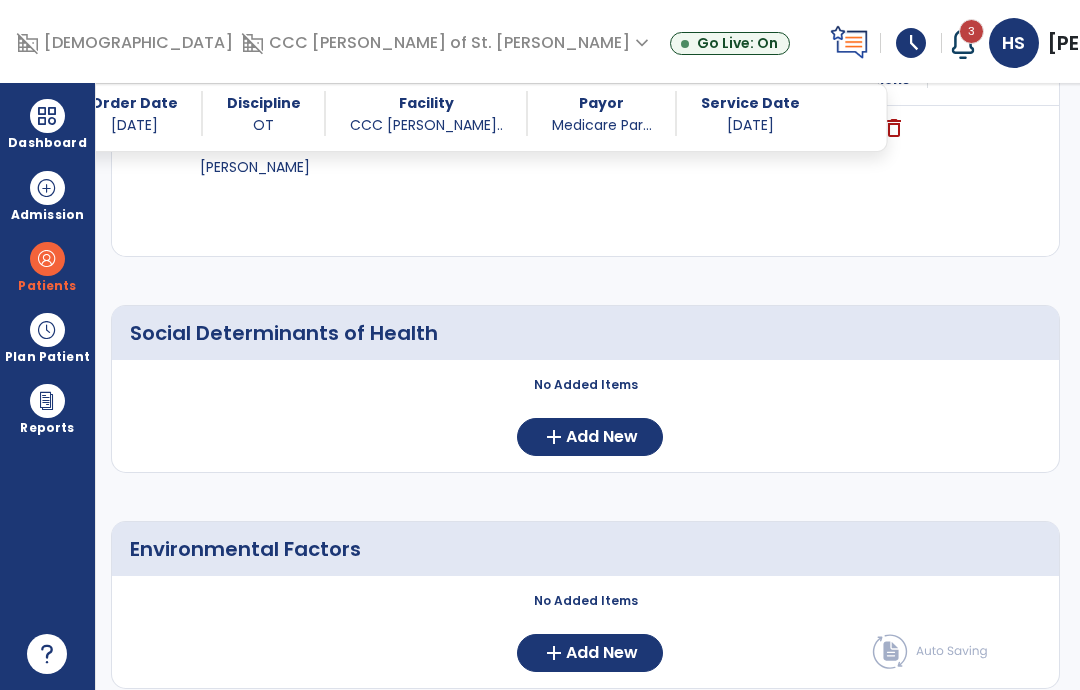 click on "Add New" 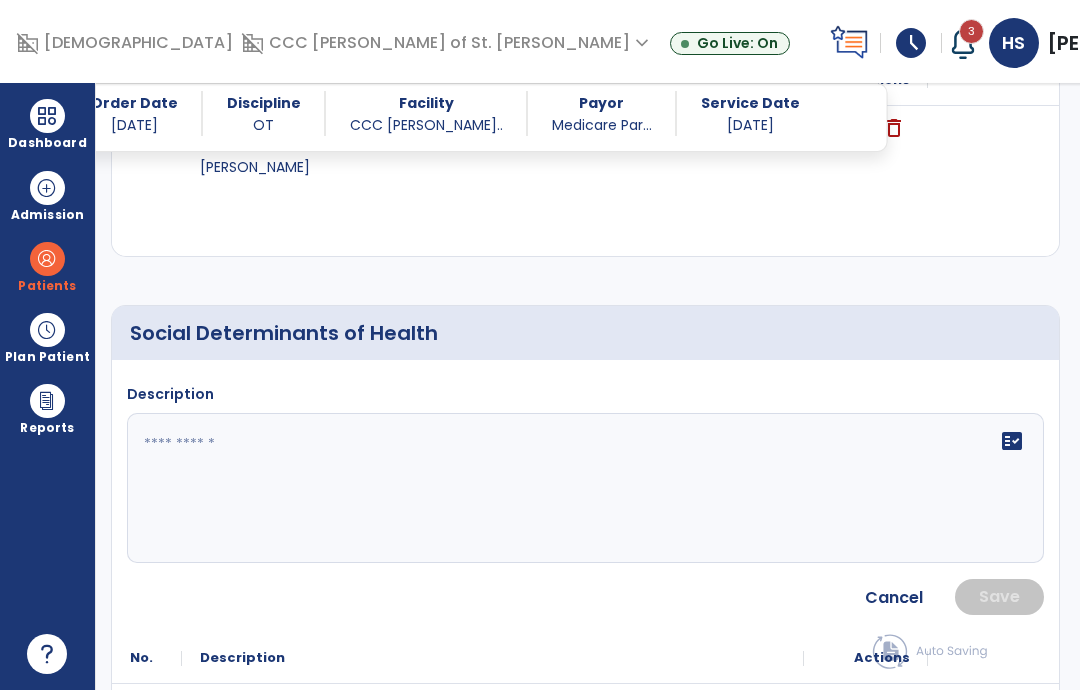 click on "fact_check" 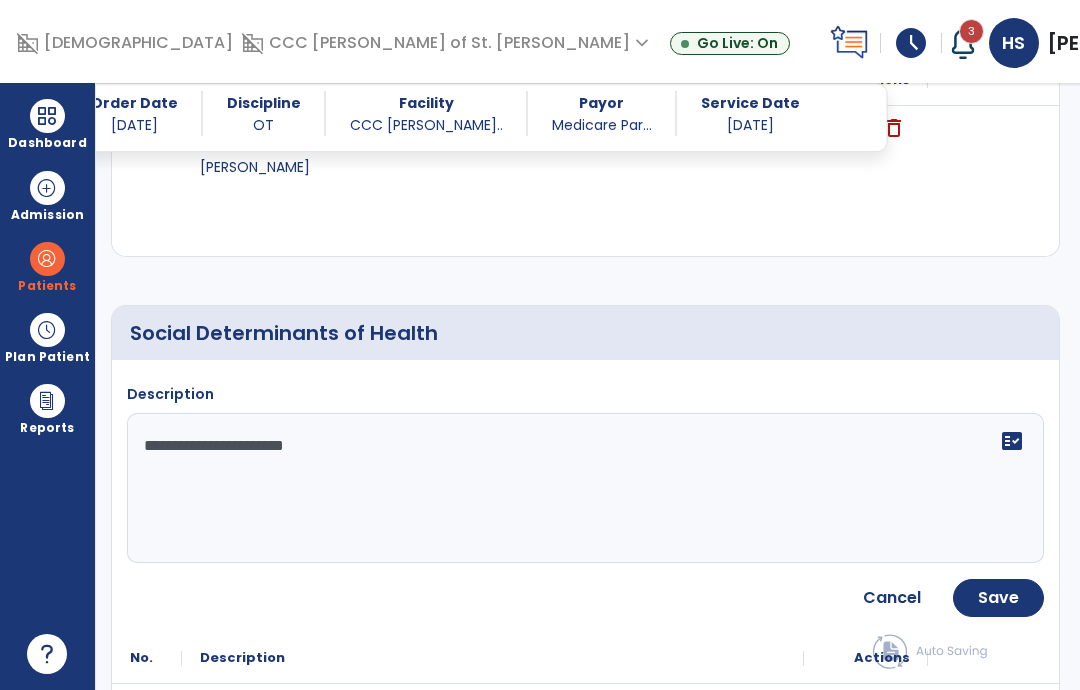 type on "**********" 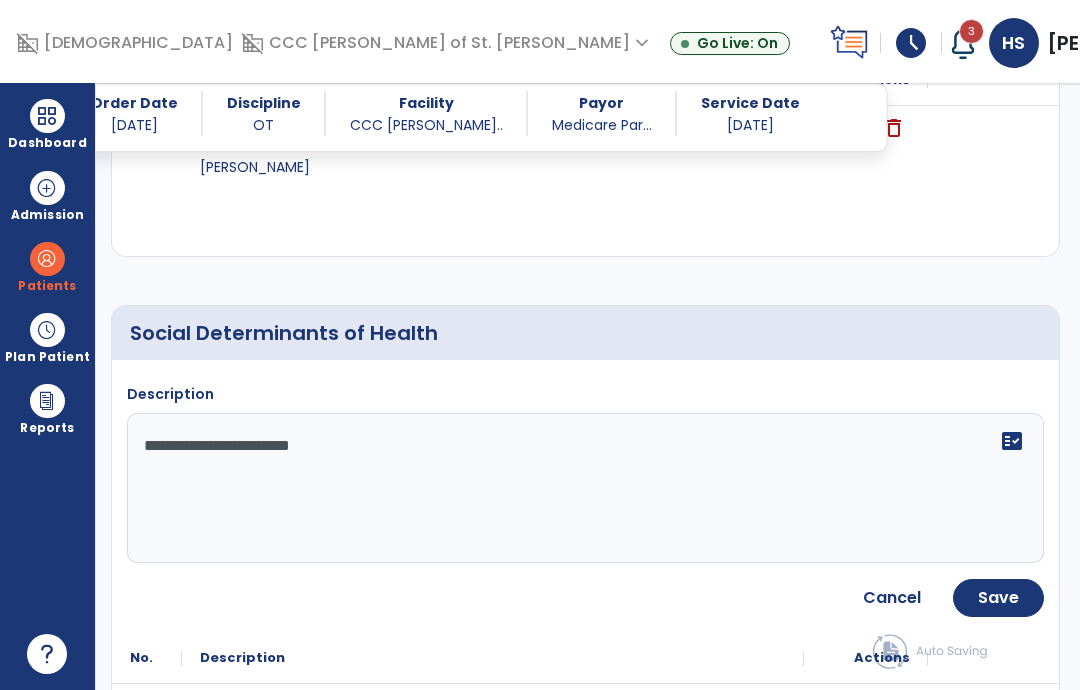 click on "Save" 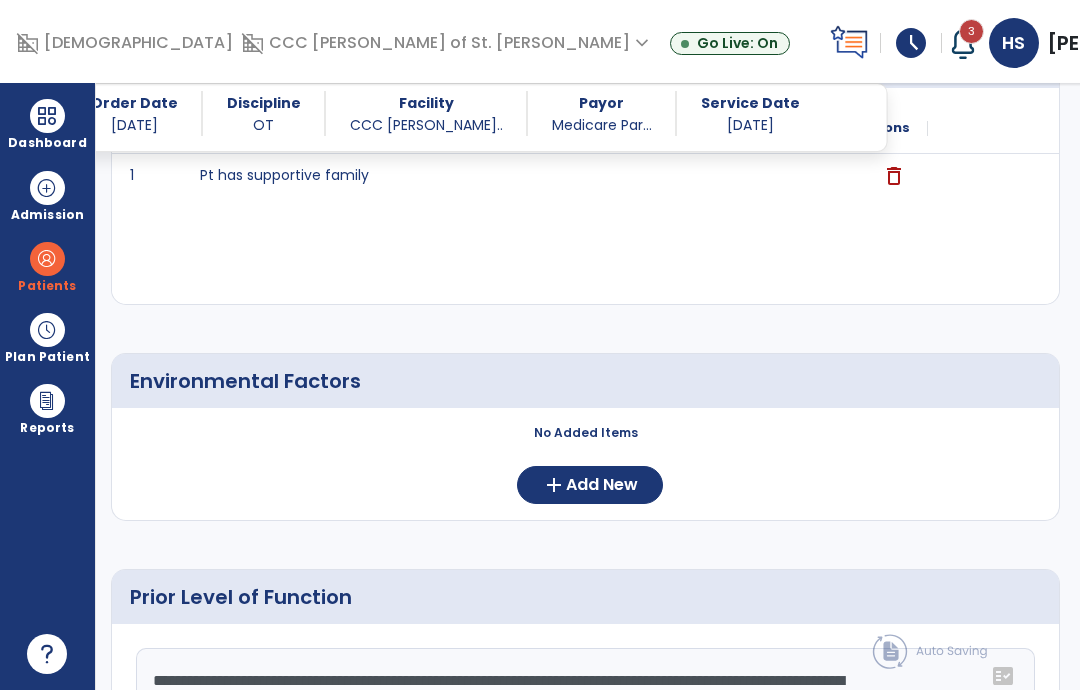 scroll, scrollTop: 713, scrollLeft: 0, axis: vertical 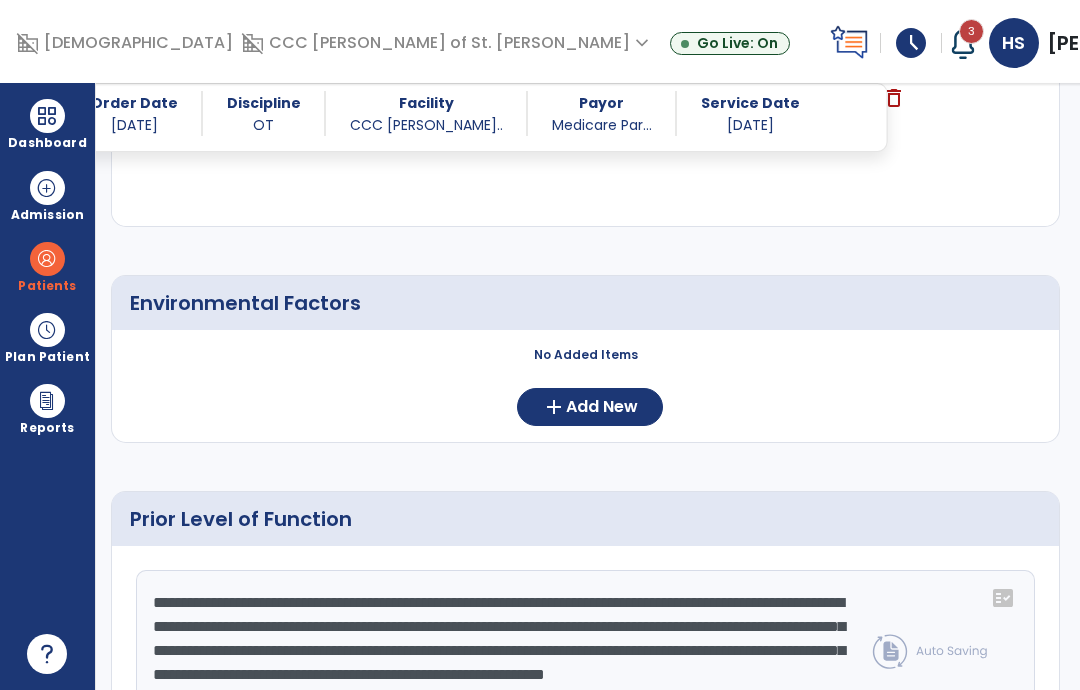 click on "Add New" 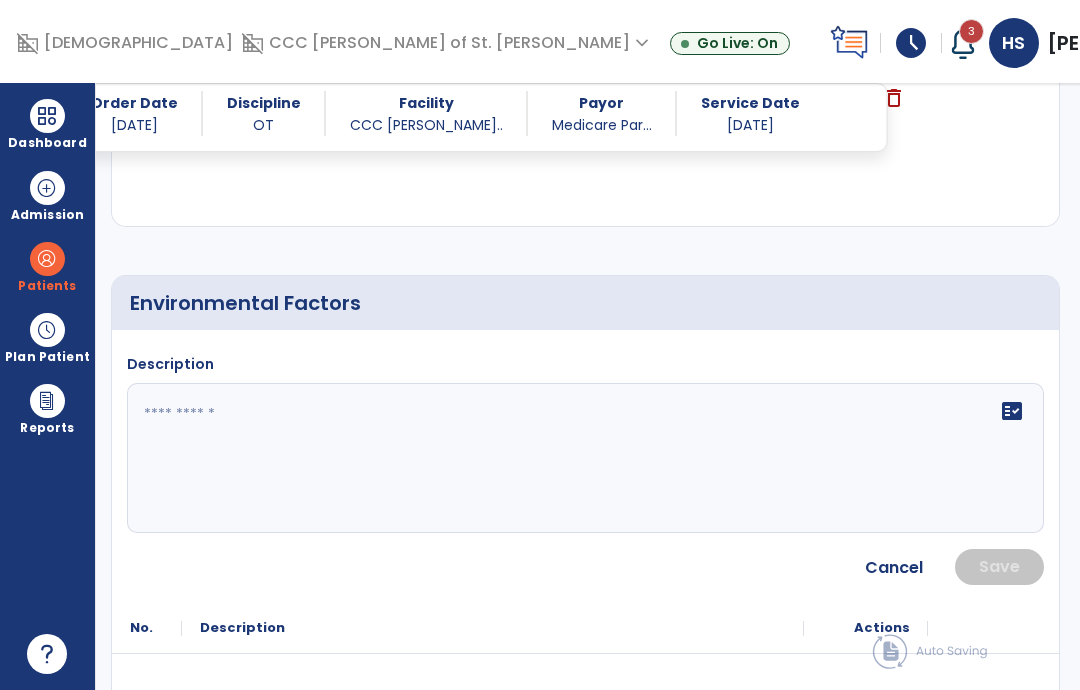click on "fact_check" 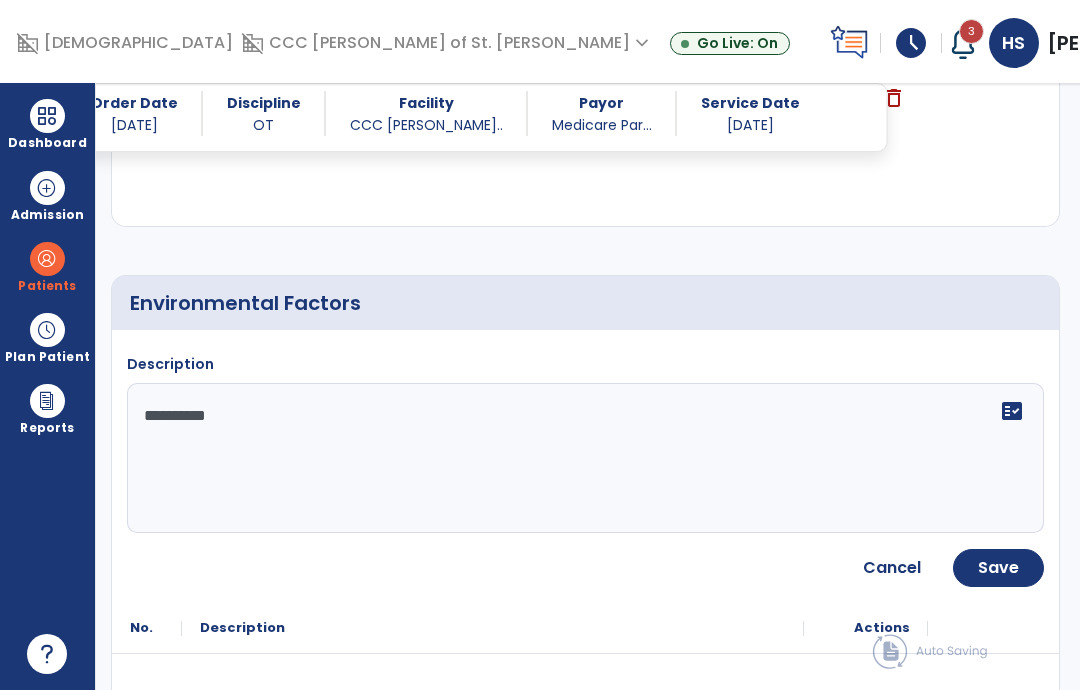 click on "*********" 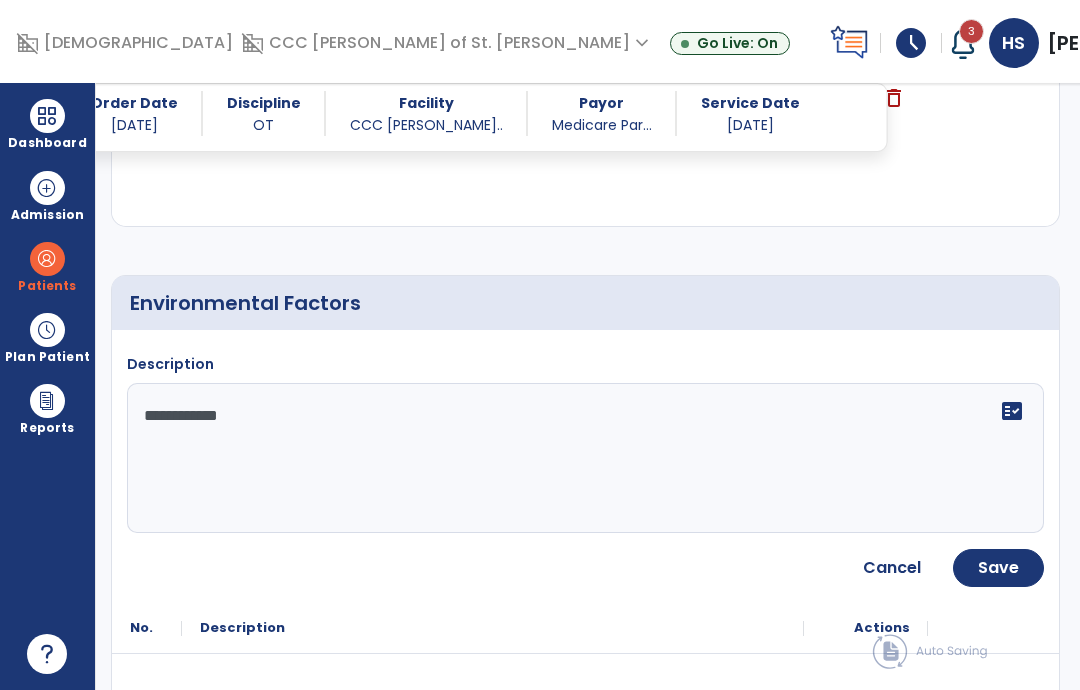 click on "**********" 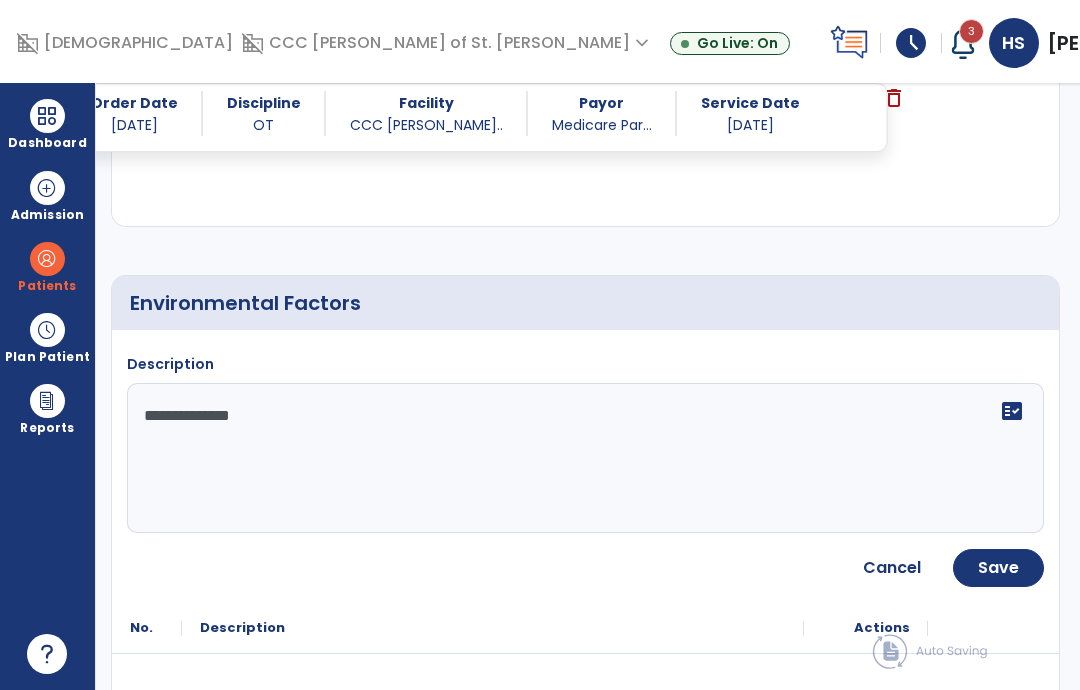 type on "**********" 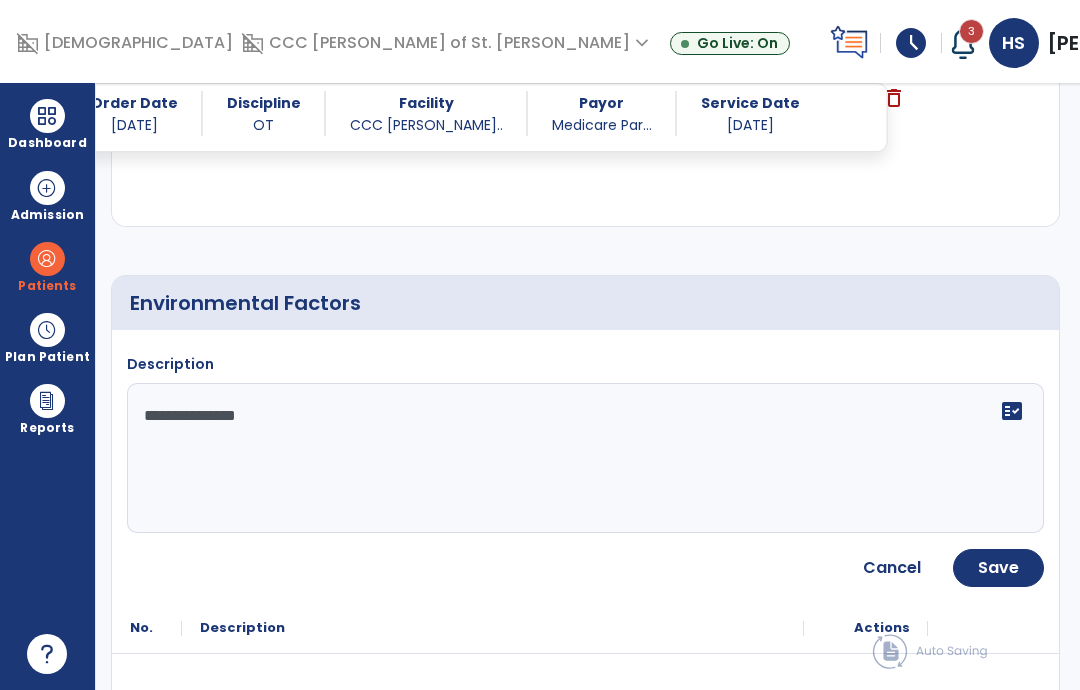 click on "Save" 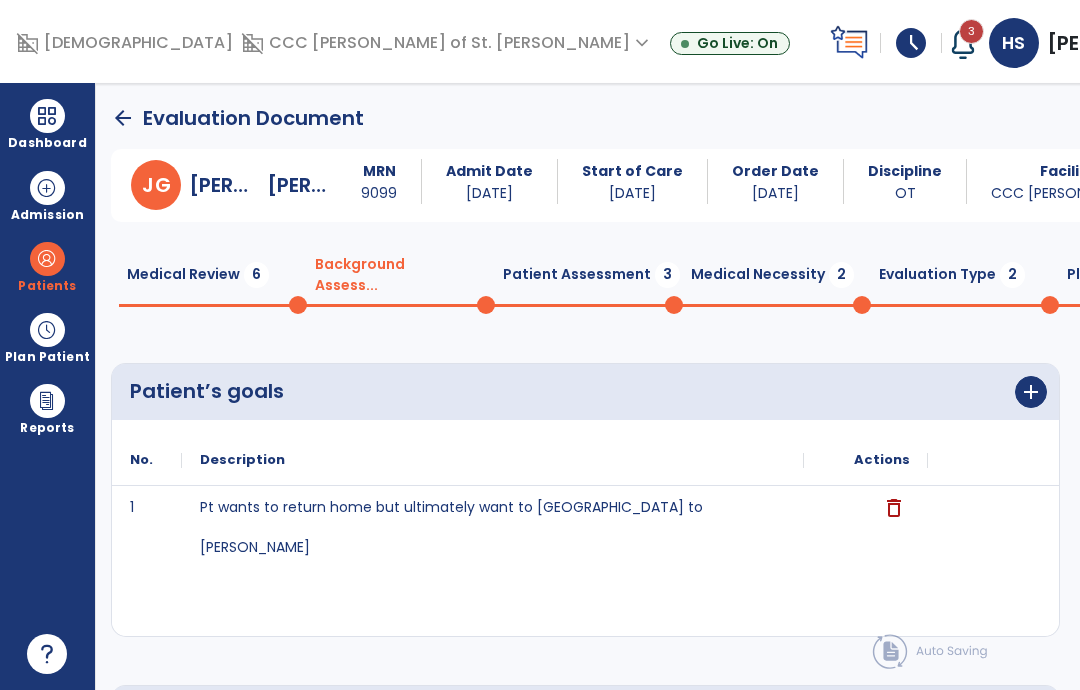 scroll, scrollTop: 0, scrollLeft: 0, axis: both 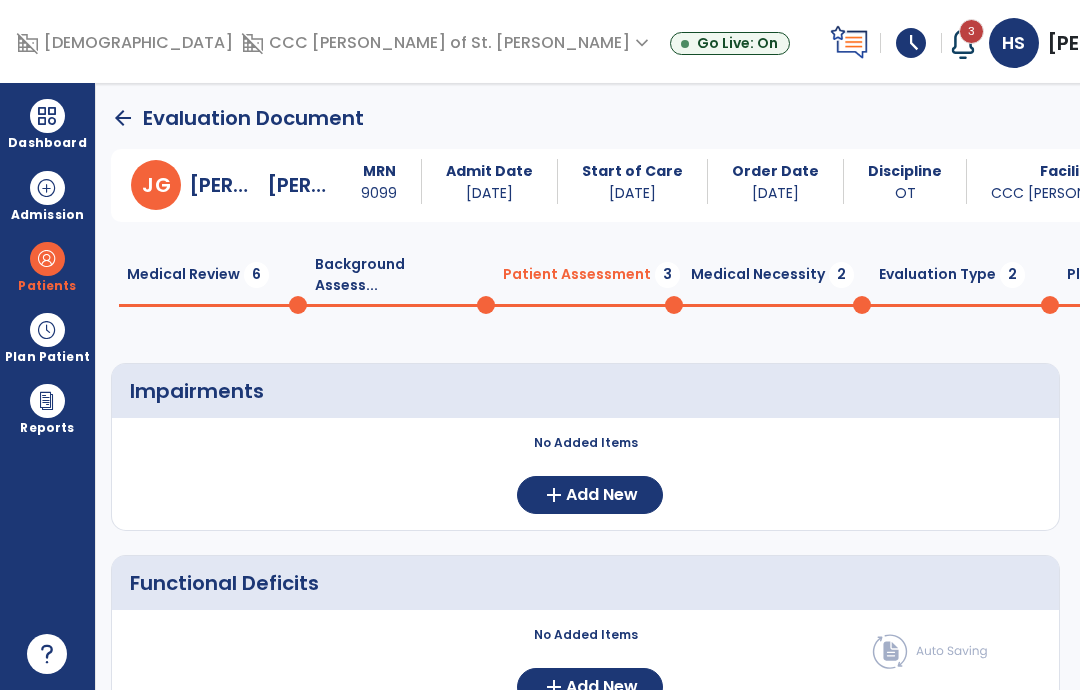 click on "Medical Review  6" 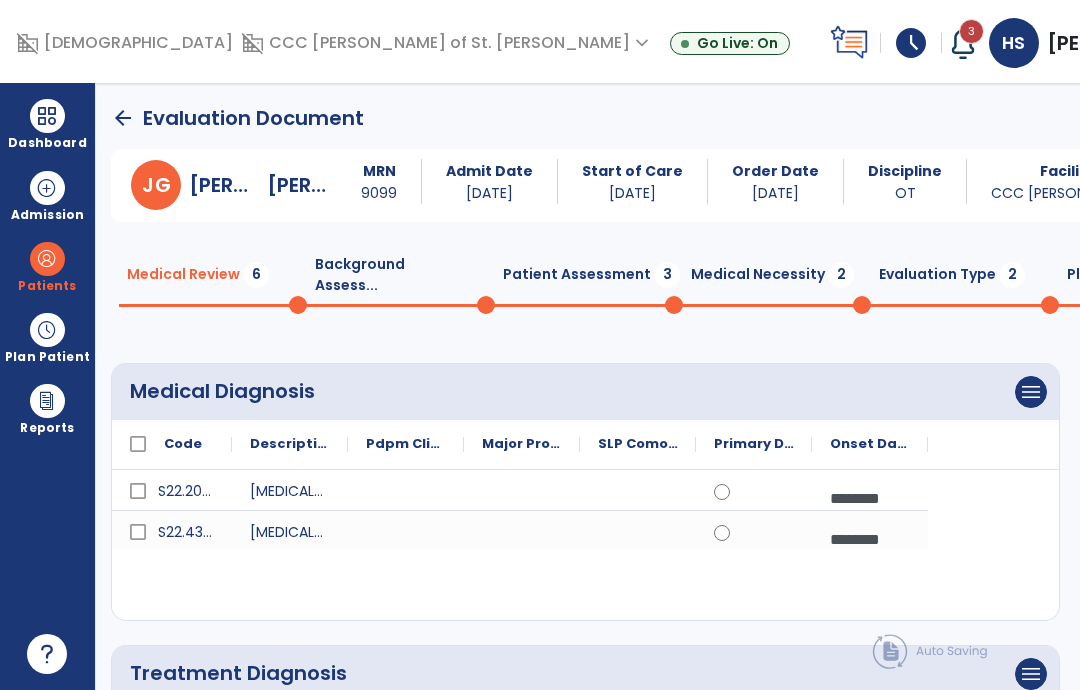 scroll, scrollTop: 0, scrollLeft: 0, axis: both 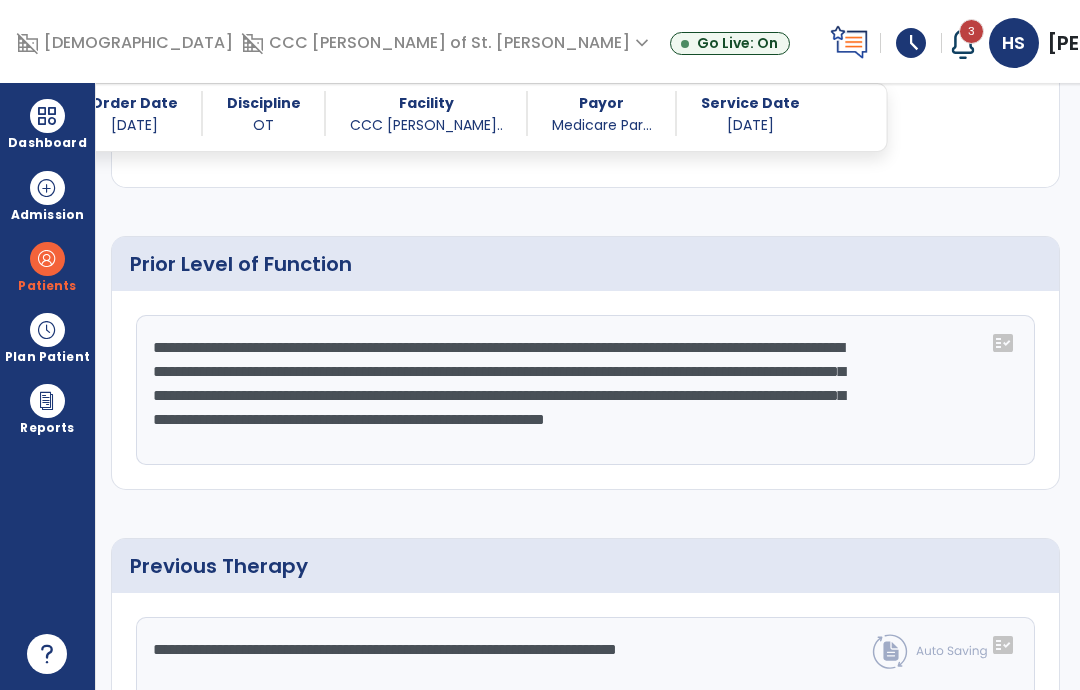 click on "**********" 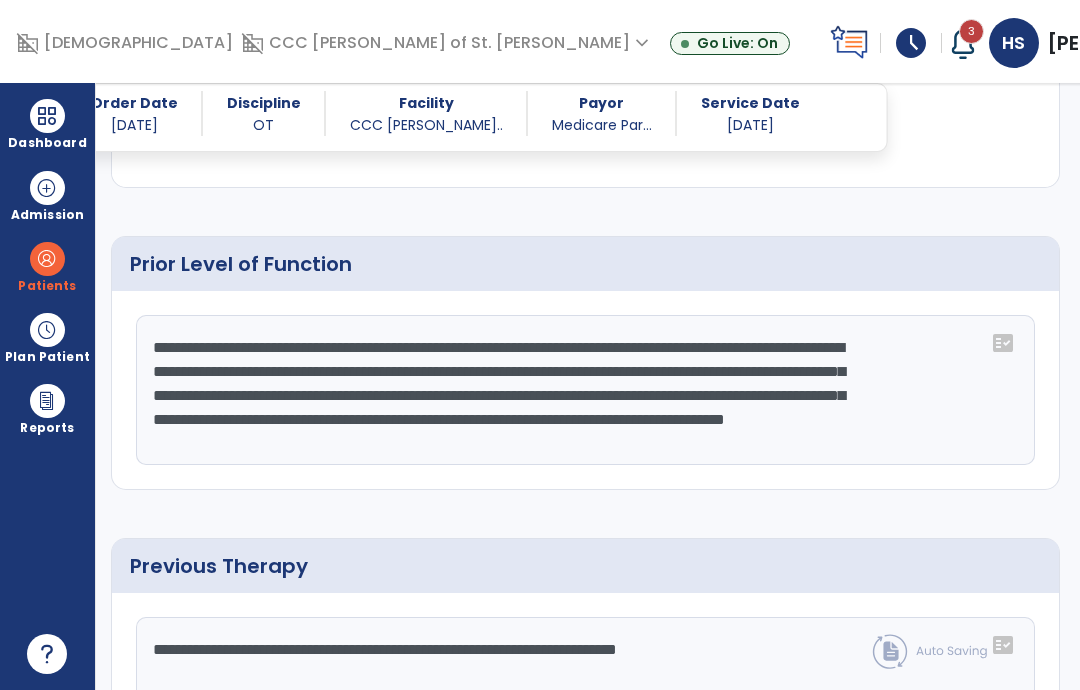 type on "**********" 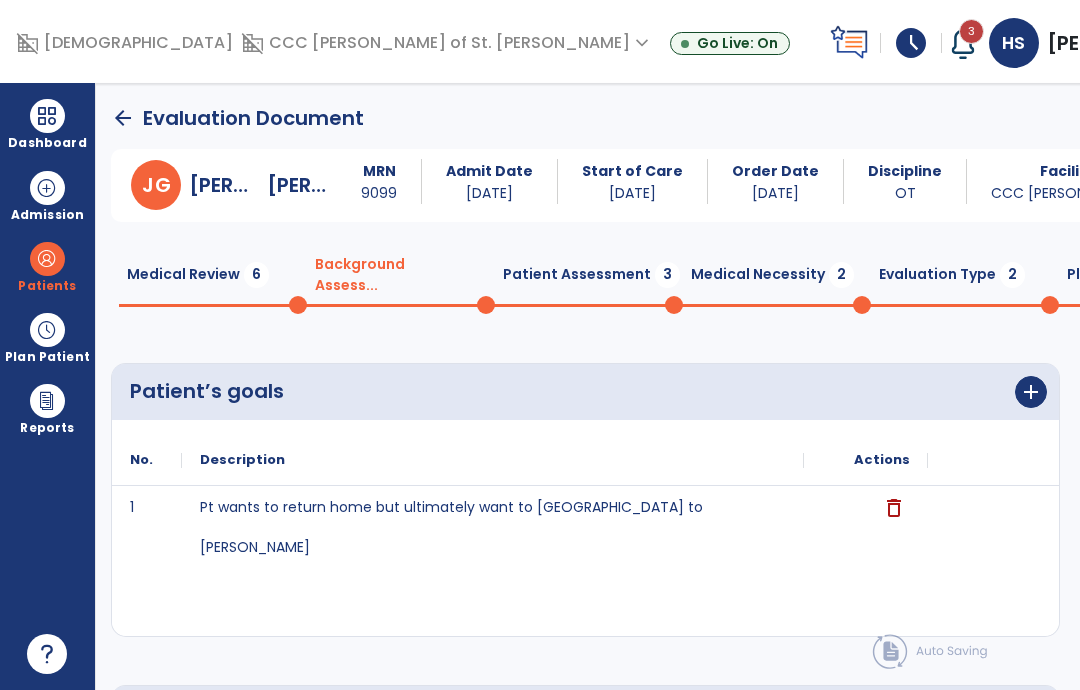 scroll, scrollTop: 0, scrollLeft: 0, axis: both 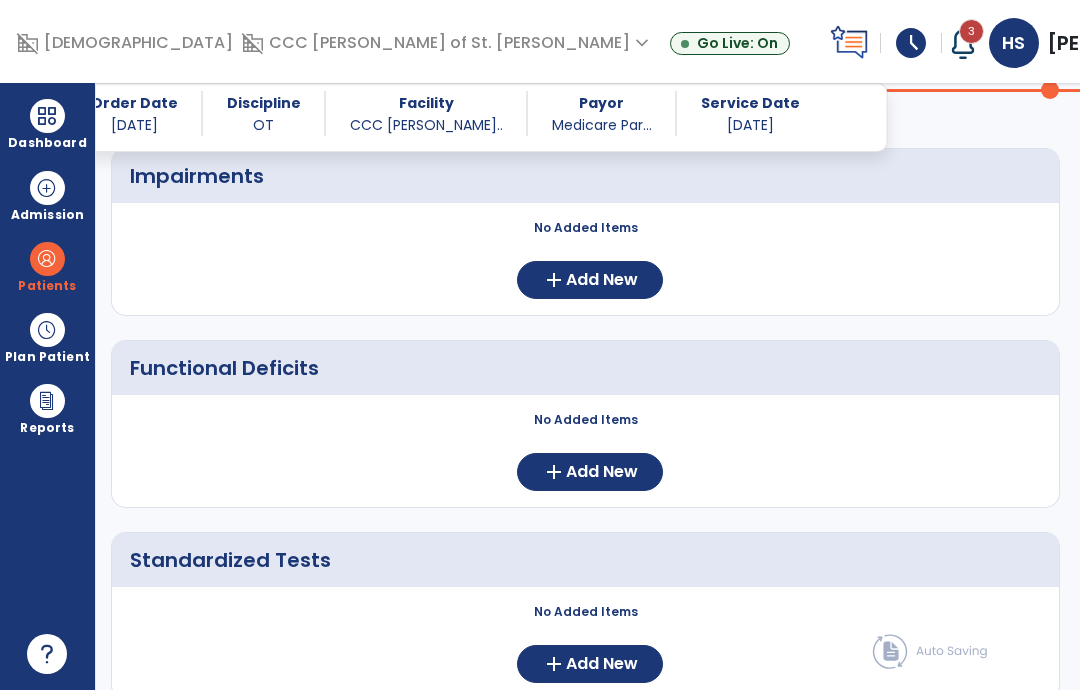 click on "Add New" 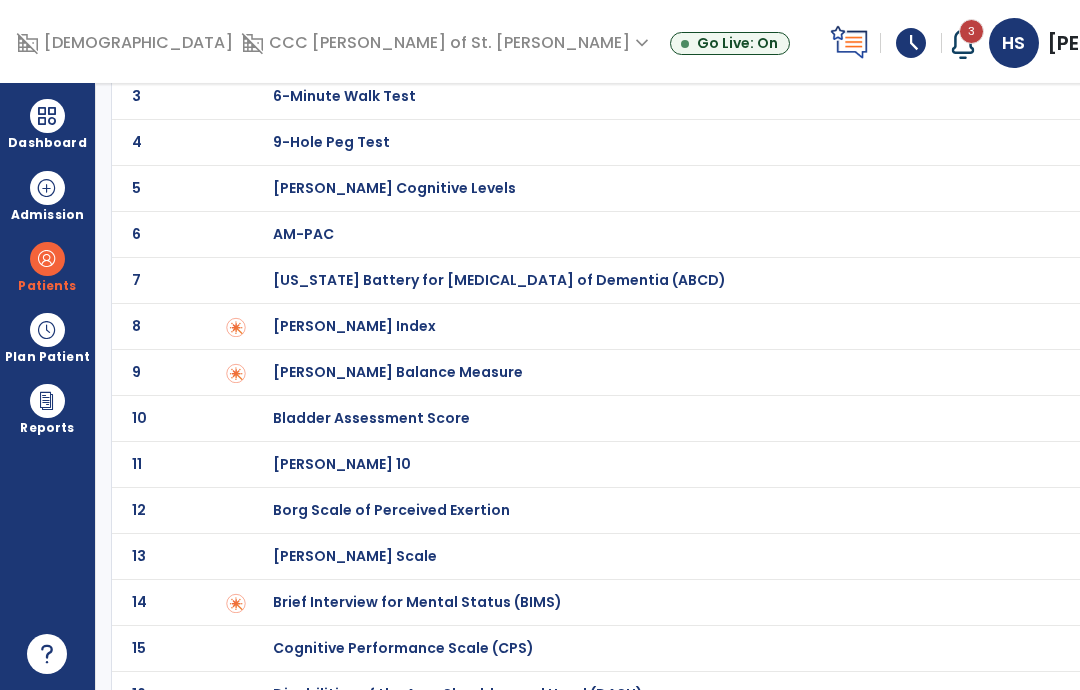 scroll, scrollTop: 80, scrollLeft: 0, axis: vertical 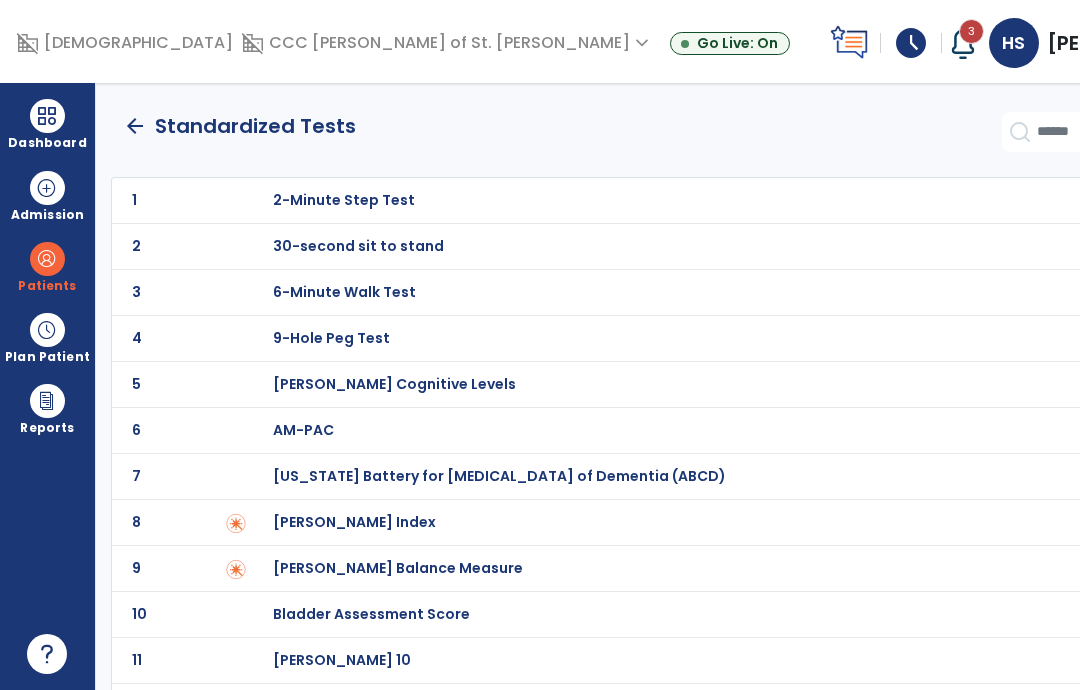 click 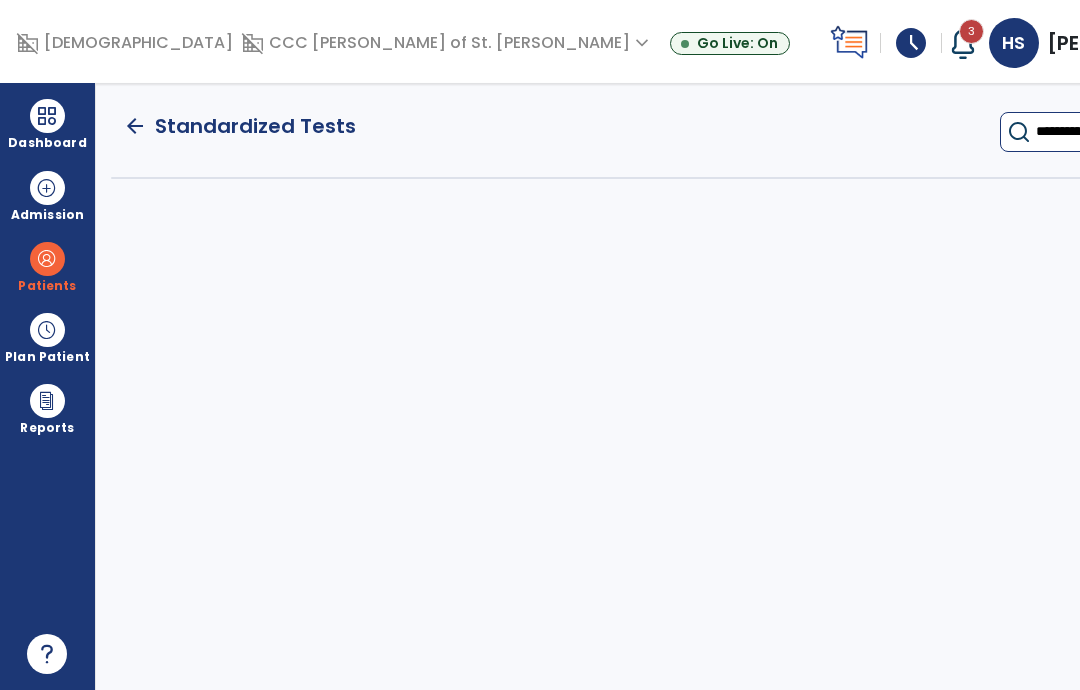 type on "**********" 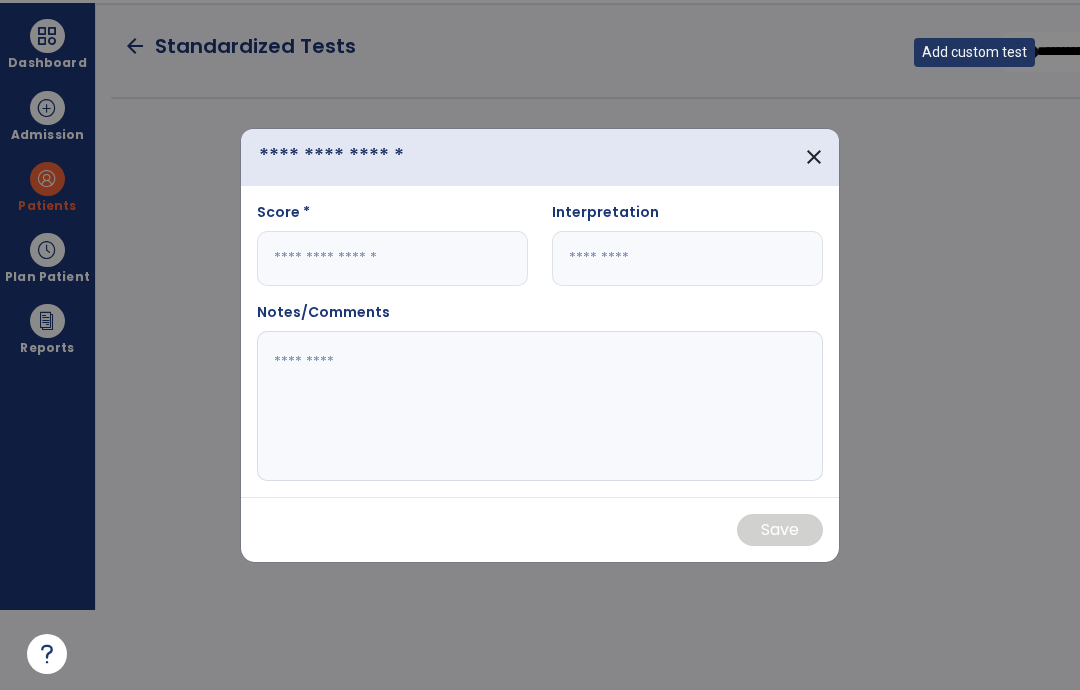 click at bounding box center (338, 156) 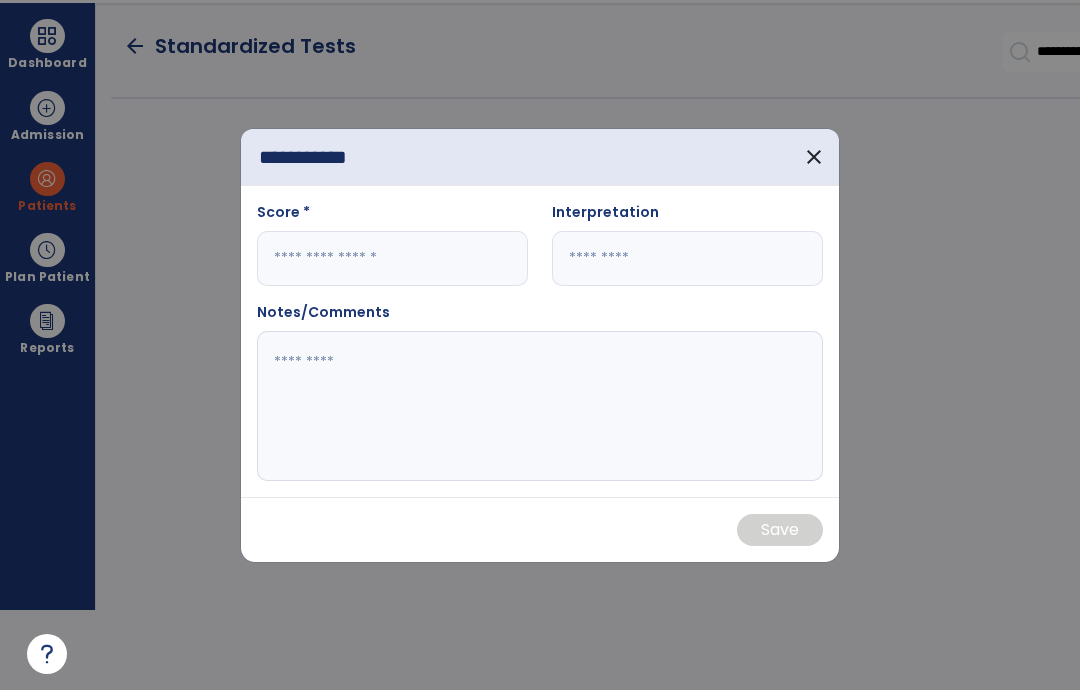 type on "**********" 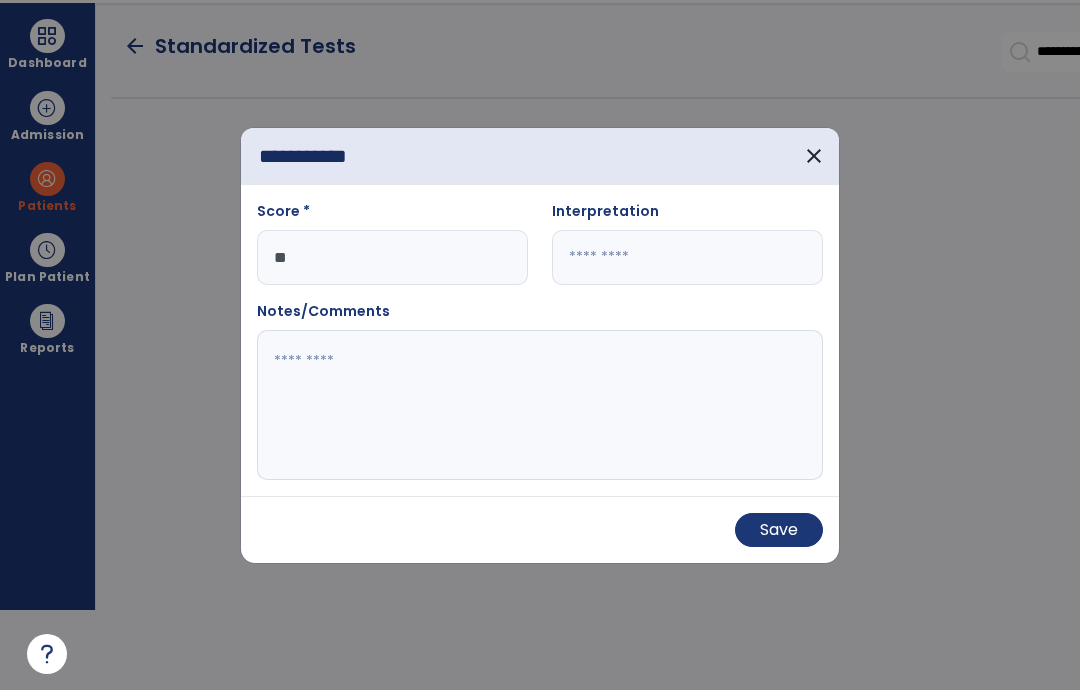 type on "***" 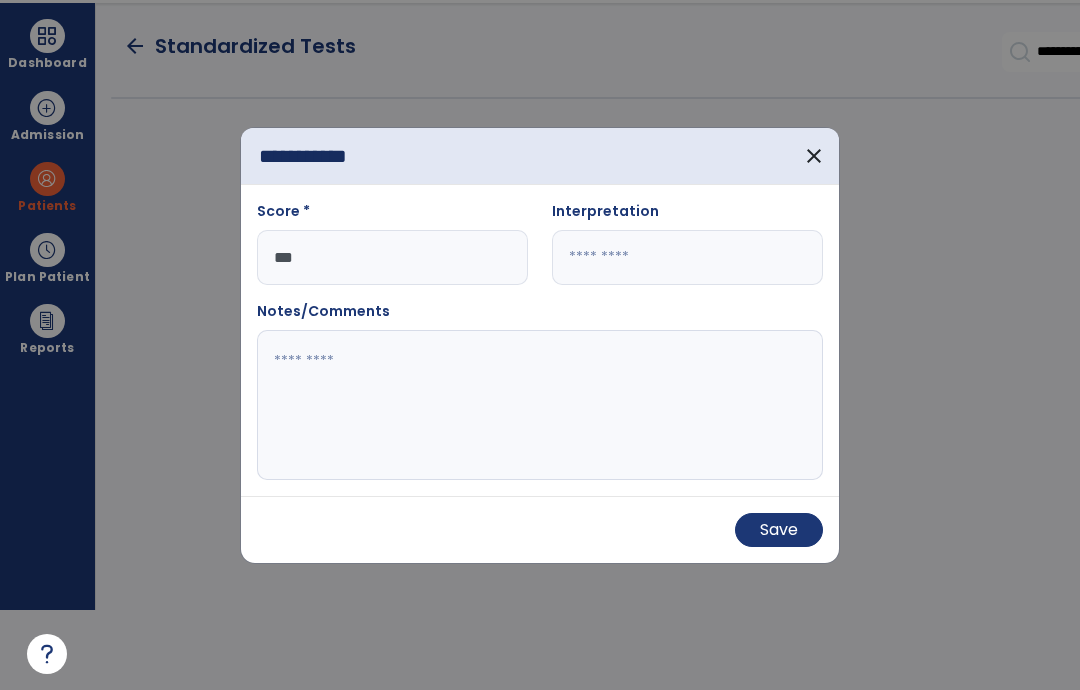 click on "Save" at bounding box center [779, 530] 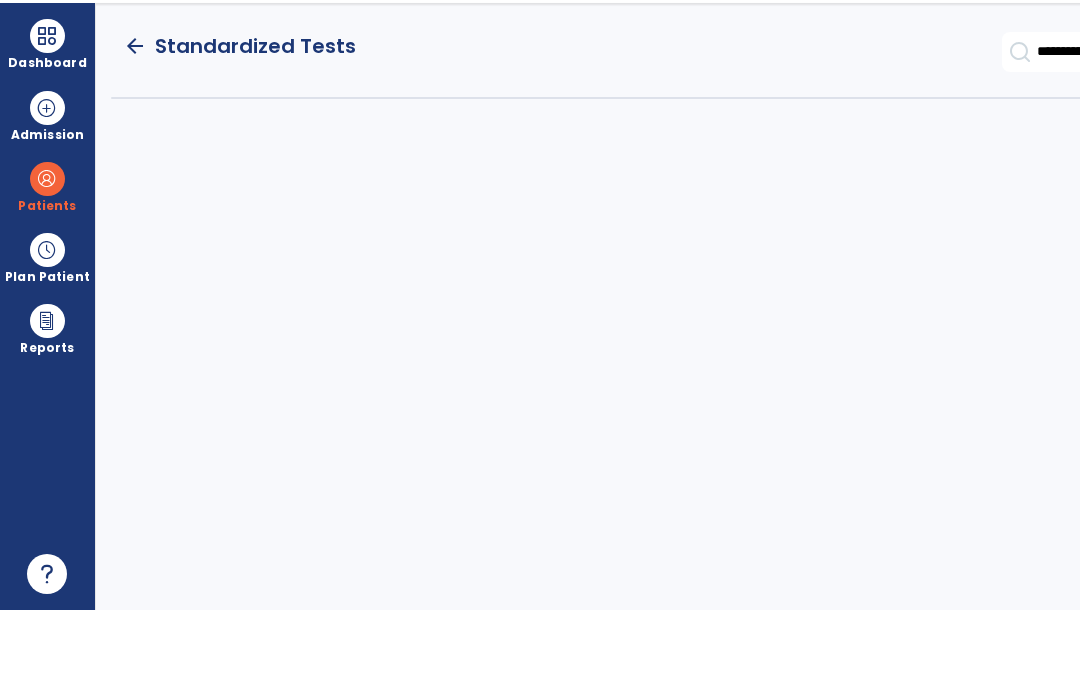 scroll, scrollTop: 80, scrollLeft: 0, axis: vertical 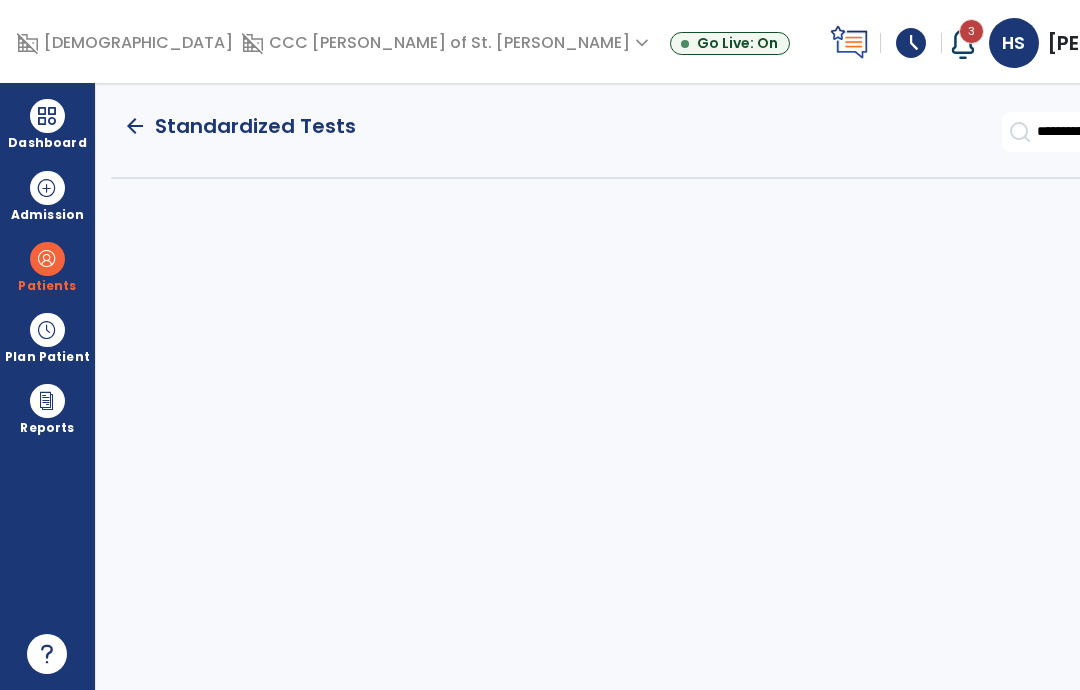 click on "arrow_back" 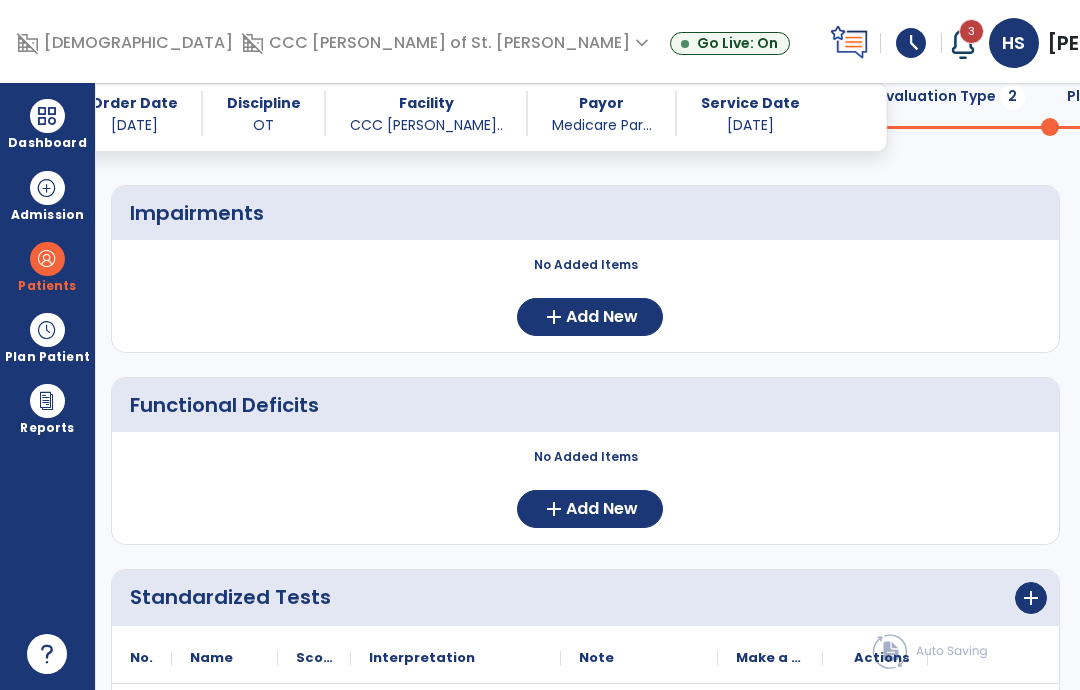 scroll, scrollTop: 160, scrollLeft: 0, axis: vertical 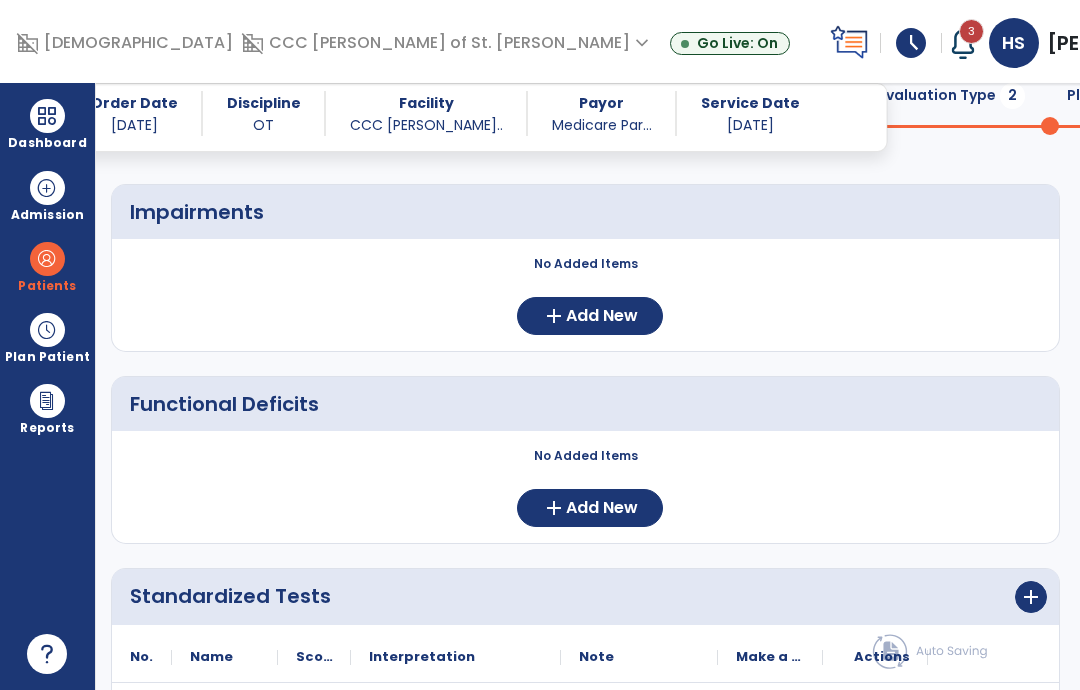 click on "Add New" 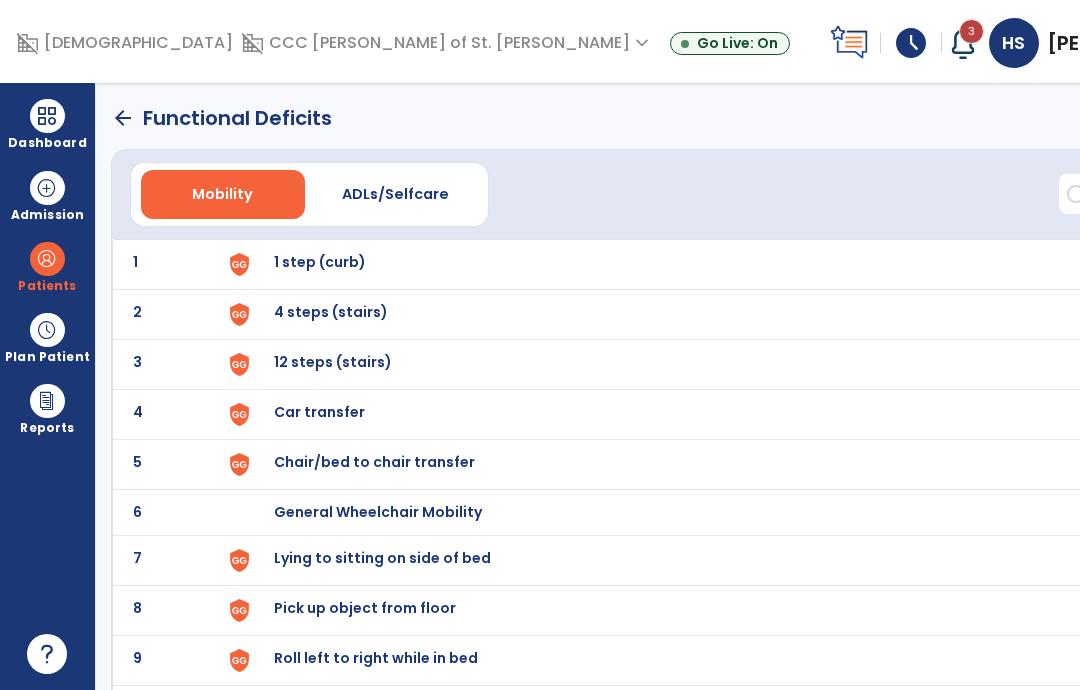 scroll, scrollTop: -2, scrollLeft: 0, axis: vertical 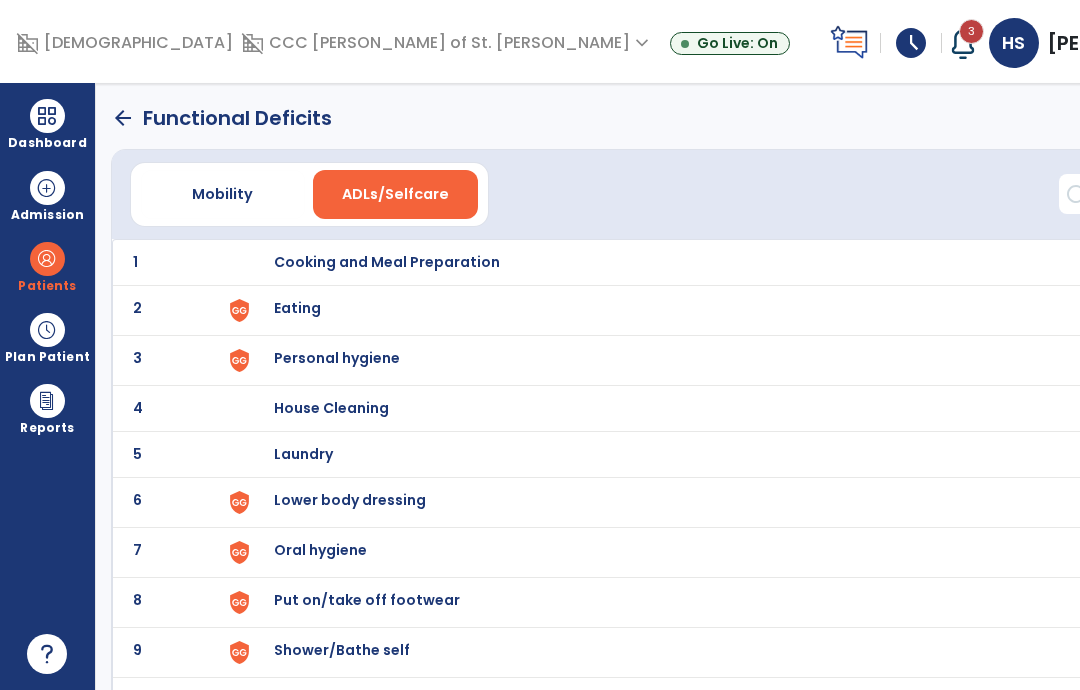 click on "Cooking and Meal Preparation" at bounding box center [387, 262] 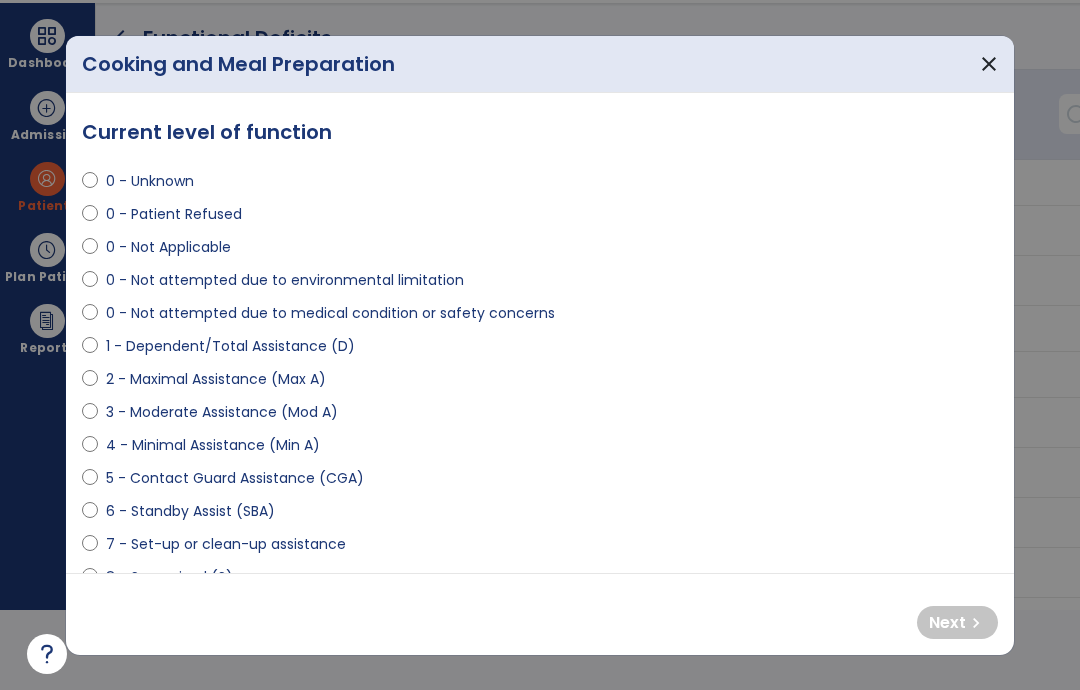 scroll, scrollTop: 0, scrollLeft: 0, axis: both 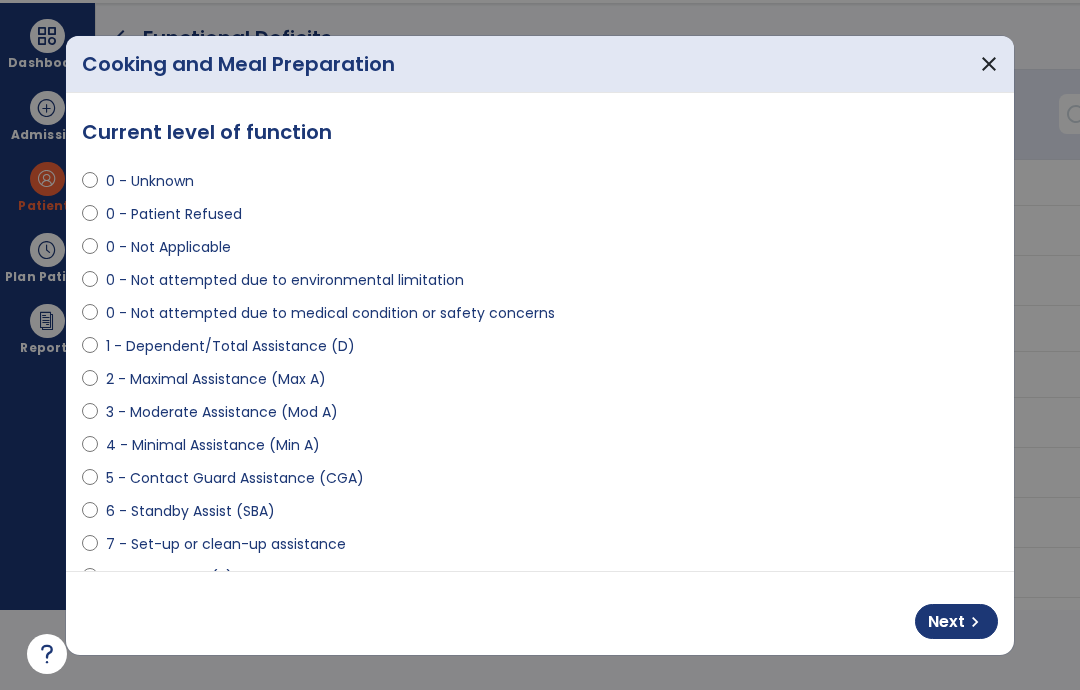 click on "Next" at bounding box center (946, 622) 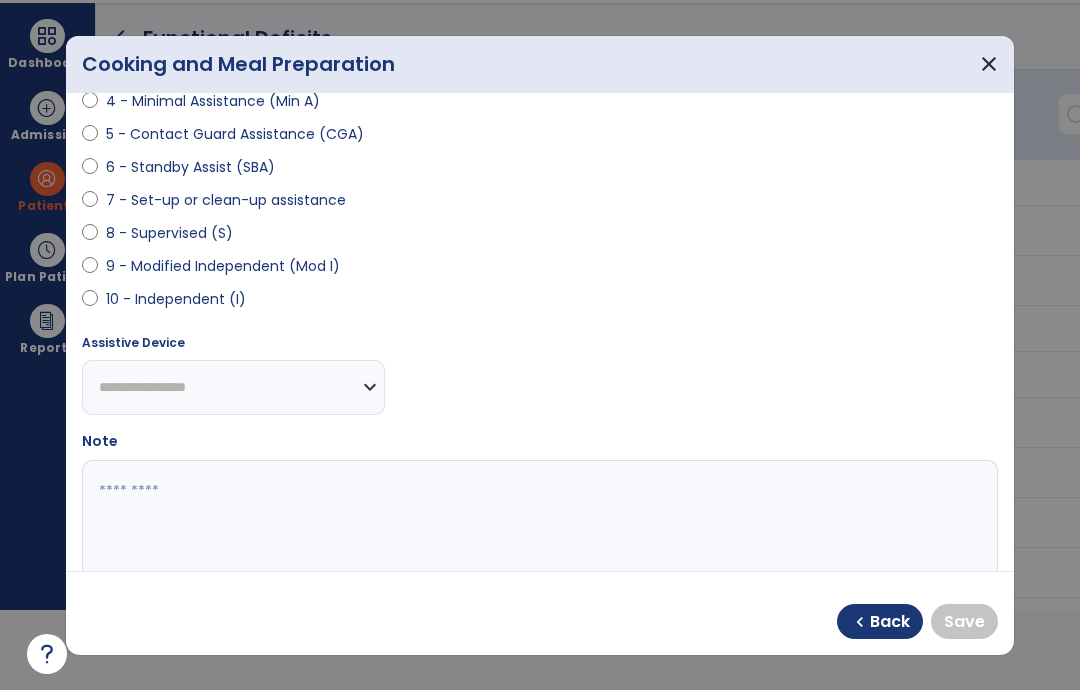 scroll, scrollTop: 343, scrollLeft: 0, axis: vertical 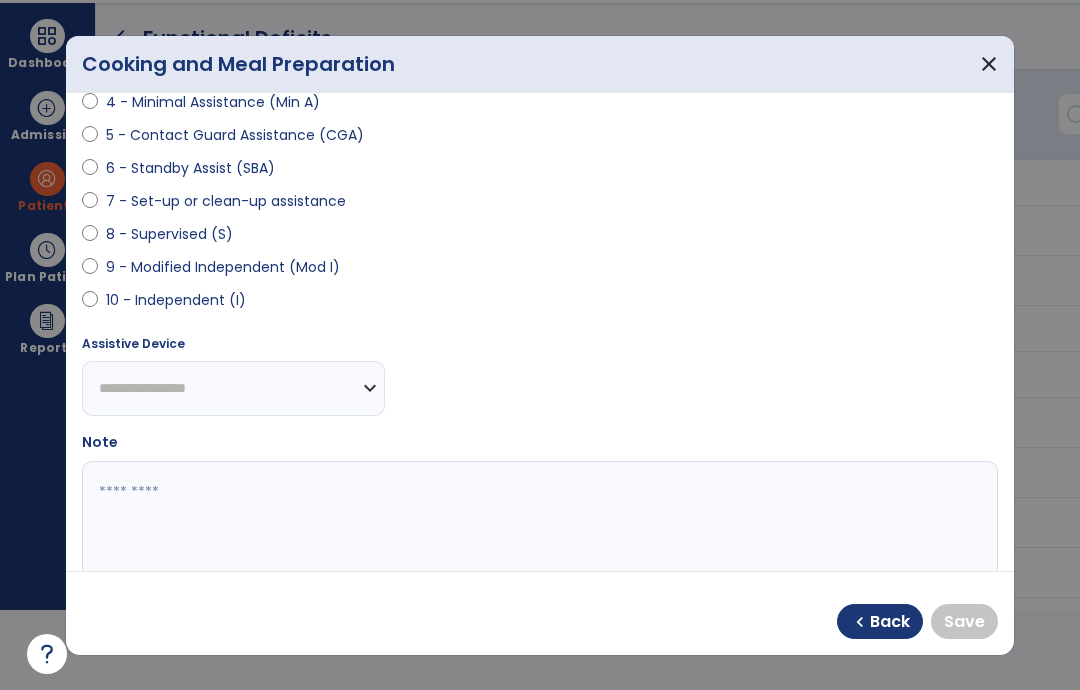 click on "10 - Independent (I)" at bounding box center (176, 300) 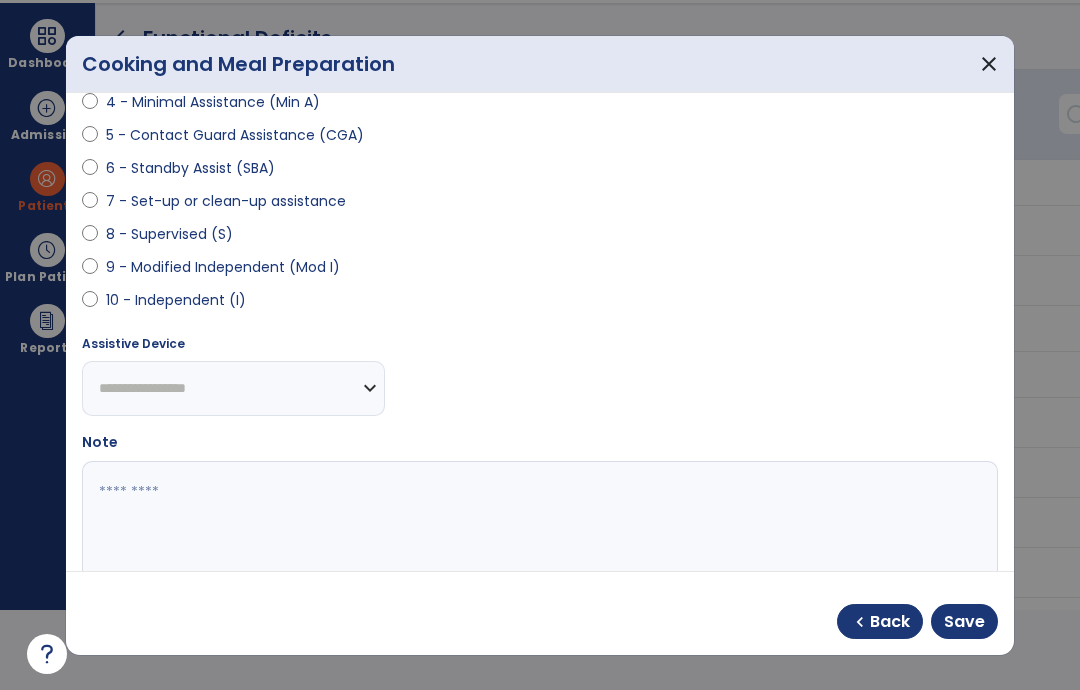 click on "Save" at bounding box center (964, 622) 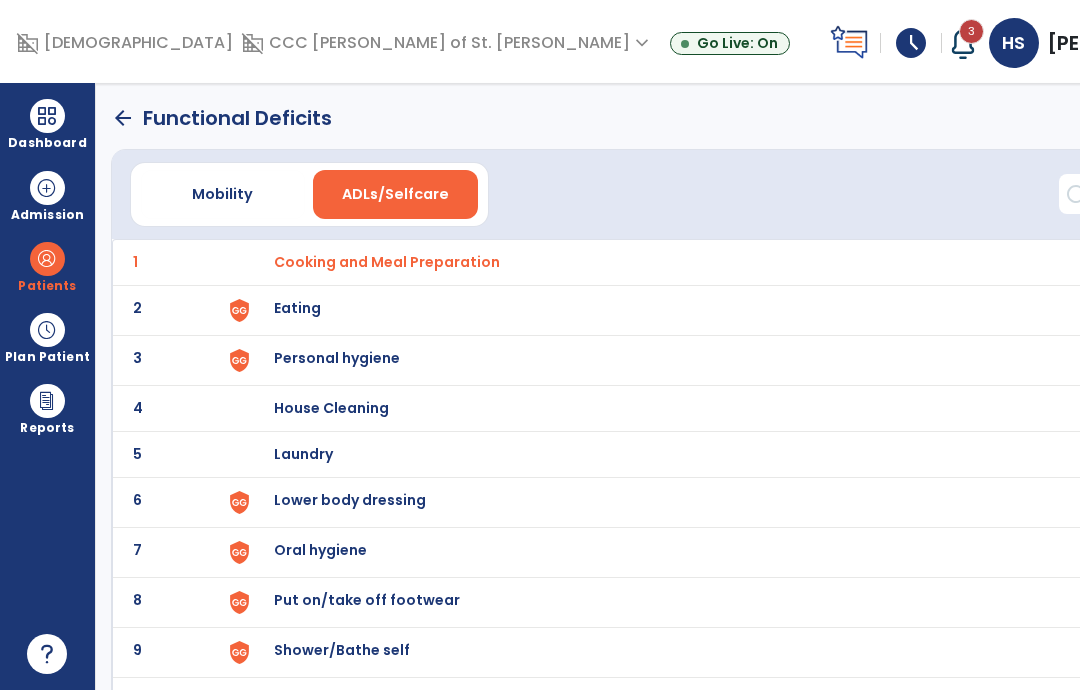 click on "Eating" at bounding box center (387, 262) 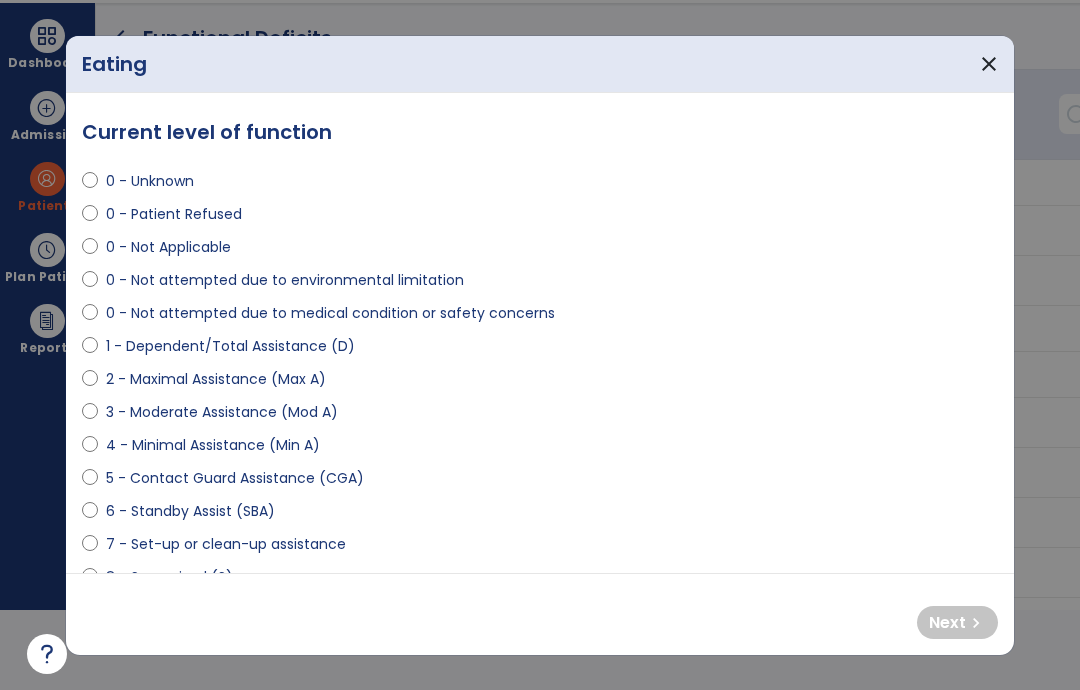 scroll, scrollTop: 0, scrollLeft: 0, axis: both 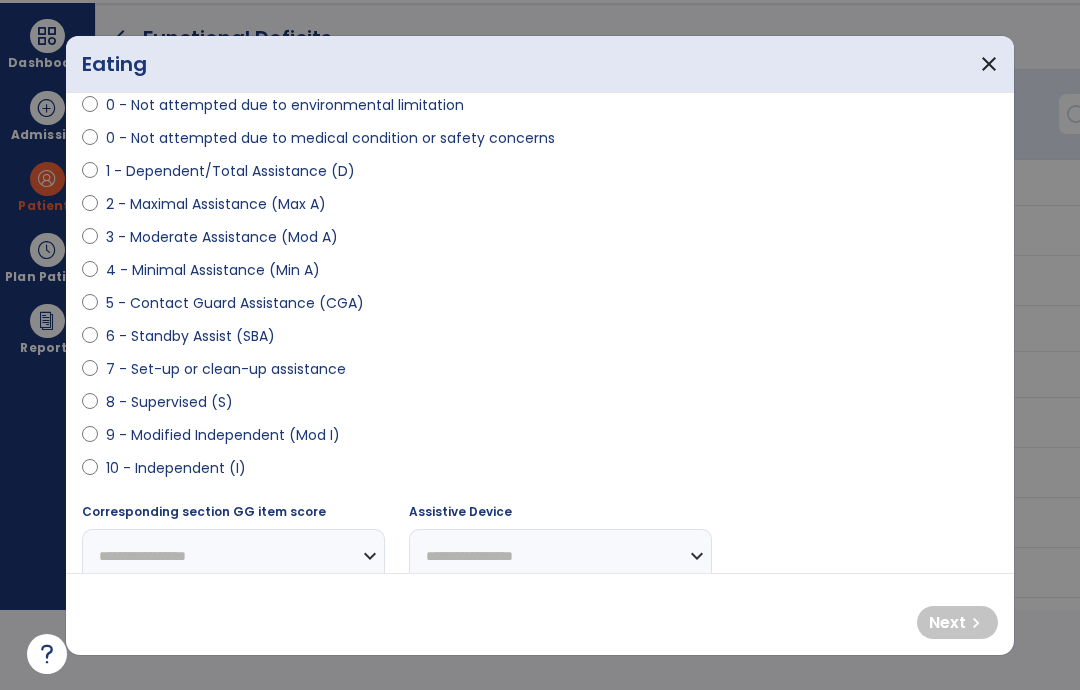 click on "10 - Independent (I)" at bounding box center (176, 468) 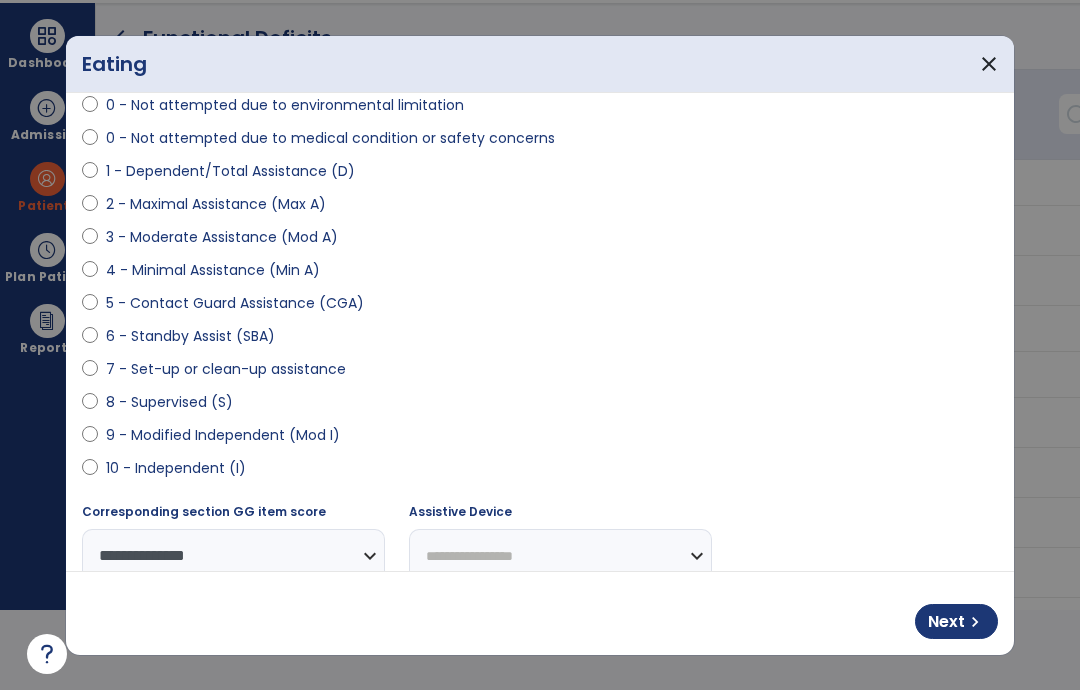 click on "Next  chevron_right" at bounding box center (956, 621) 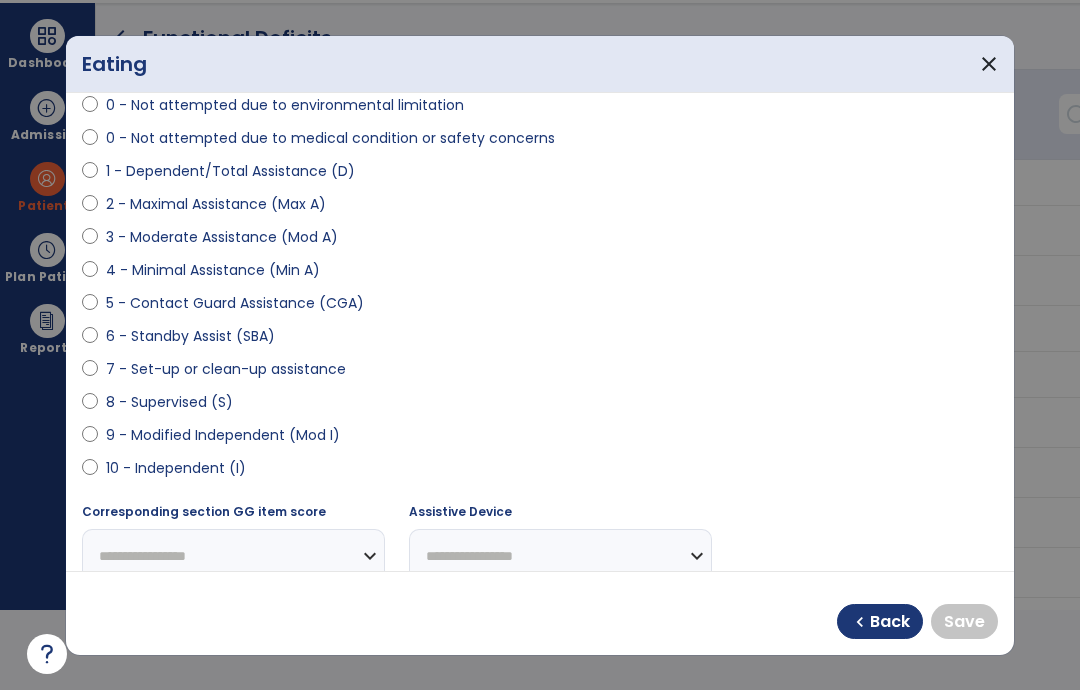 click on "10 - Independent (I)" at bounding box center (176, 468) 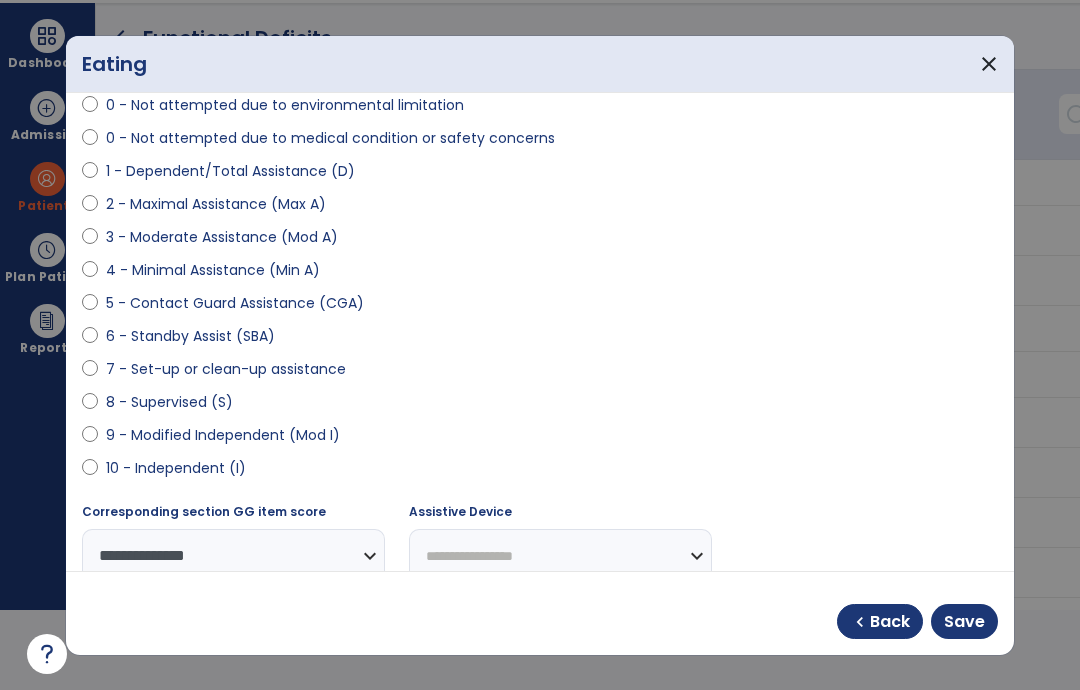 click on "Save" at bounding box center (964, 622) 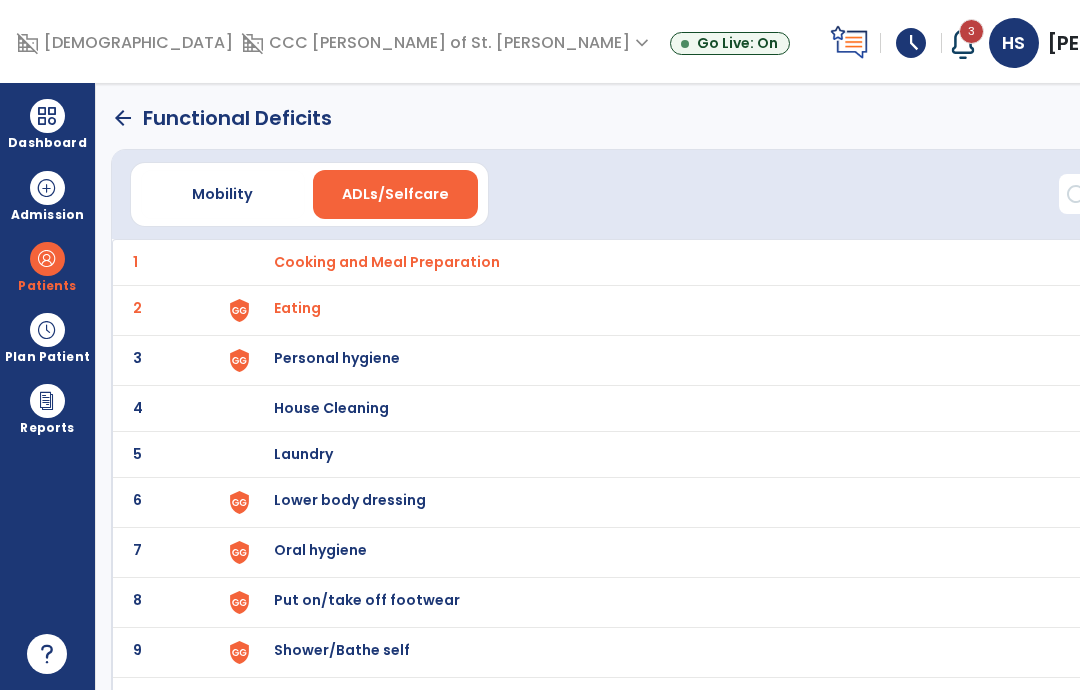 click on "Personal hygiene" at bounding box center (387, 262) 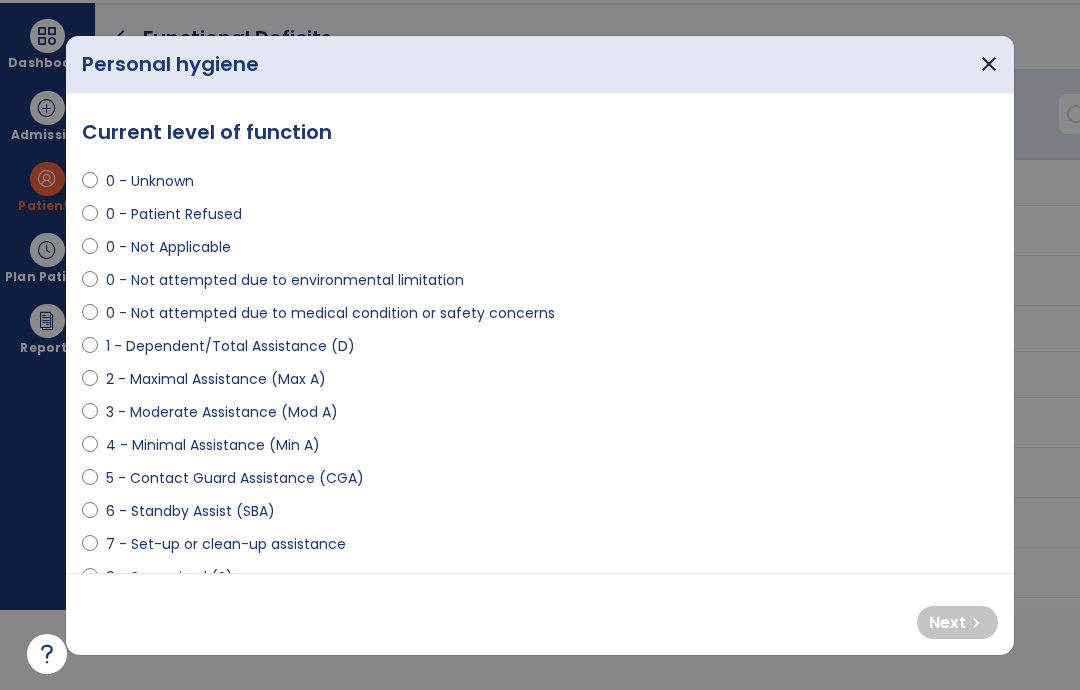 scroll, scrollTop: 0, scrollLeft: 0, axis: both 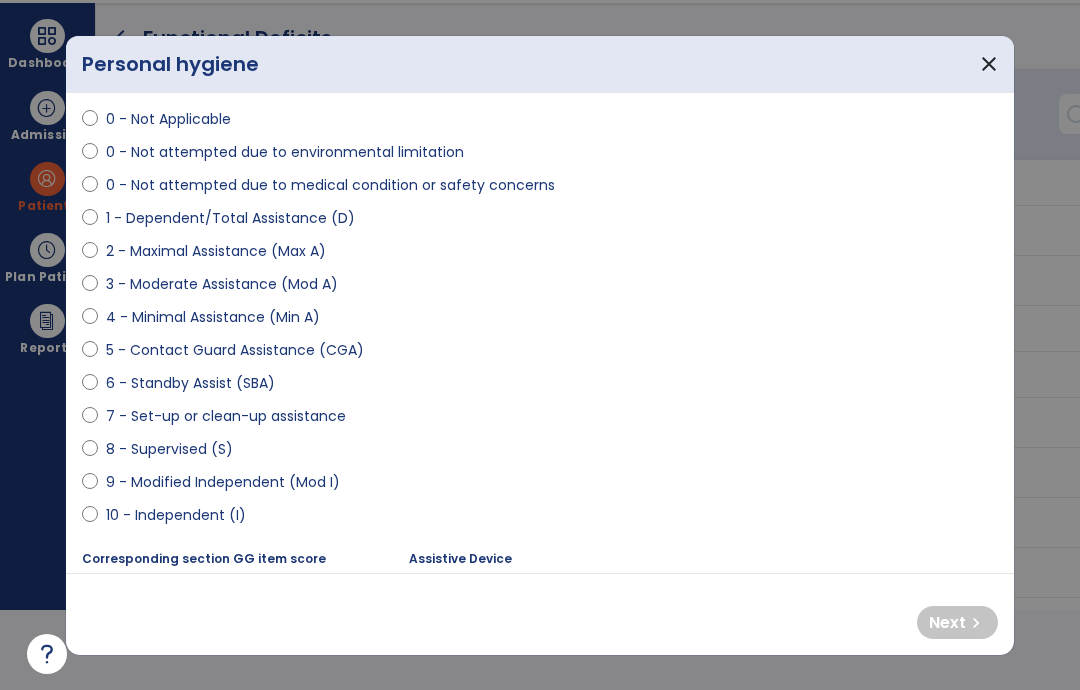 click on "10 - Independent (I)" at bounding box center (176, 515) 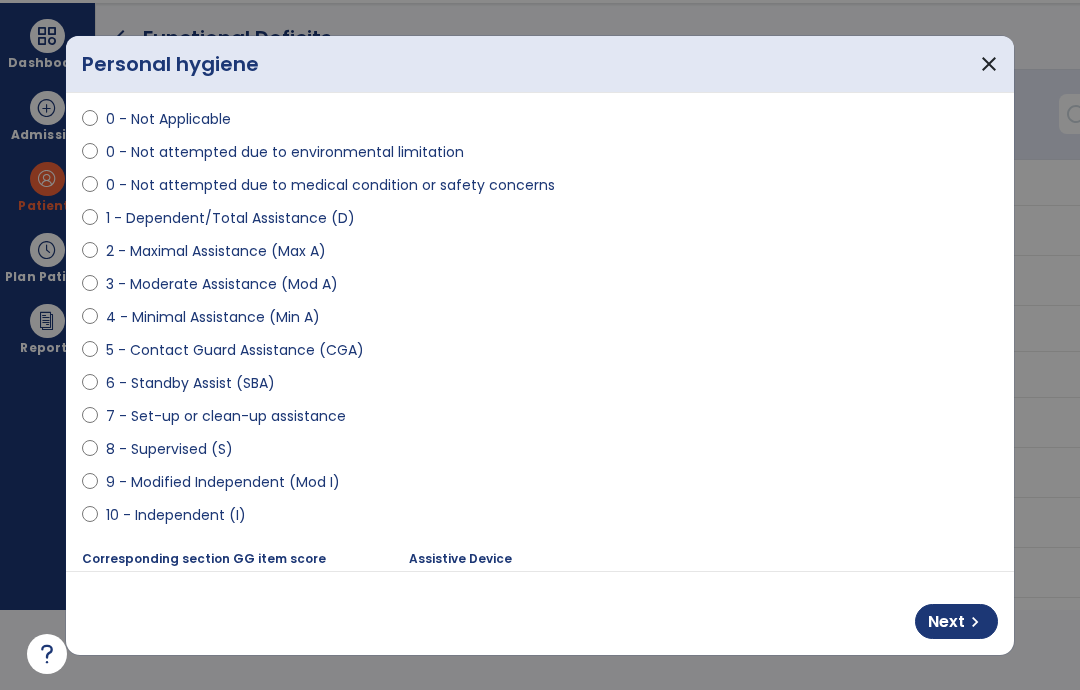 click on "chevron_right" at bounding box center [975, 622] 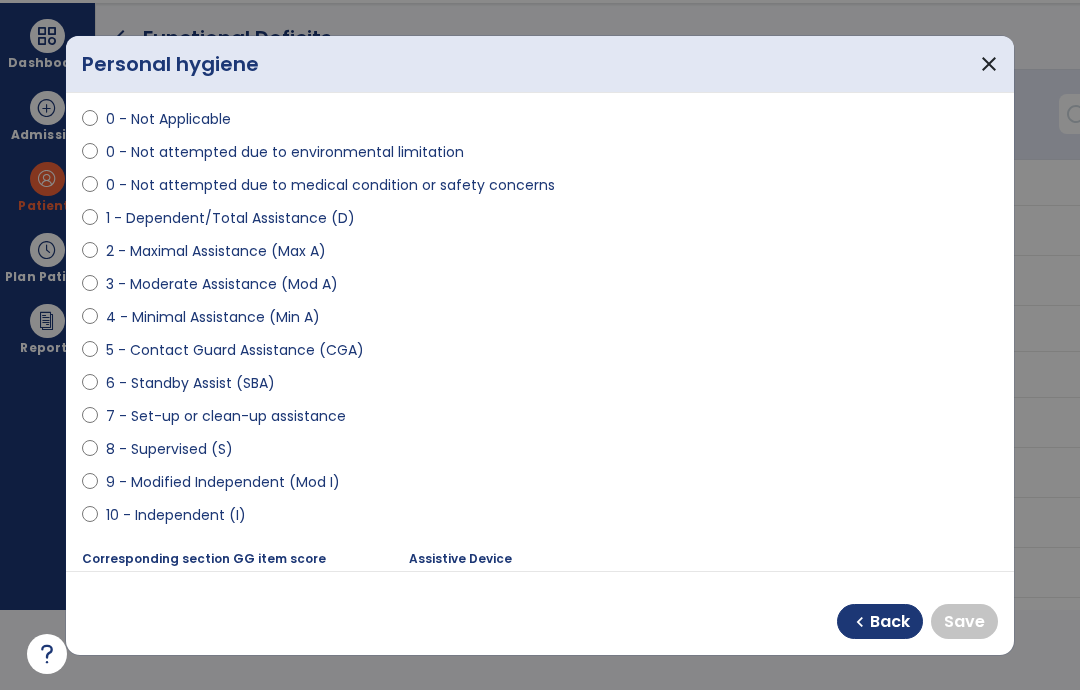 click on "10 - Independent (I)" at bounding box center (176, 515) 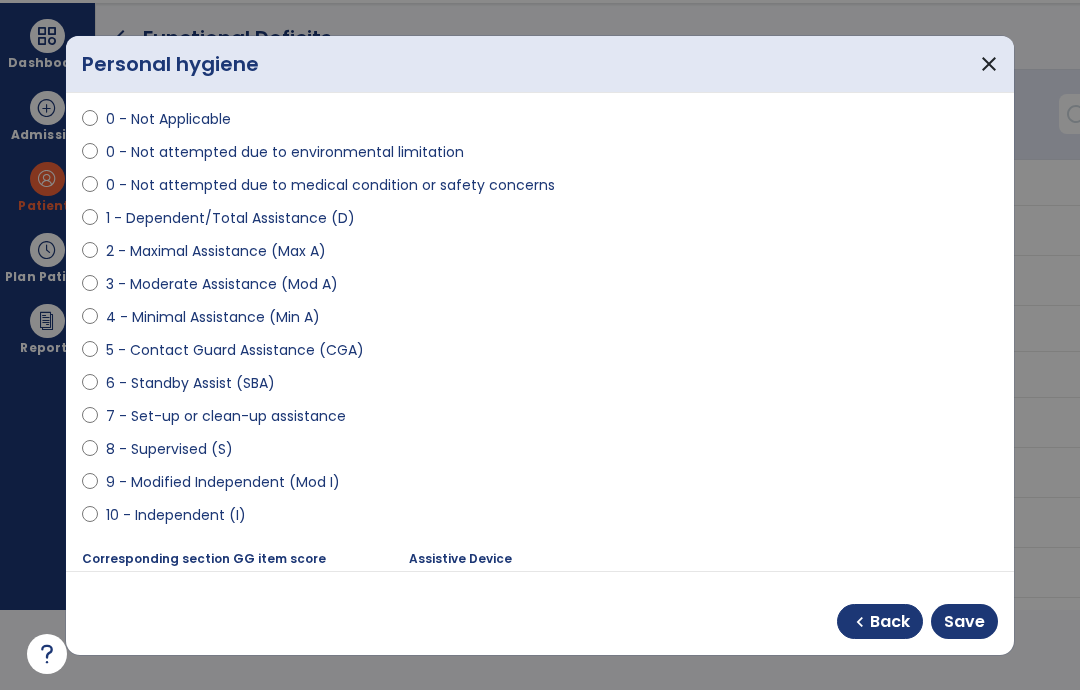 click on "Save" at bounding box center (964, 622) 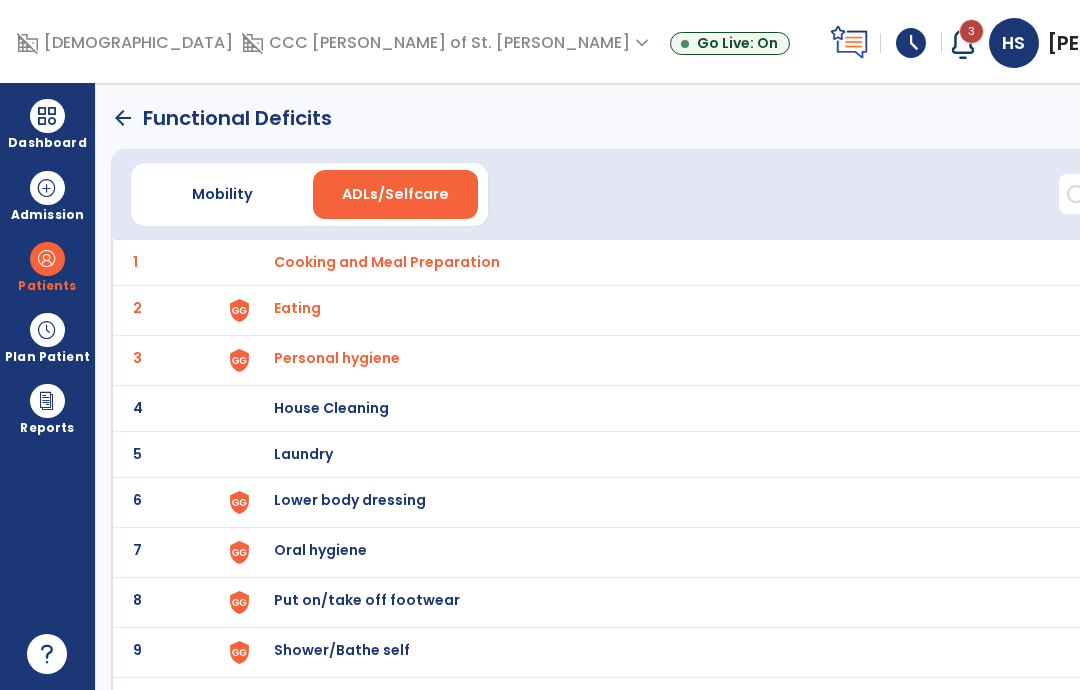 click on "Laundry" at bounding box center [387, 262] 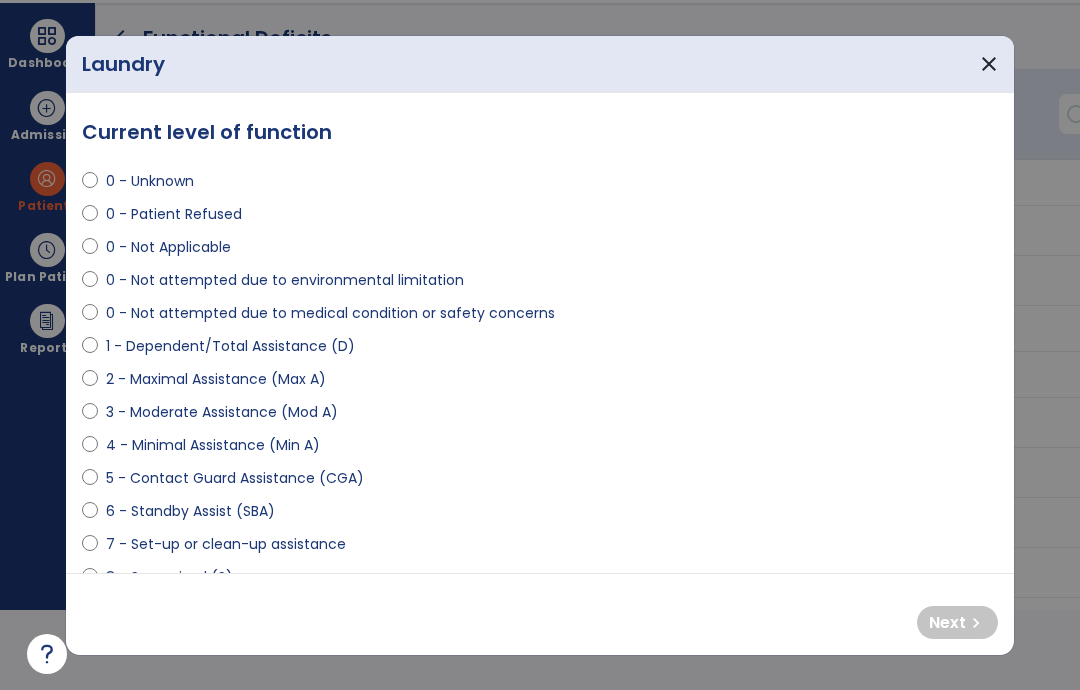 scroll, scrollTop: 0, scrollLeft: 0, axis: both 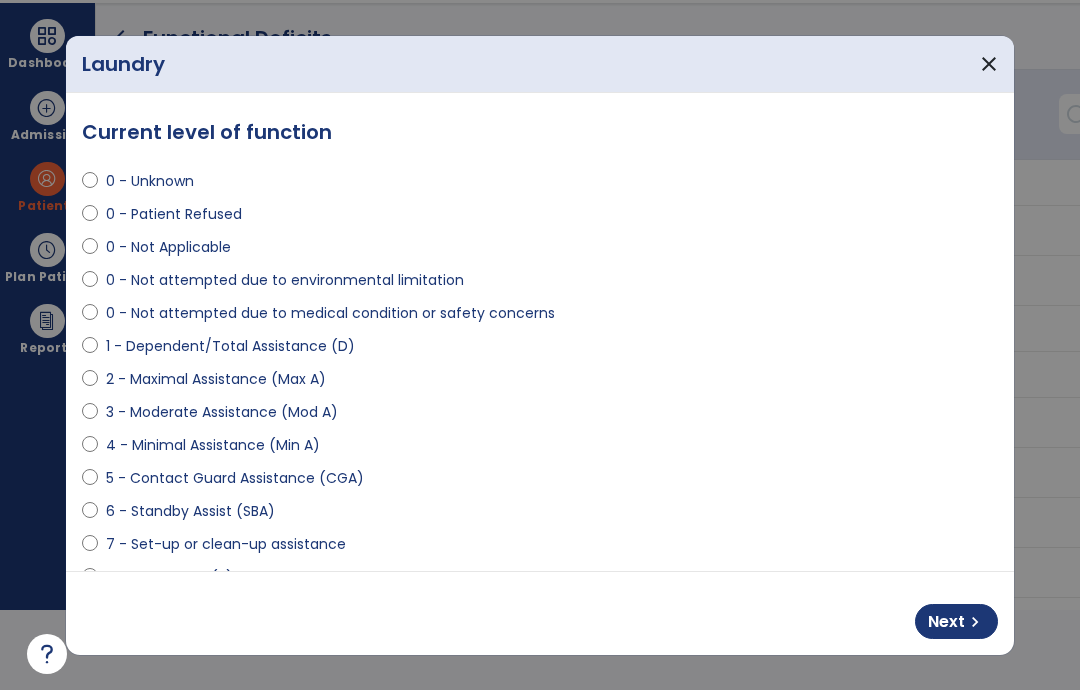 click on "Next" at bounding box center (946, 622) 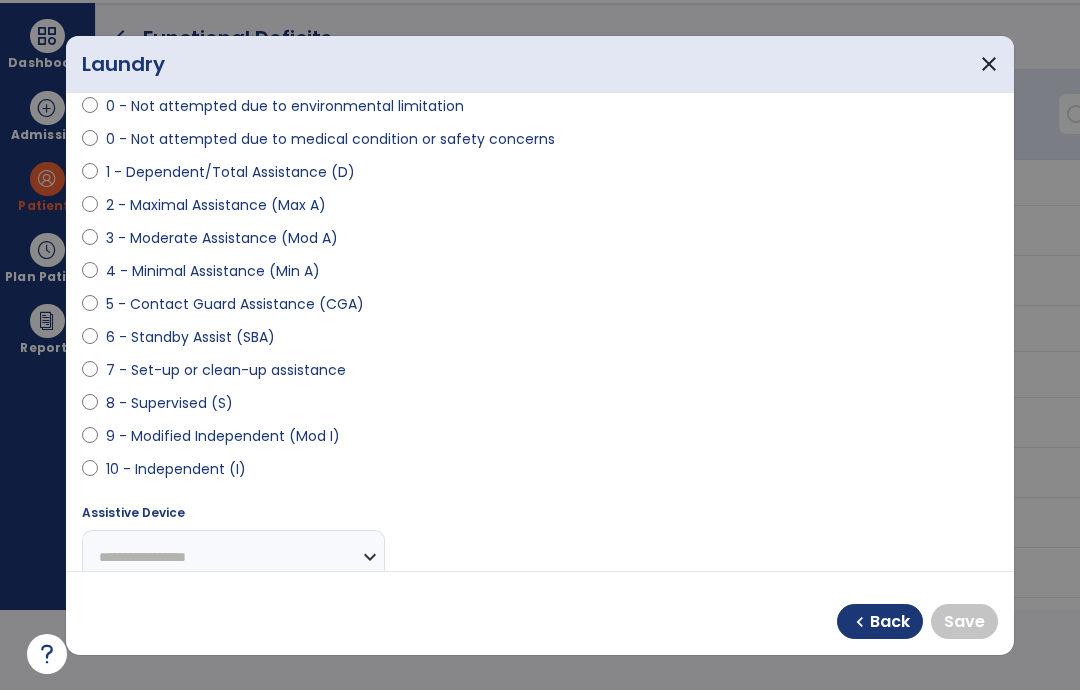 scroll, scrollTop: 189, scrollLeft: 0, axis: vertical 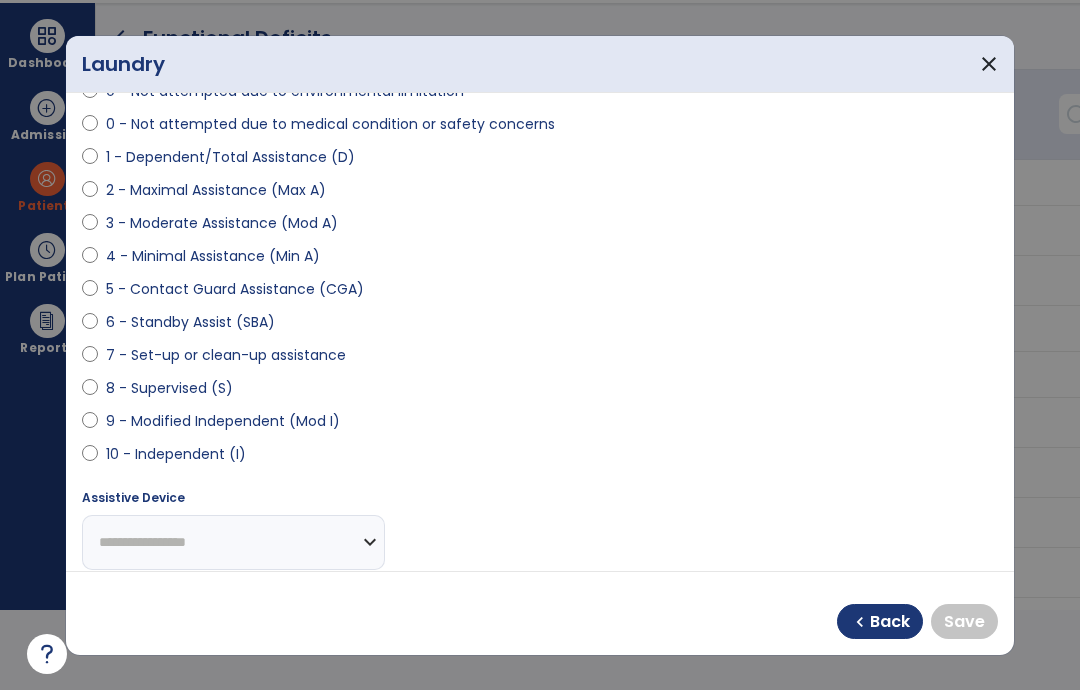 click on "10 - Independent (I)" at bounding box center [176, 454] 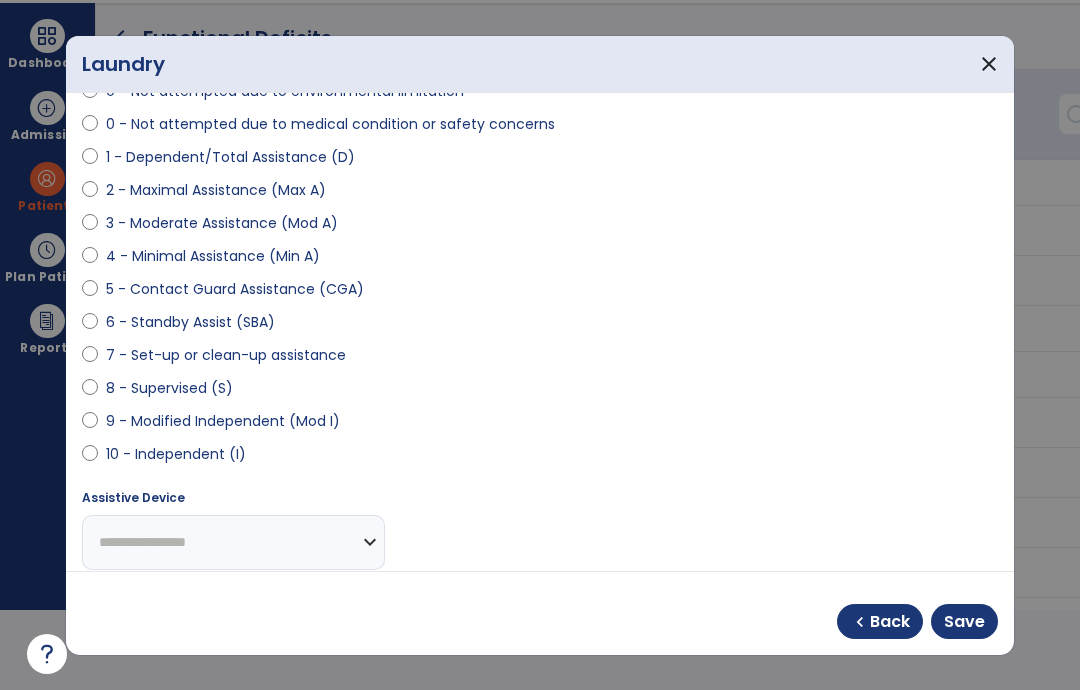 click on "Save" at bounding box center [964, 622] 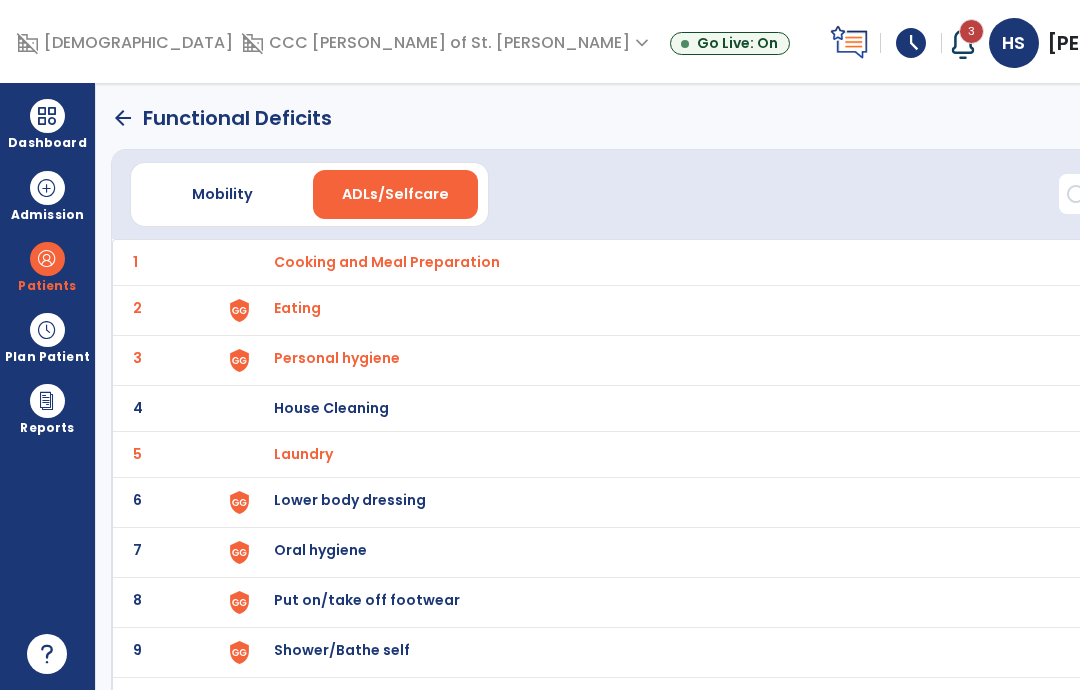 click on "Lower body dressing" at bounding box center (387, 262) 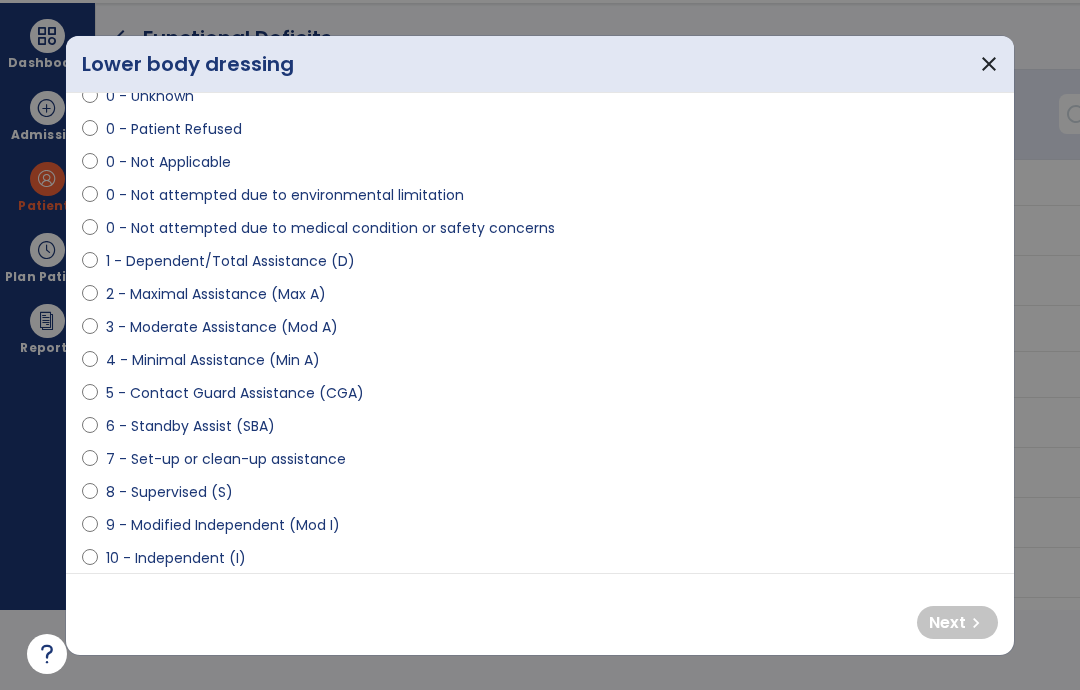 scroll, scrollTop: 80, scrollLeft: 0, axis: vertical 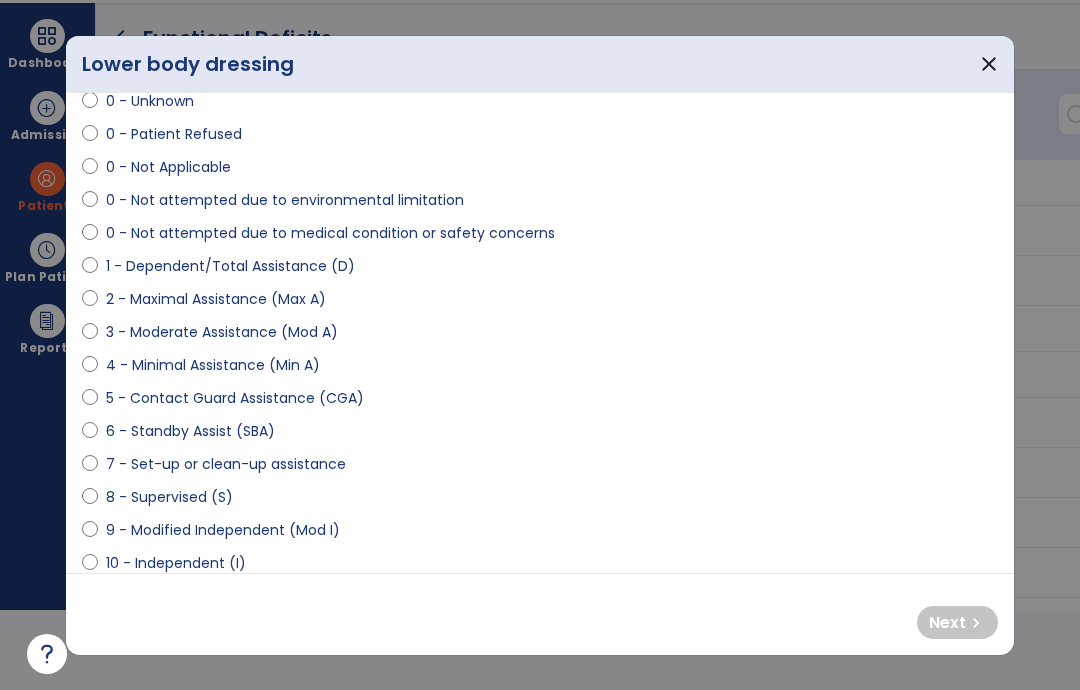 click on "8 - Supervised (S)" at bounding box center [169, 497] 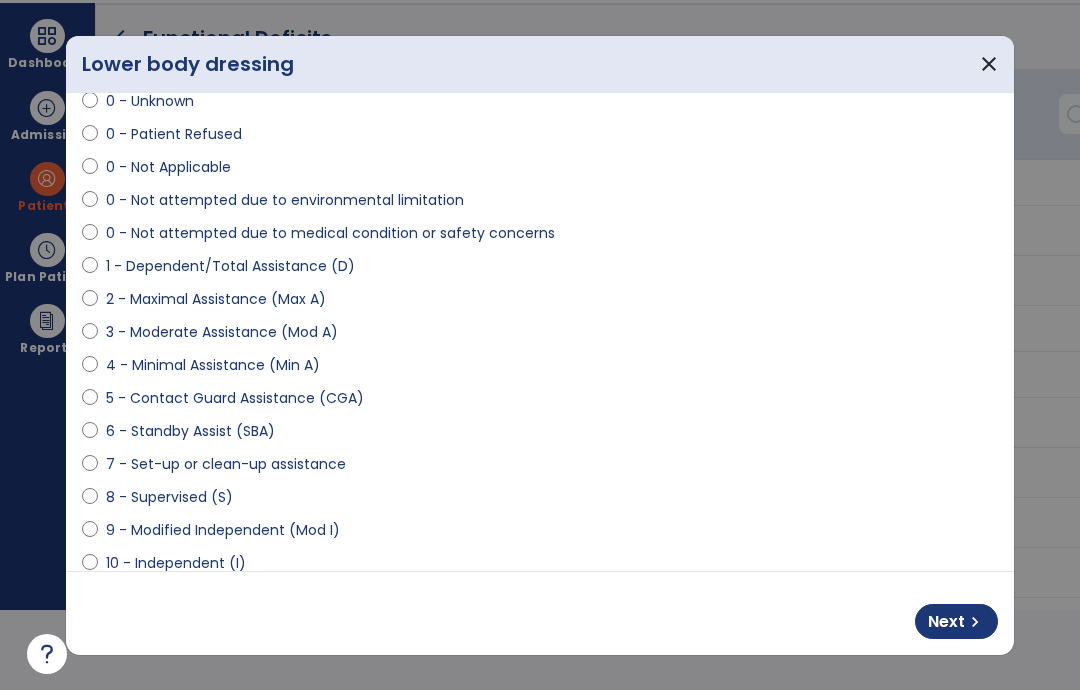 click on "Next" at bounding box center [946, 622] 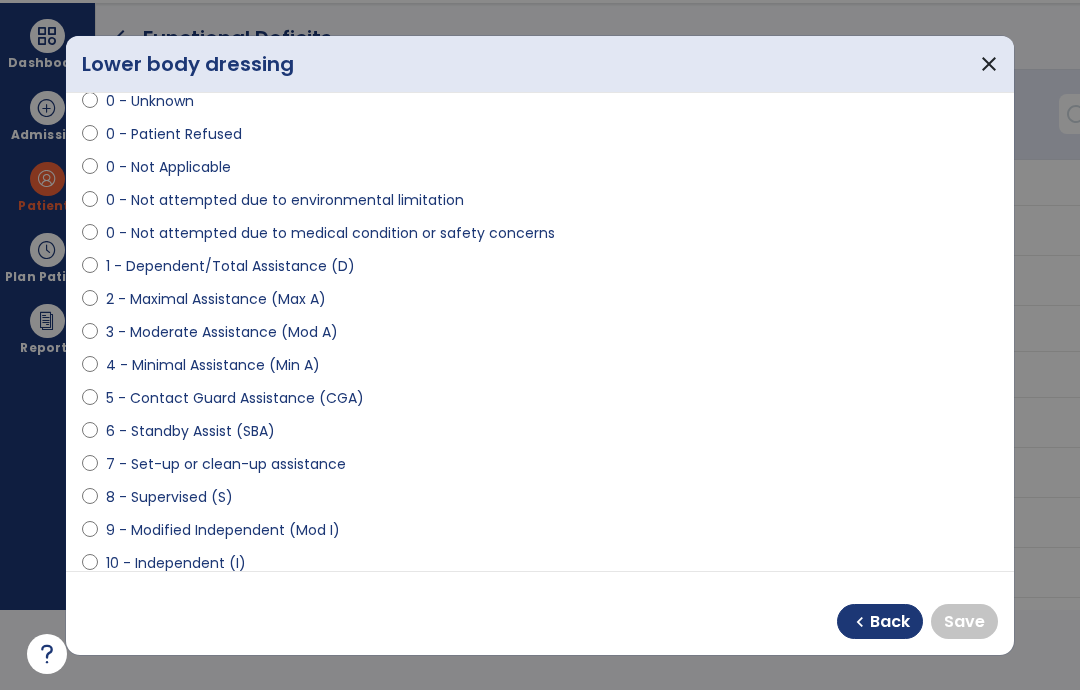 click on "10 - Independent (I)" at bounding box center (176, 563) 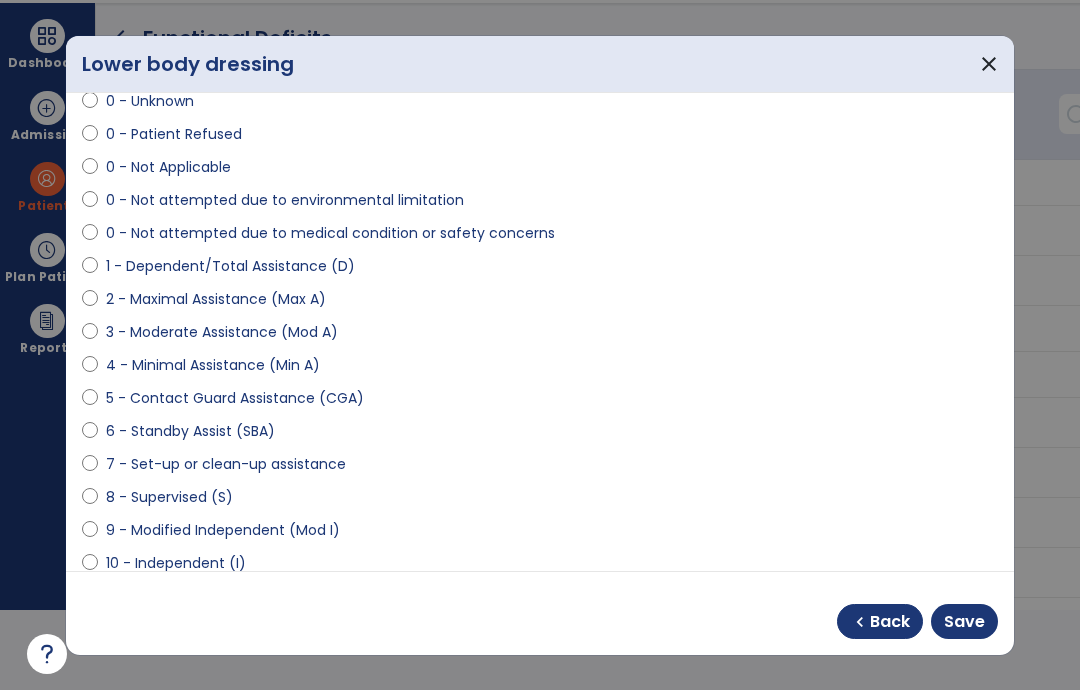 click on "Save" at bounding box center (964, 622) 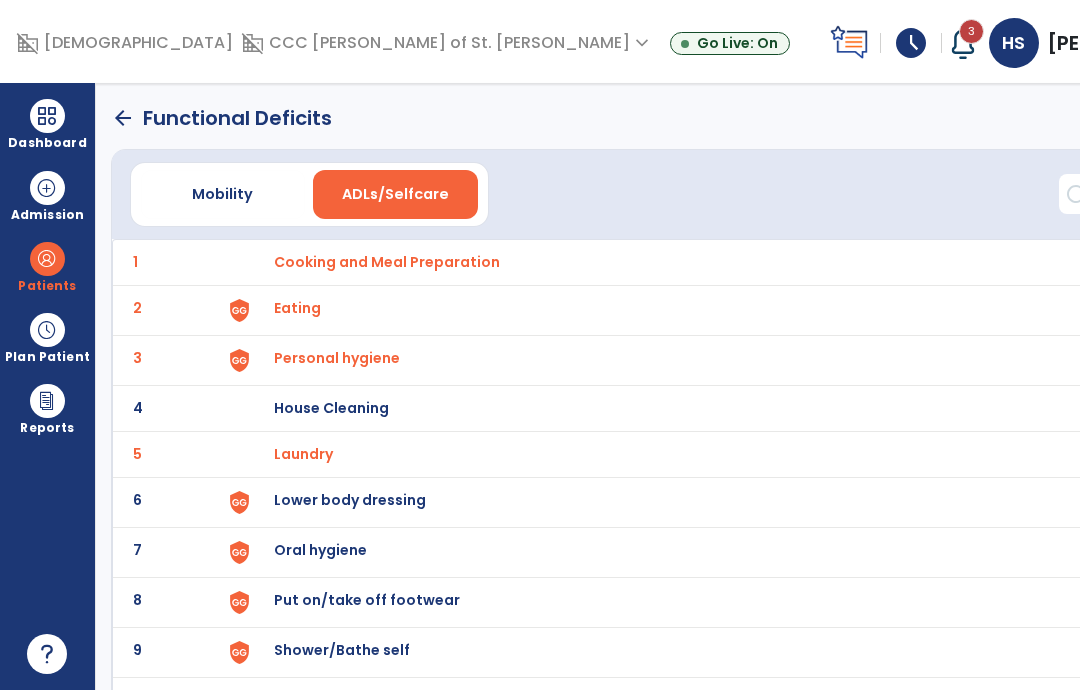 scroll, scrollTop: 80, scrollLeft: 0, axis: vertical 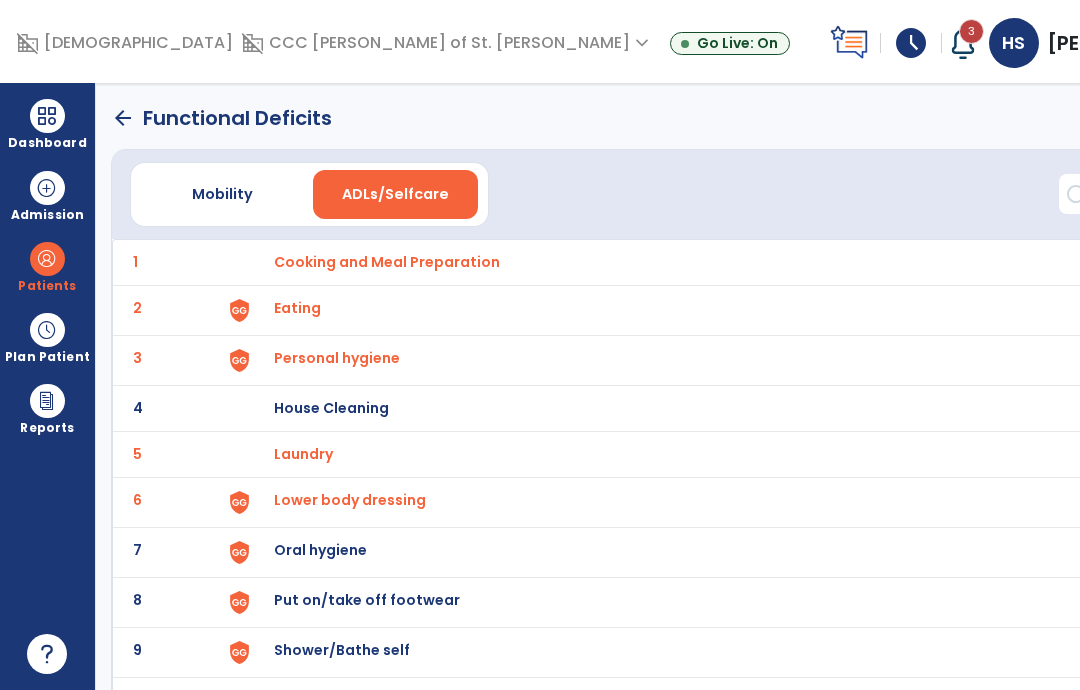 click on "Oral hygiene" at bounding box center (387, 262) 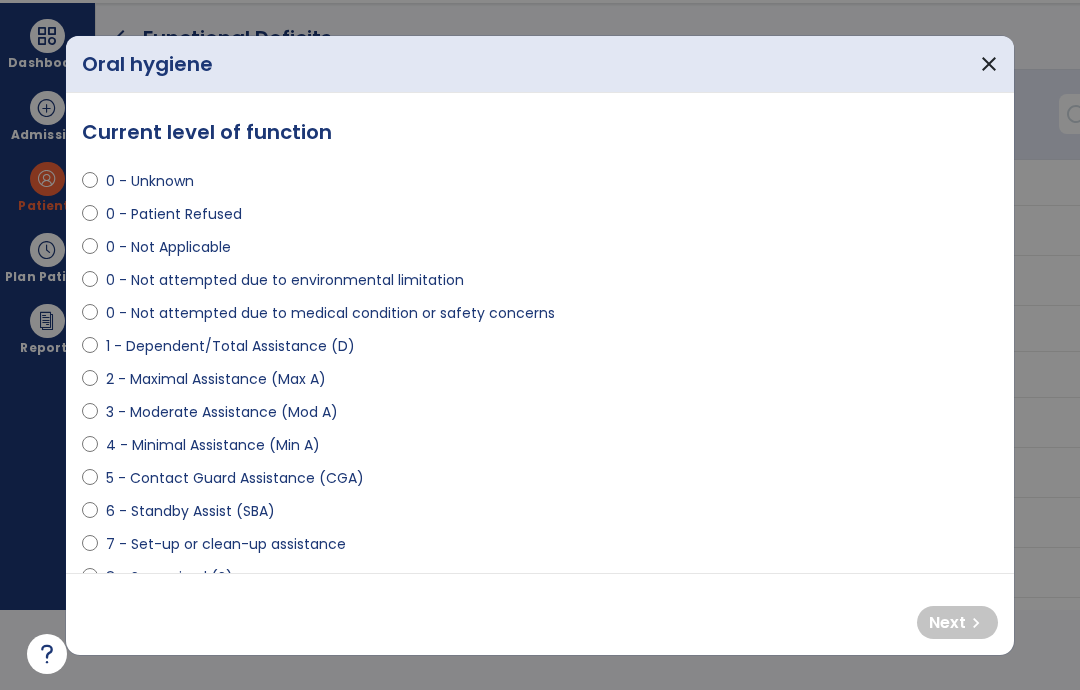 scroll, scrollTop: 0, scrollLeft: 0, axis: both 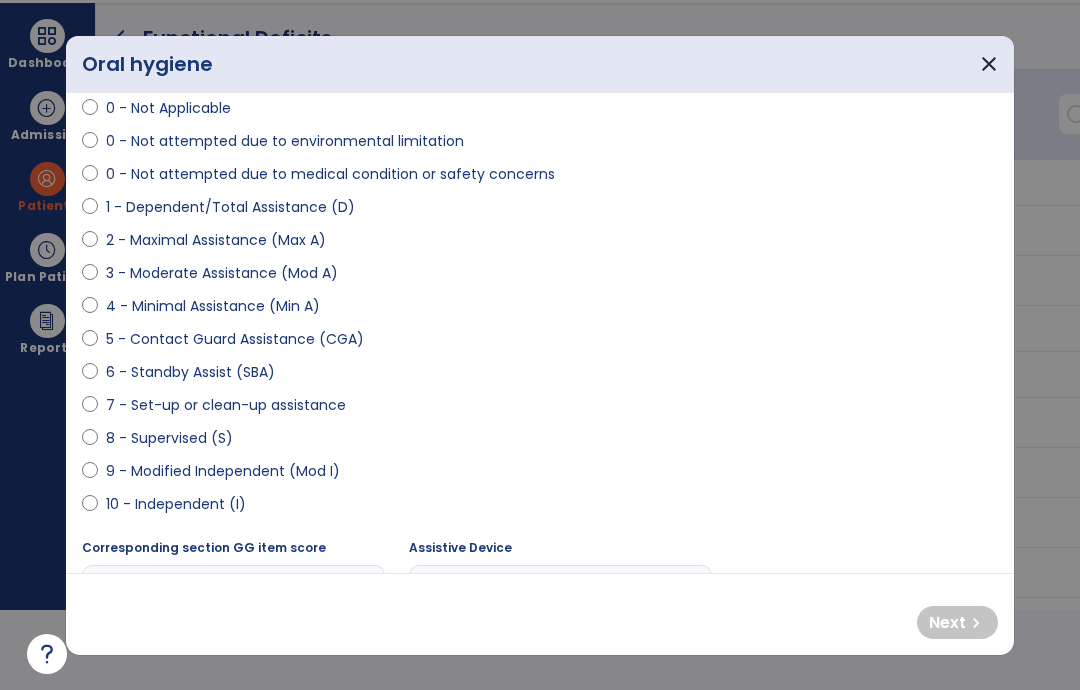 click on "10 - Independent (I)" at bounding box center [176, 504] 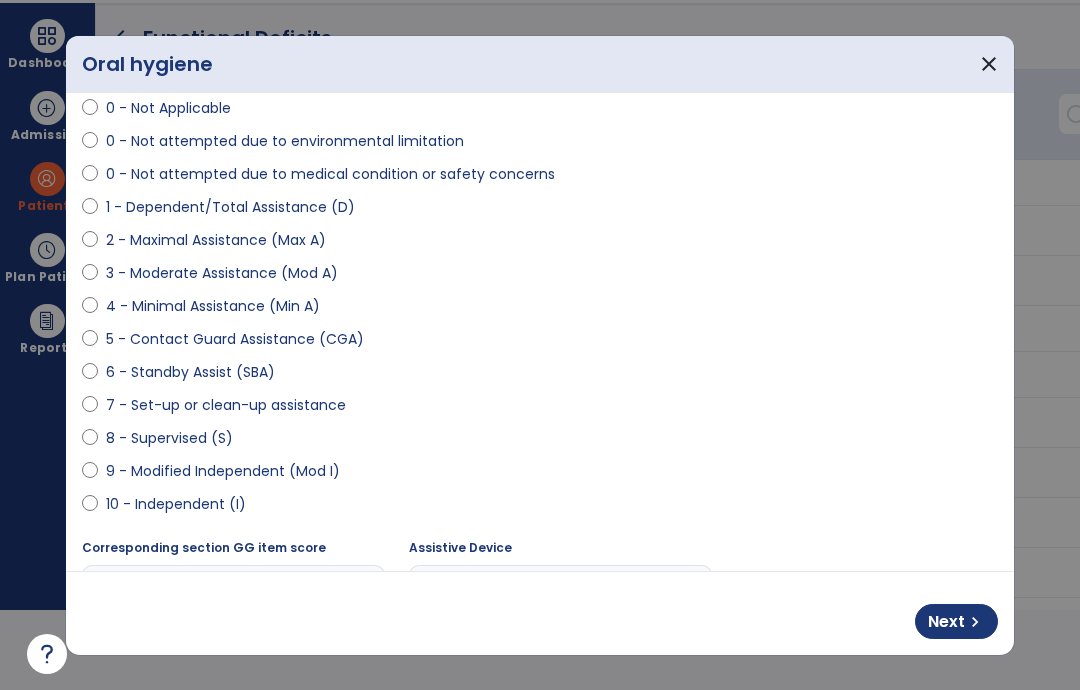 click on "Next  chevron_right" at bounding box center [956, 621] 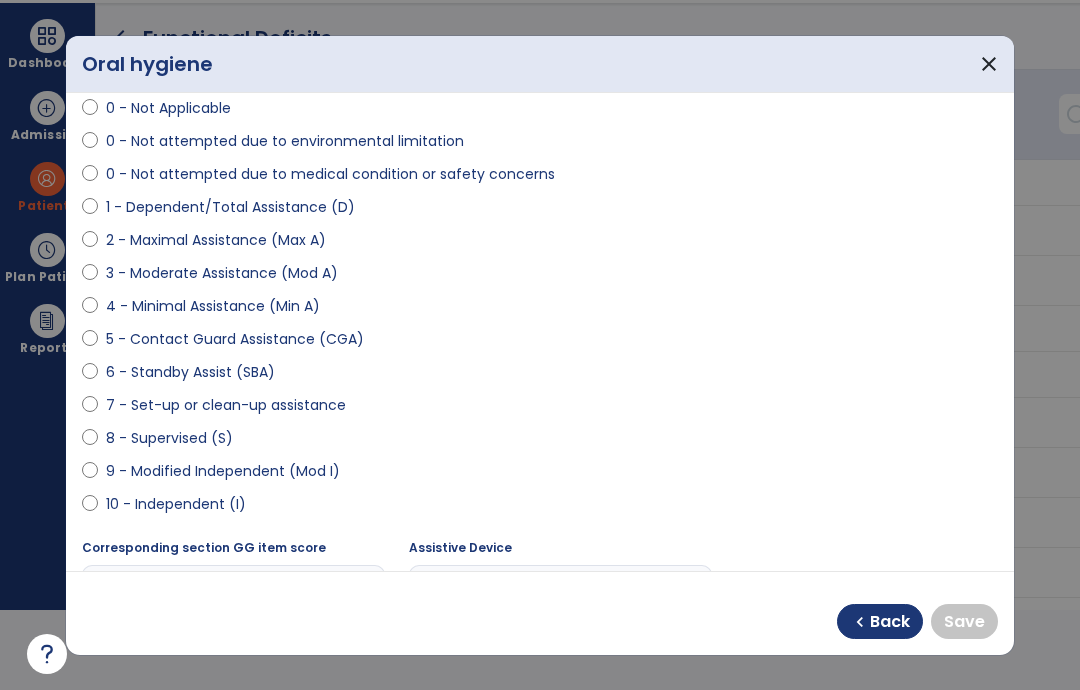click on "10 - Independent (I)" at bounding box center [176, 504] 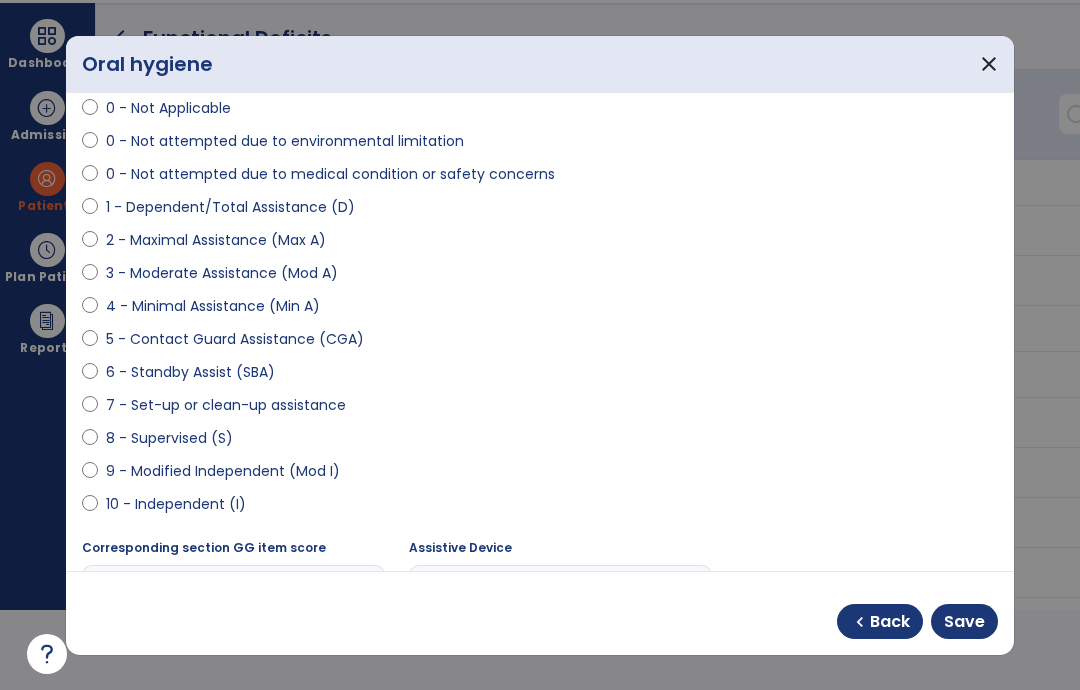 click on "Save" at bounding box center [964, 621] 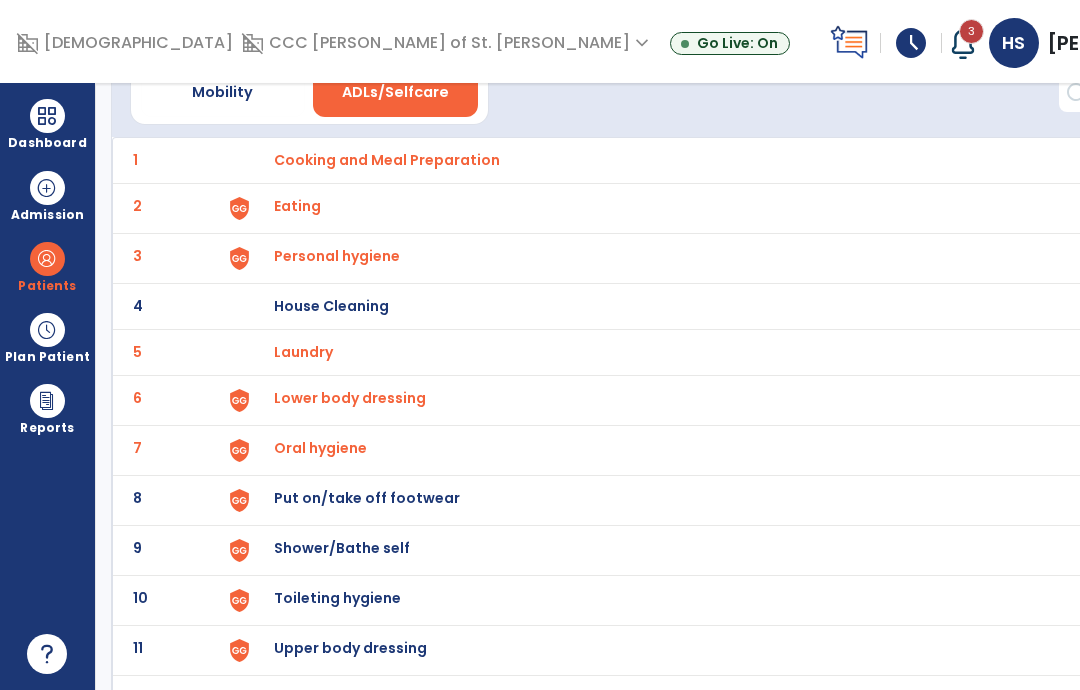 scroll, scrollTop: 101, scrollLeft: 0, axis: vertical 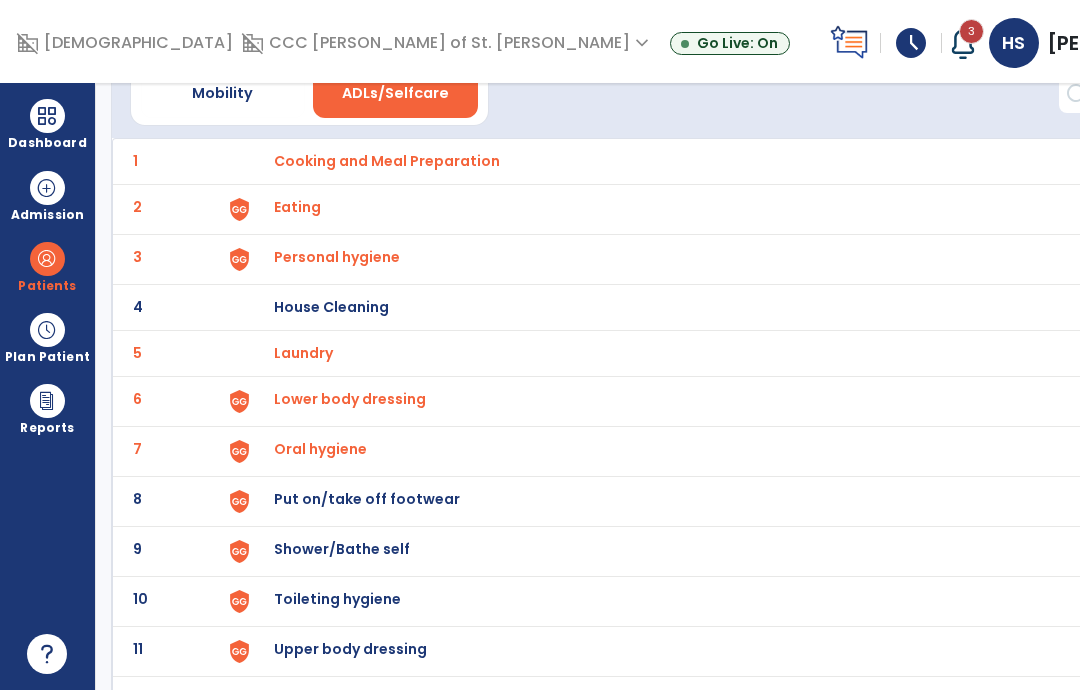 click on "Put on/take off footwear" at bounding box center (387, 161) 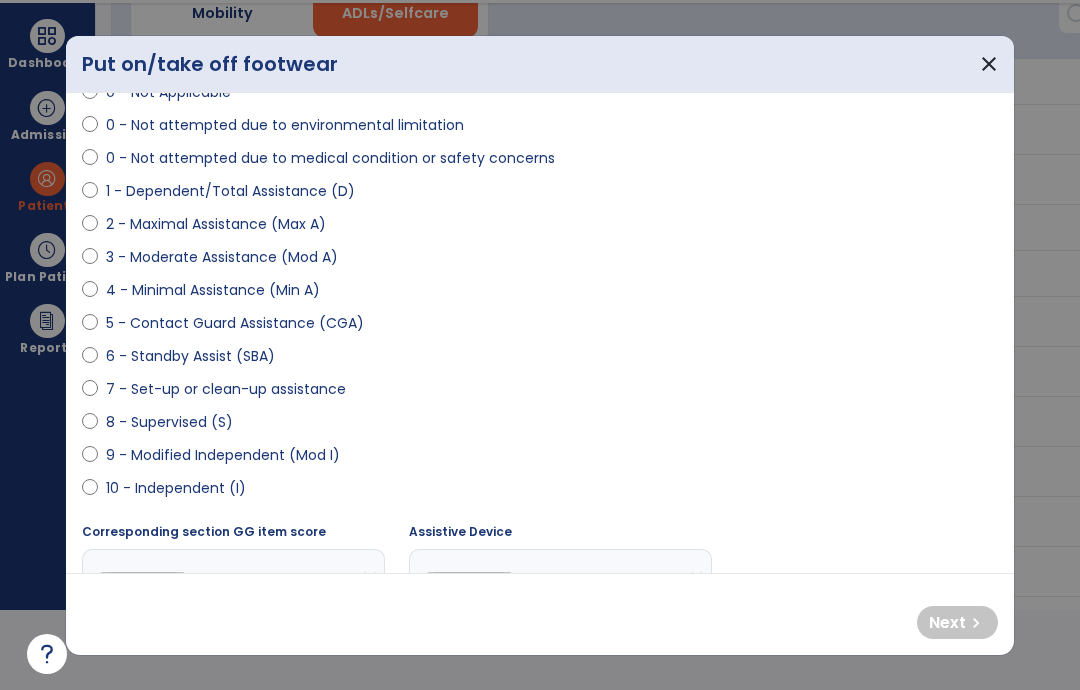 scroll, scrollTop: 163, scrollLeft: 0, axis: vertical 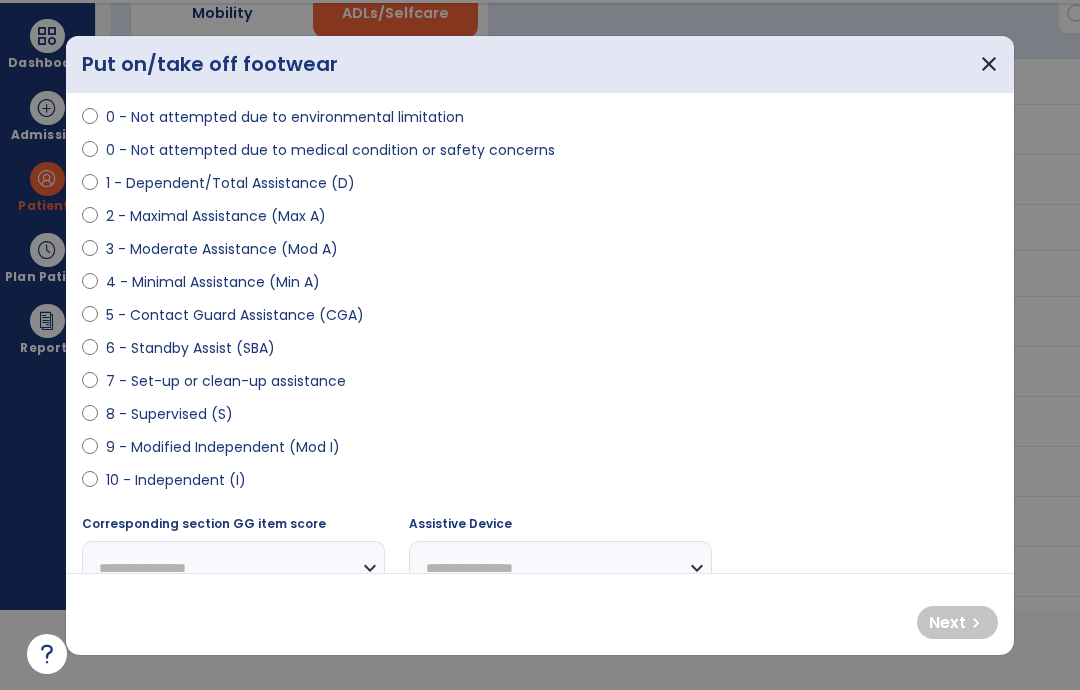 click on "10 - Independent (I)" at bounding box center [176, 480] 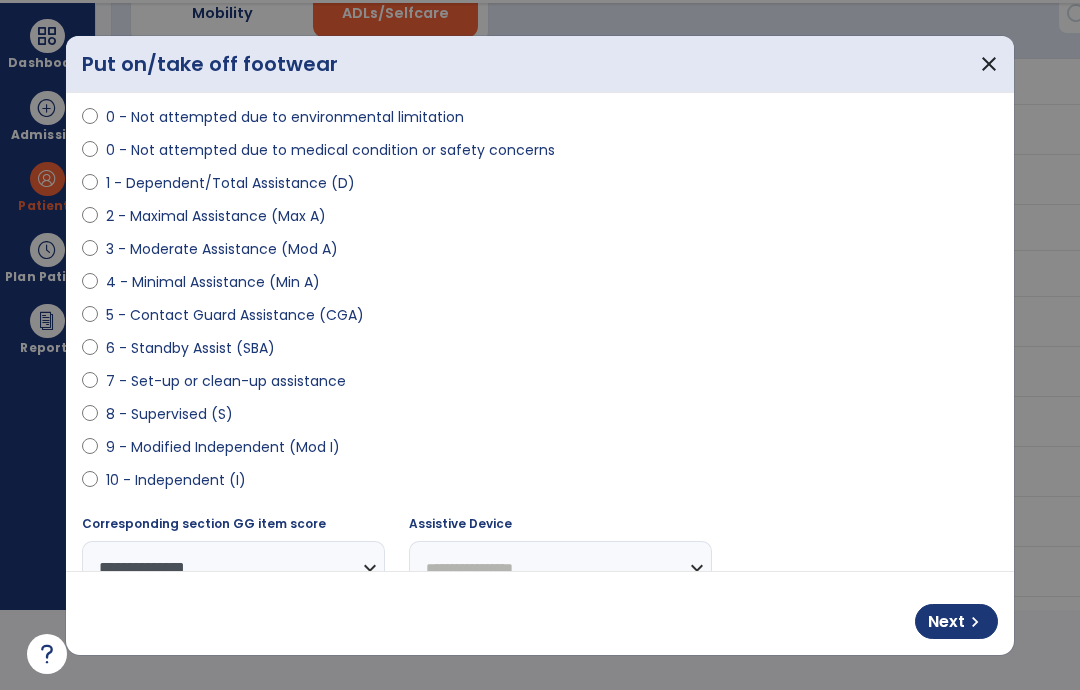 click on "chevron_right" at bounding box center (975, 622) 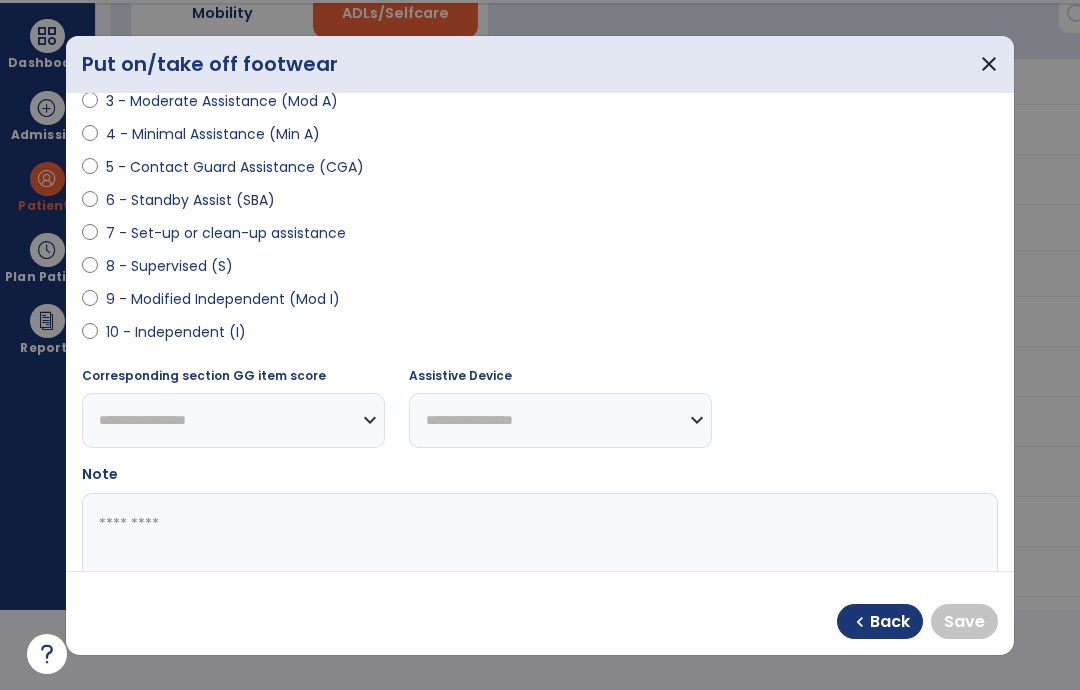 scroll, scrollTop: 308, scrollLeft: 0, axis: vertical 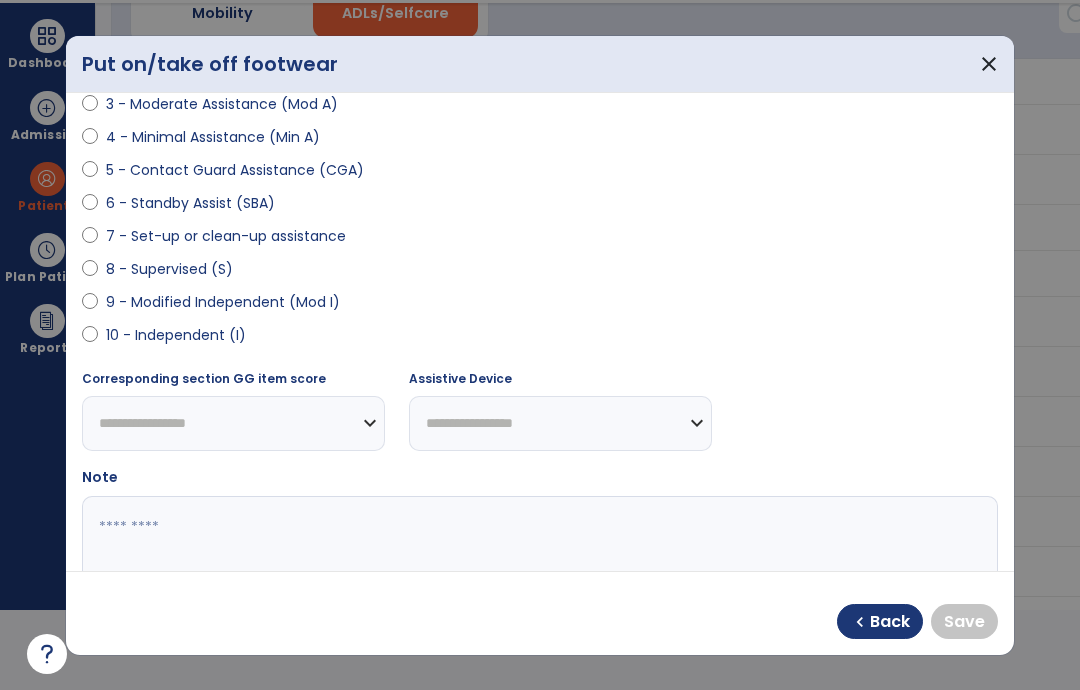 click on "Back" at bounding box center (890, 622) 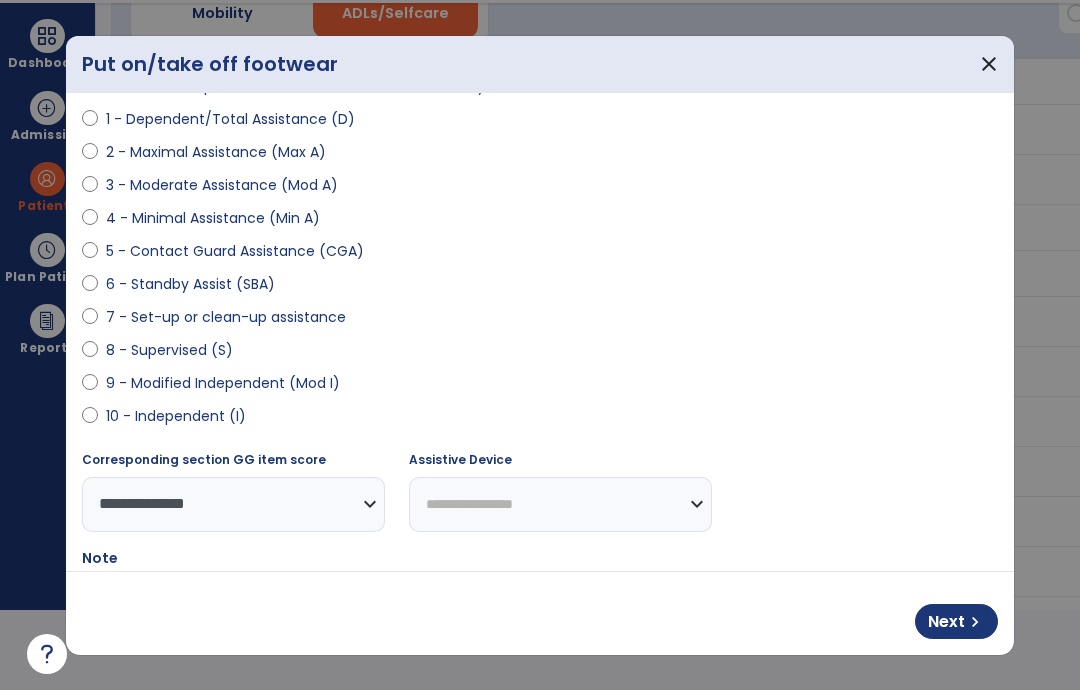 scroll, scrollTop: 232, scrollLeft: 0, axis: vertical 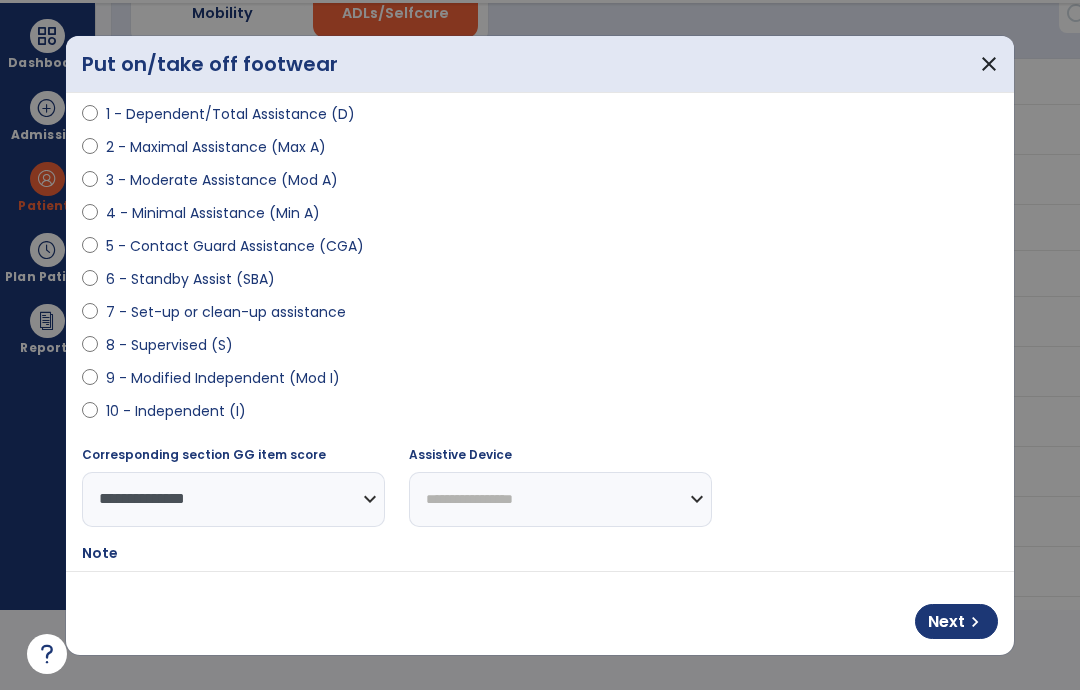 click on "8 - Supervised (S)" at bounding box center [169, 345] 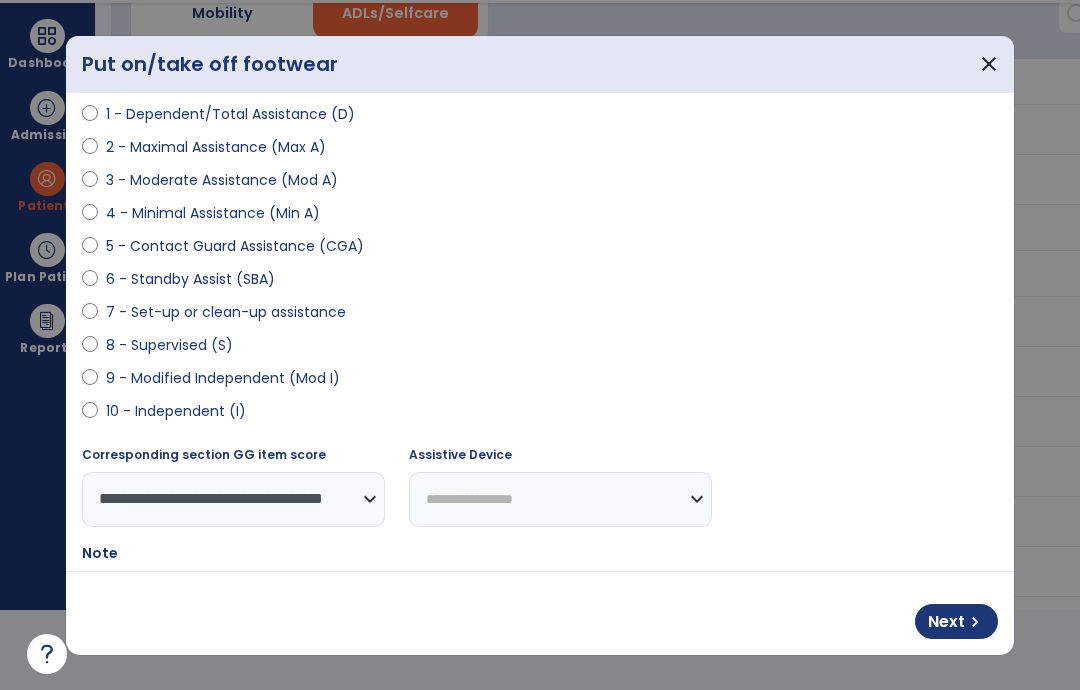 click on "Next" at bounding box center [946, 622] 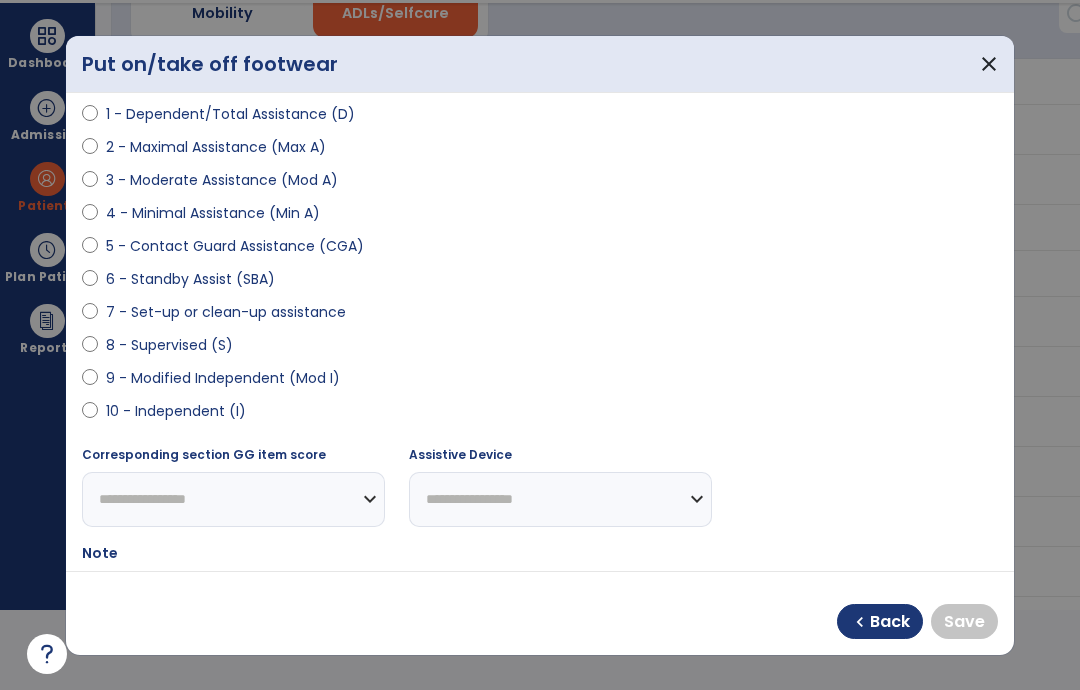 click on "10 - Independent (I)" at bounding box center (176, 411) 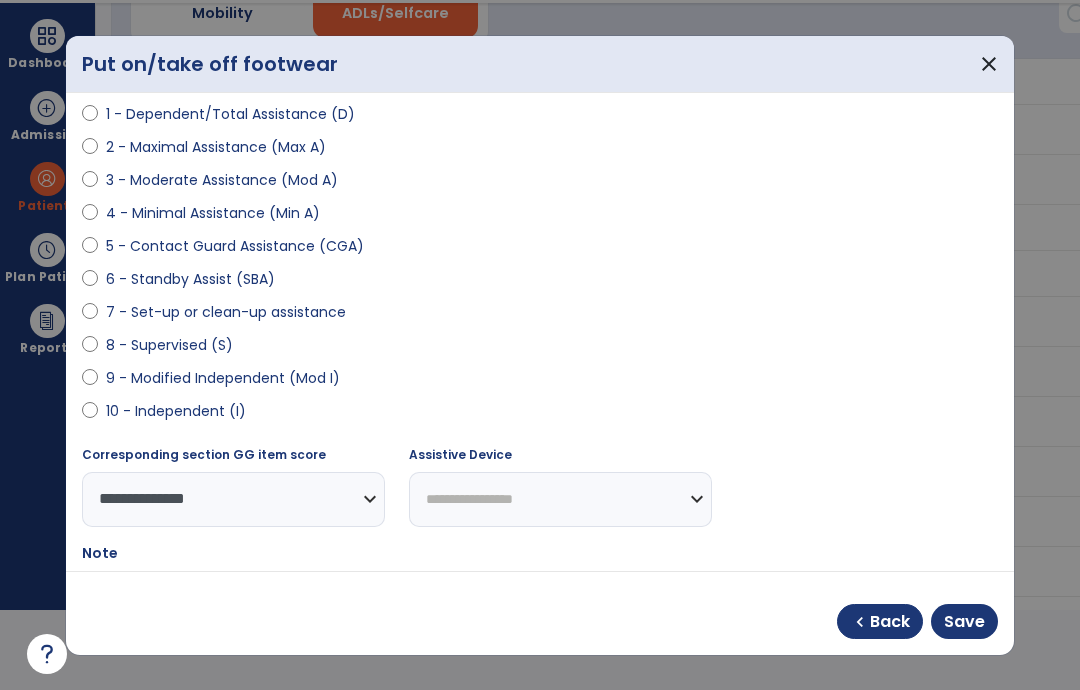 click on "Save" at bounding box center [964, 622] 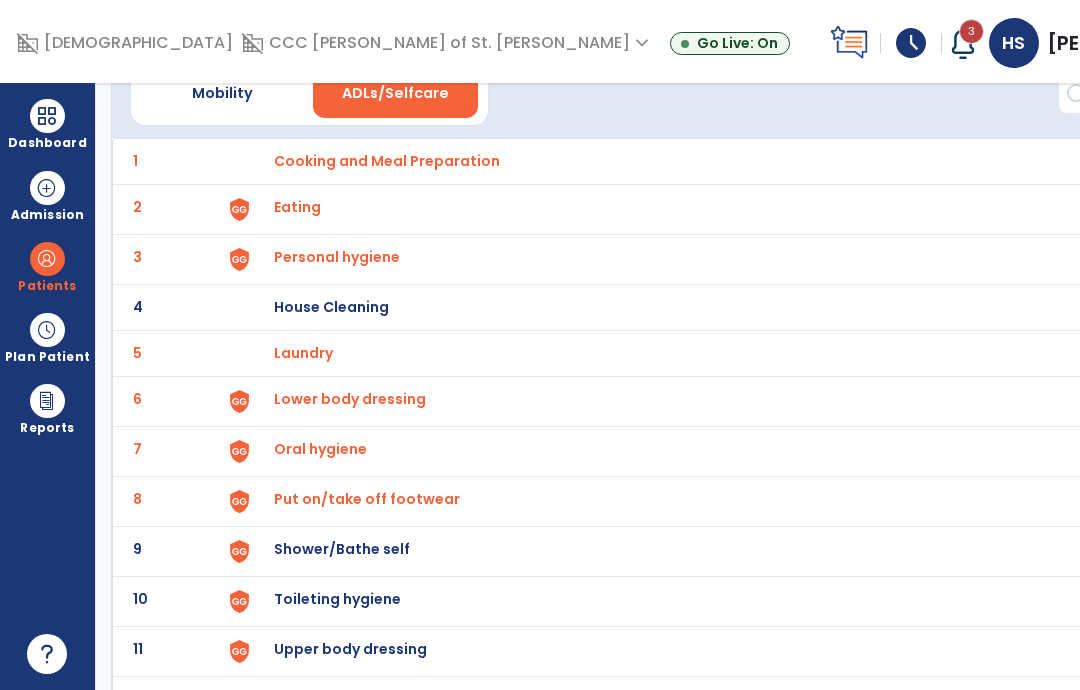 click on "Shower/Bathe self" at bounding box center (387, 161) 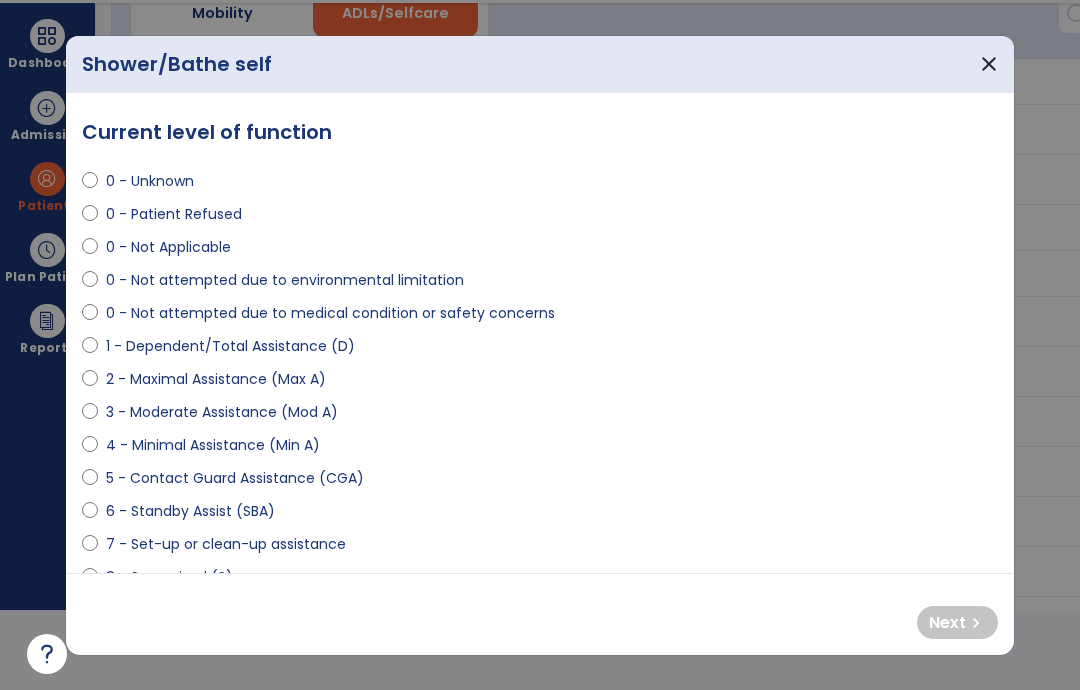 scroll, scrollTop: 0, scrollLeft: 0, axis: both 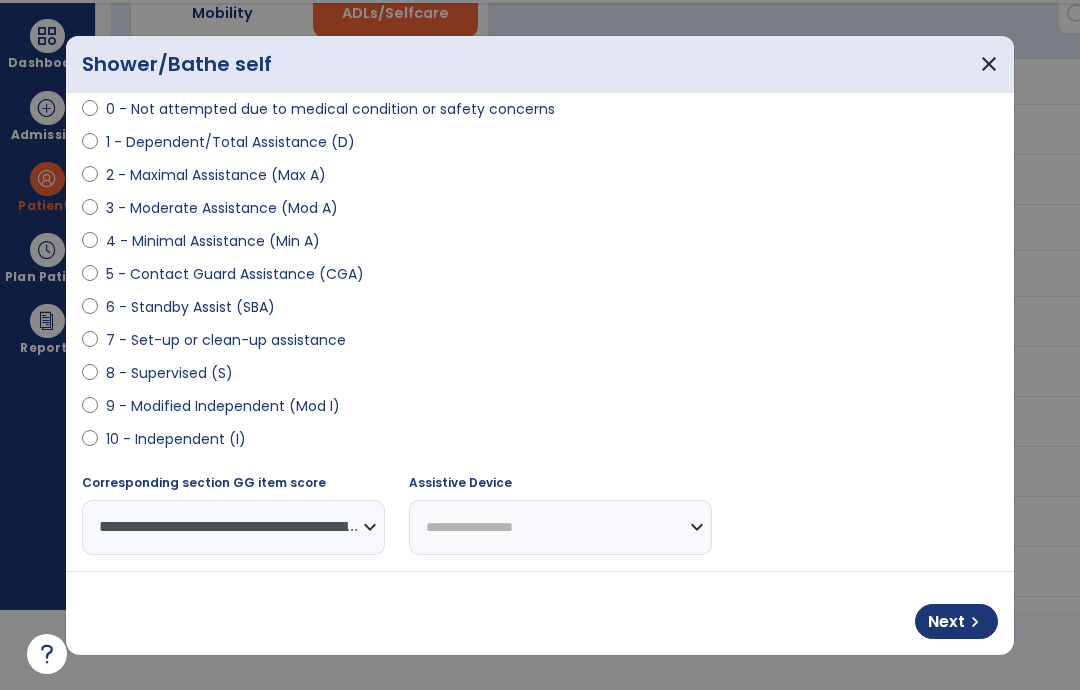 click on "10 - Independent (I)" at bounding box center (176, 439) 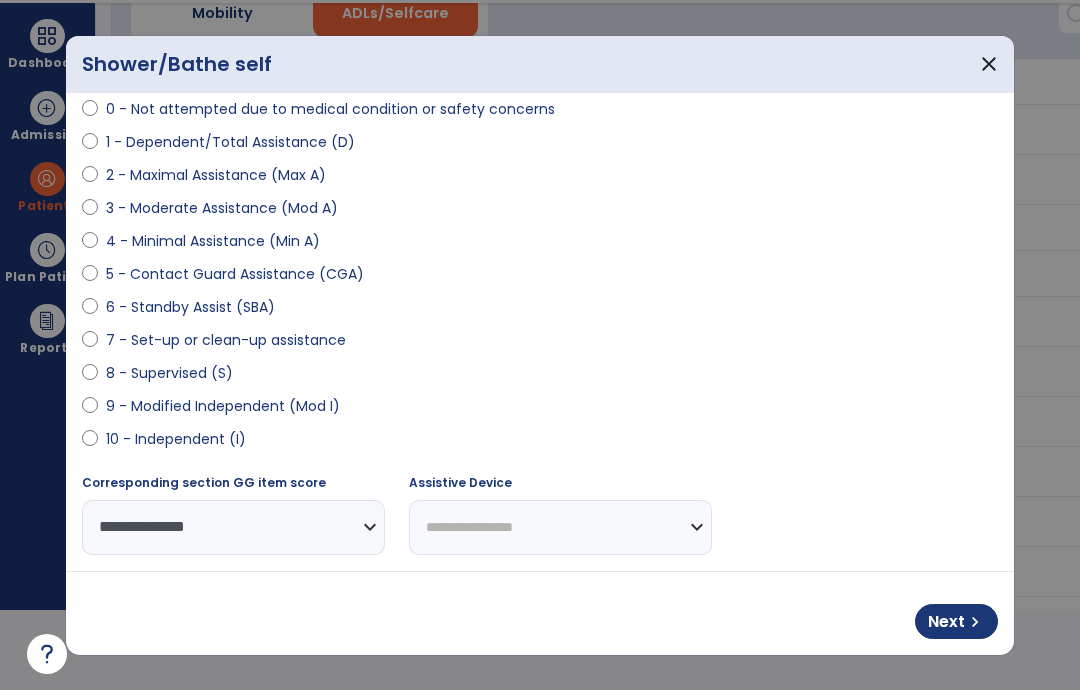 click on "0 - Not attempted due to medical condition or safety concerns" at bounding box center (330, 109) 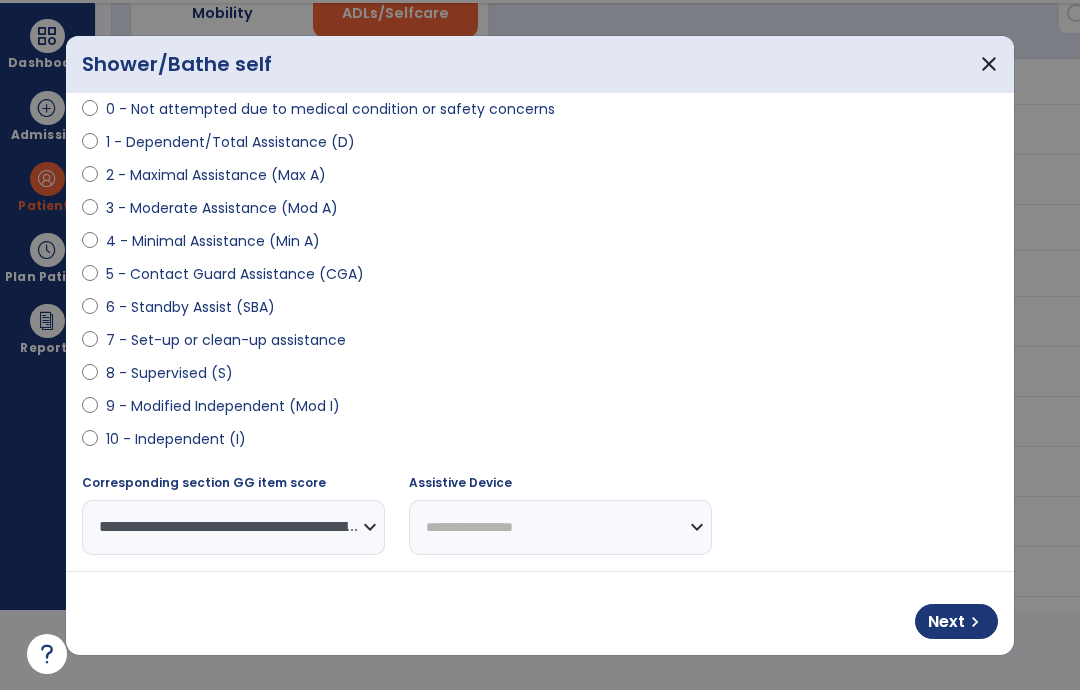 click on "Next  chevron_right" at bounding box center (956, 621) 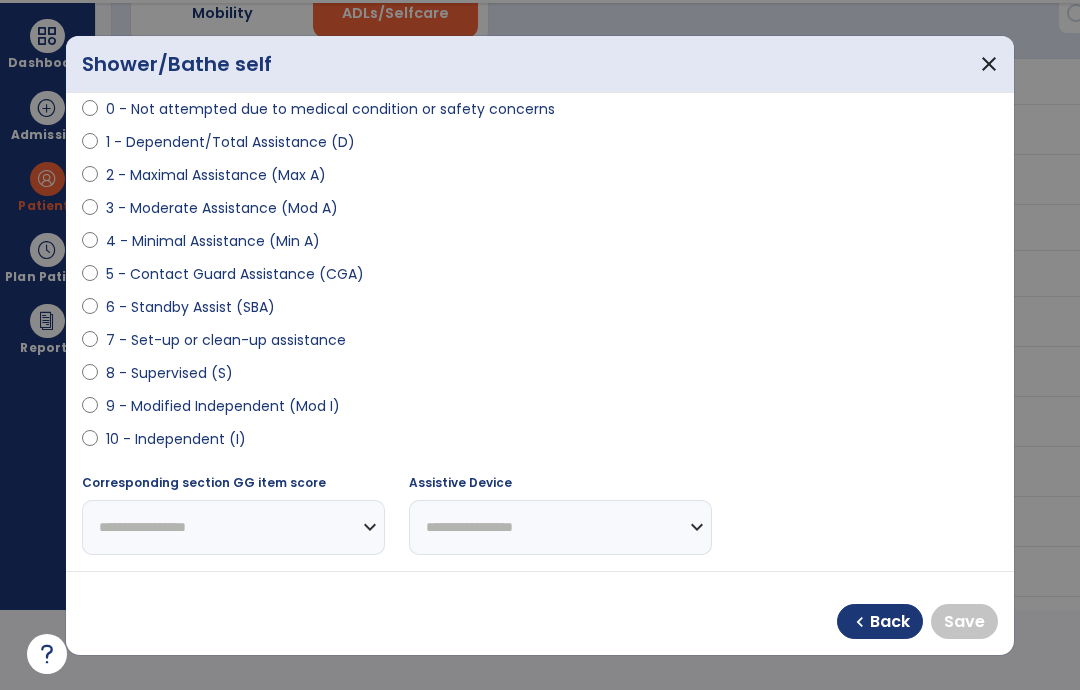 click on "10 - Independent (I)" at bounding box center [176, 439] 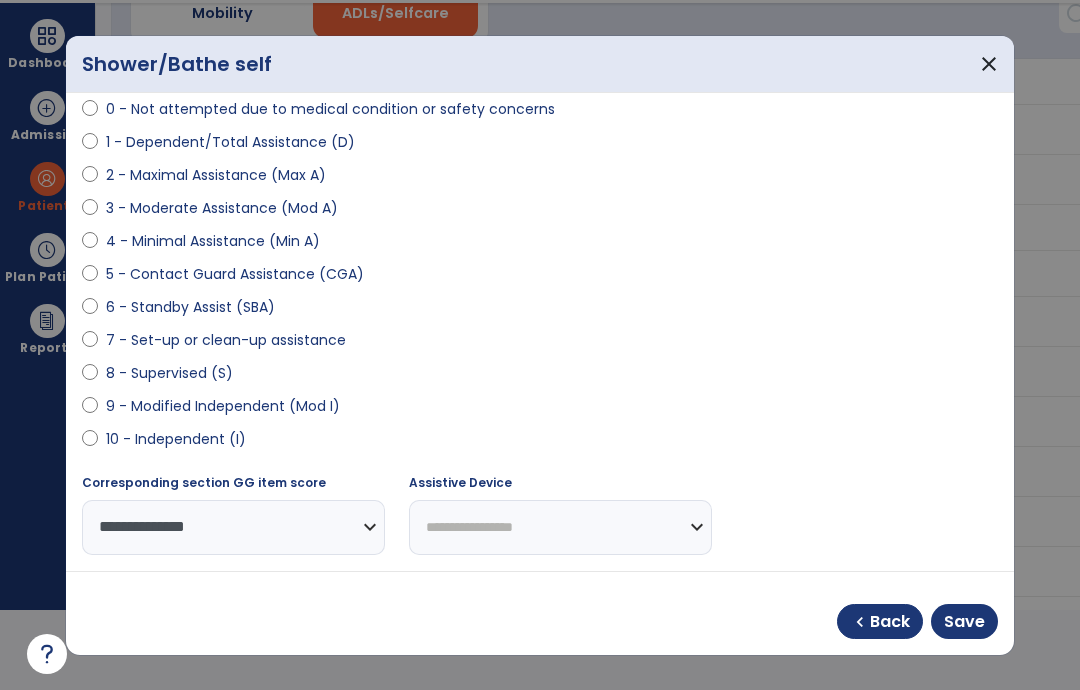 click on "Save" at bounding box center [964, 622] 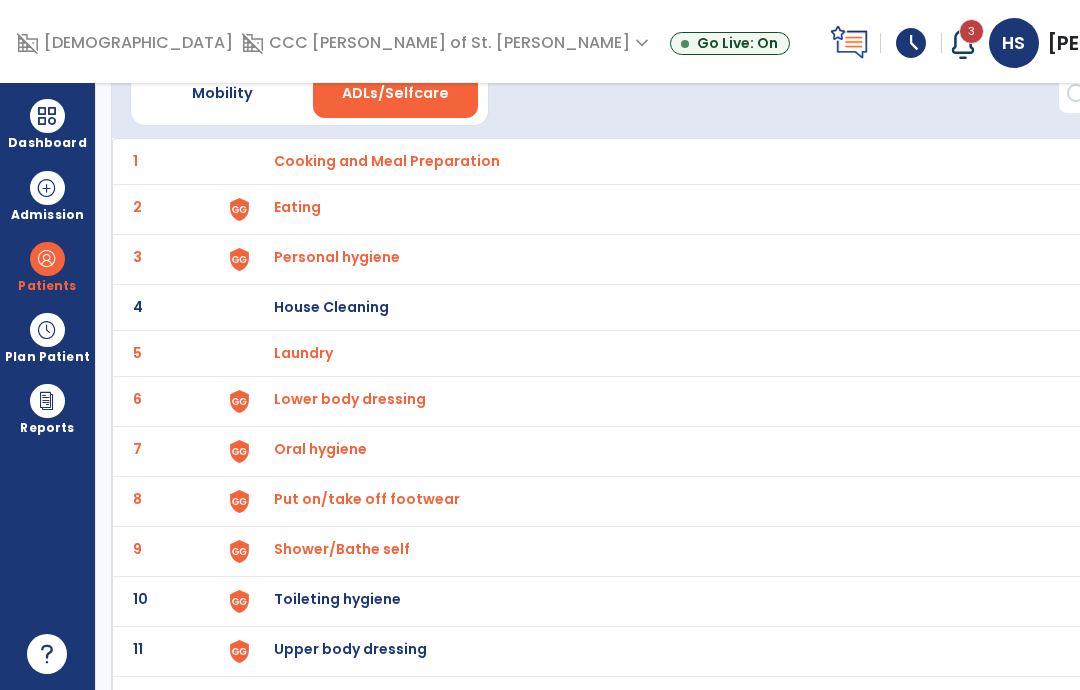 click on "Toileting hygiene" at bounding box center [387, 161] 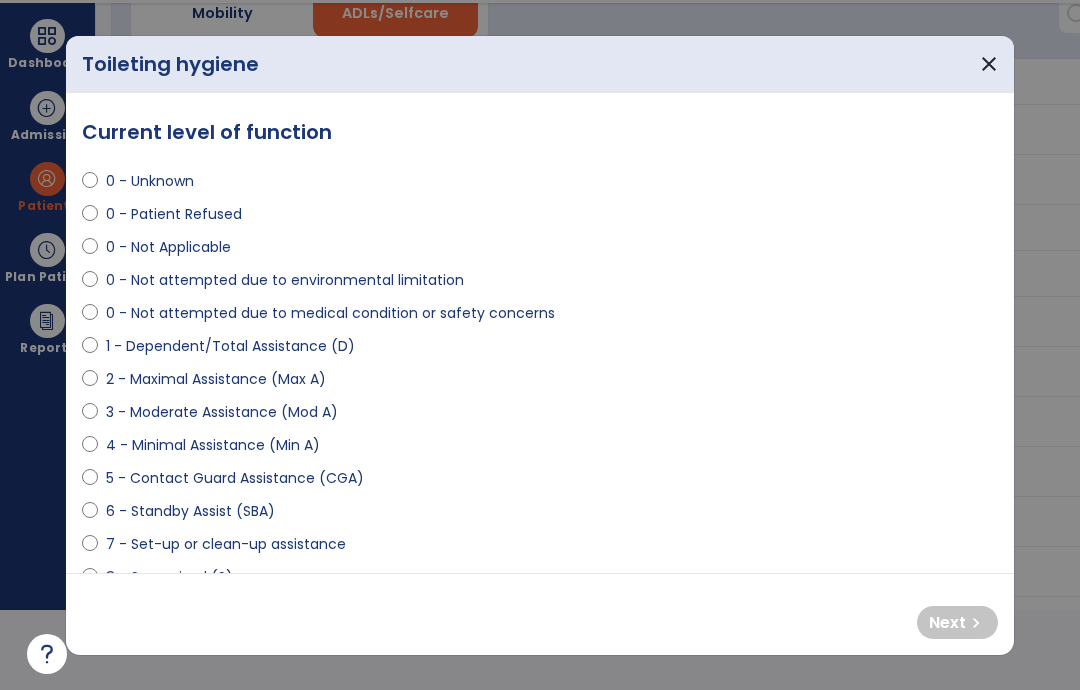 scroll, scrollTop: 0, scrollLeft: 0, axis: both 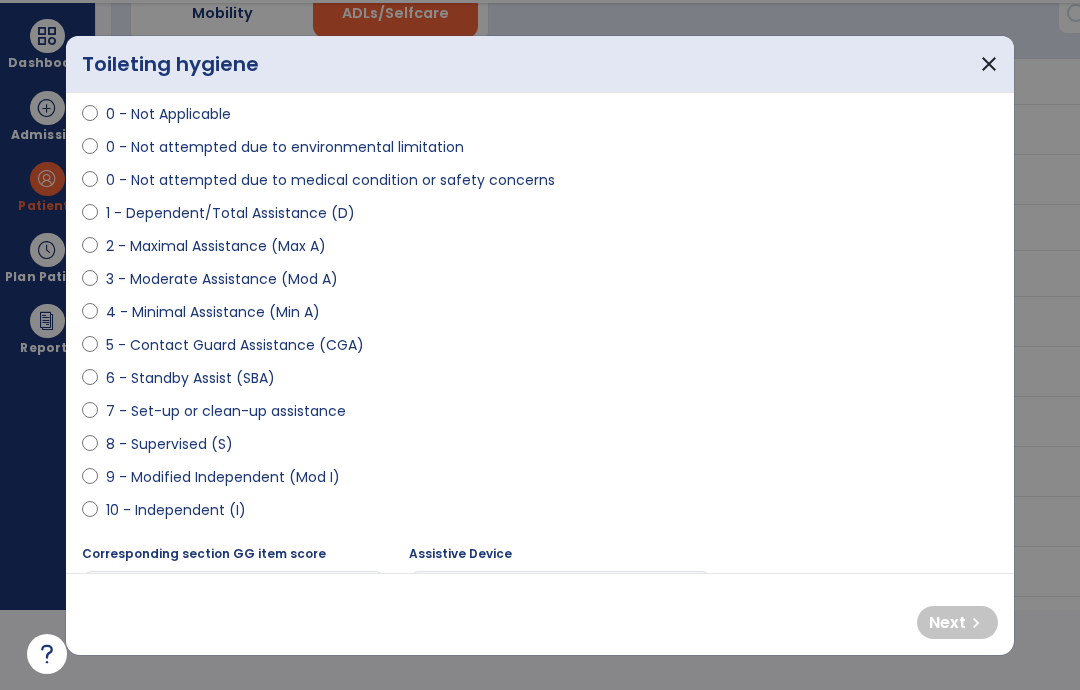 click on "8 - Supervised (S)" at bounding box center [169, 444] 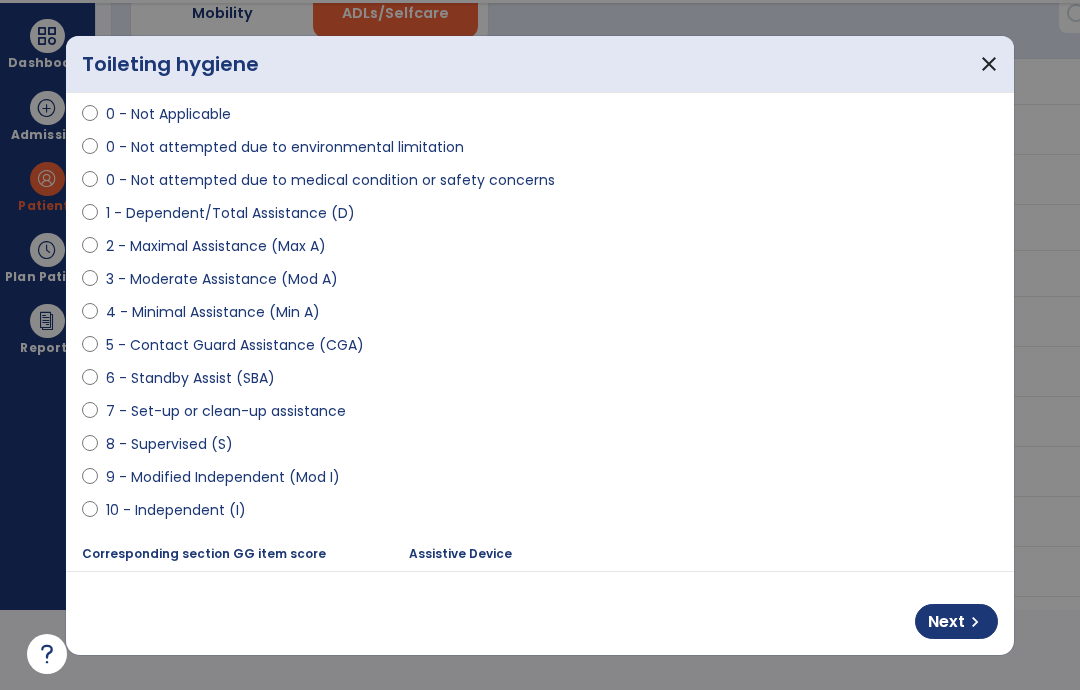 click on "Next" at bounding box center [946, 622] 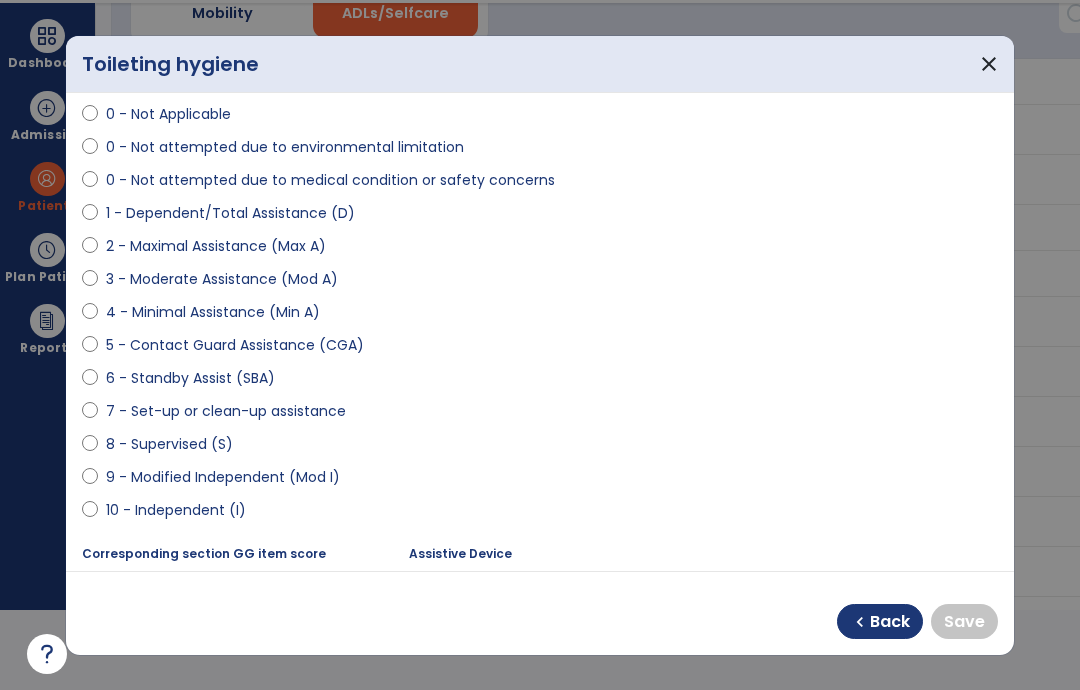 click on "10 - Independent (I)" at bounding box center [176, 510] 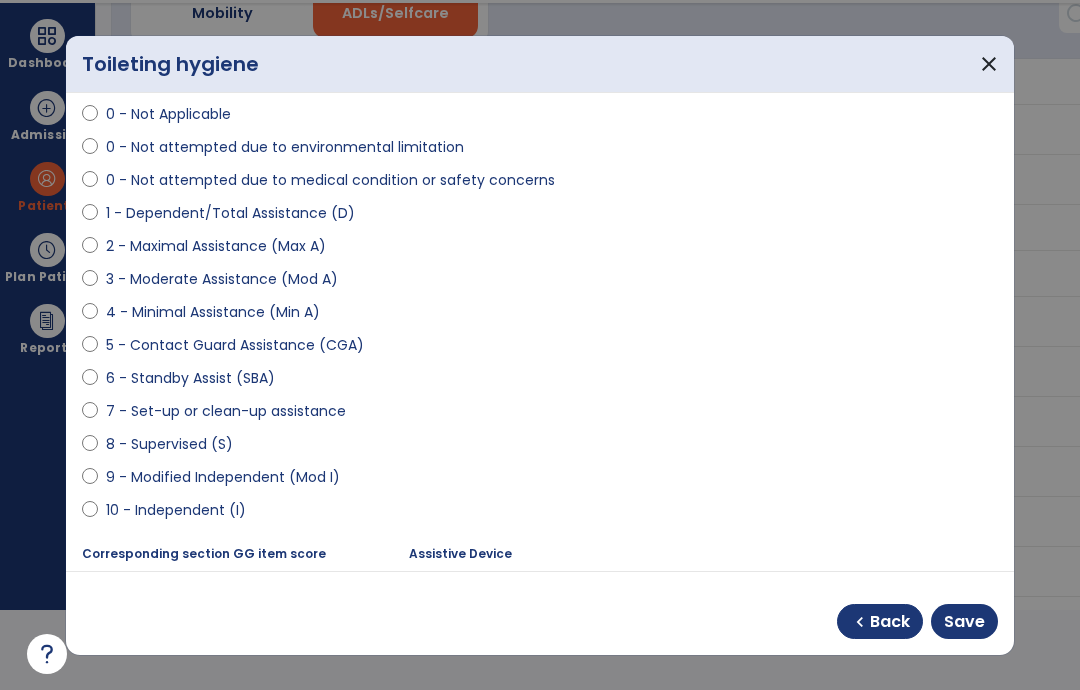 click on "Save" at bounding box center [964, 622] 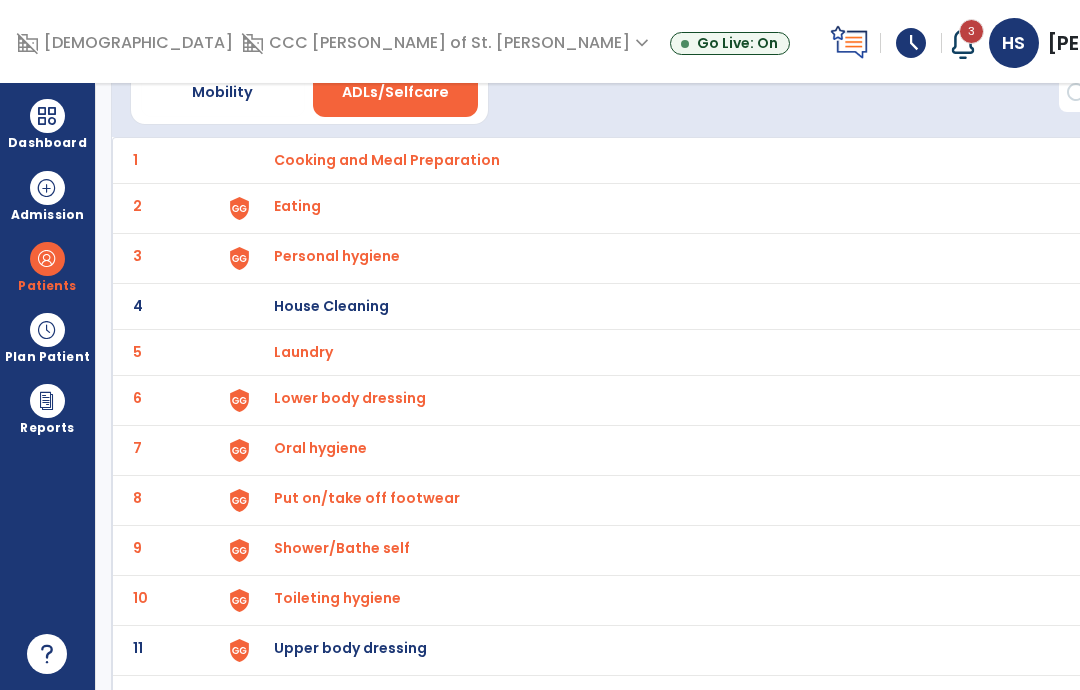 scroll, scrollTop: 101, scrollLeft: 0, axis: vertical 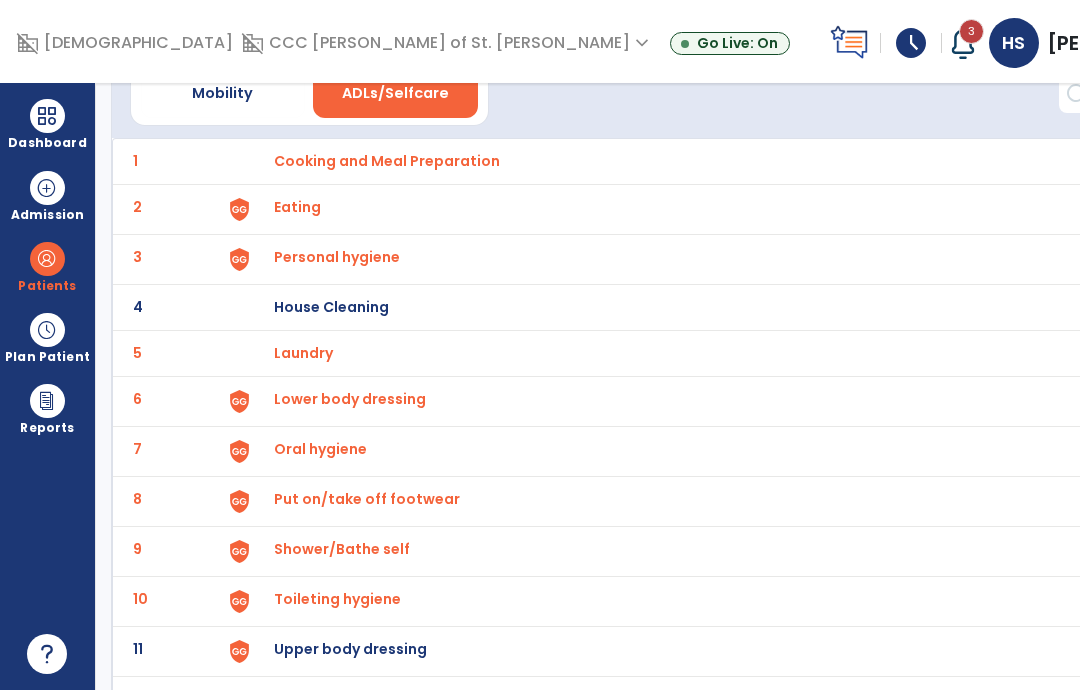 click on "Upper body dressing" at bounding box center [387, 161] 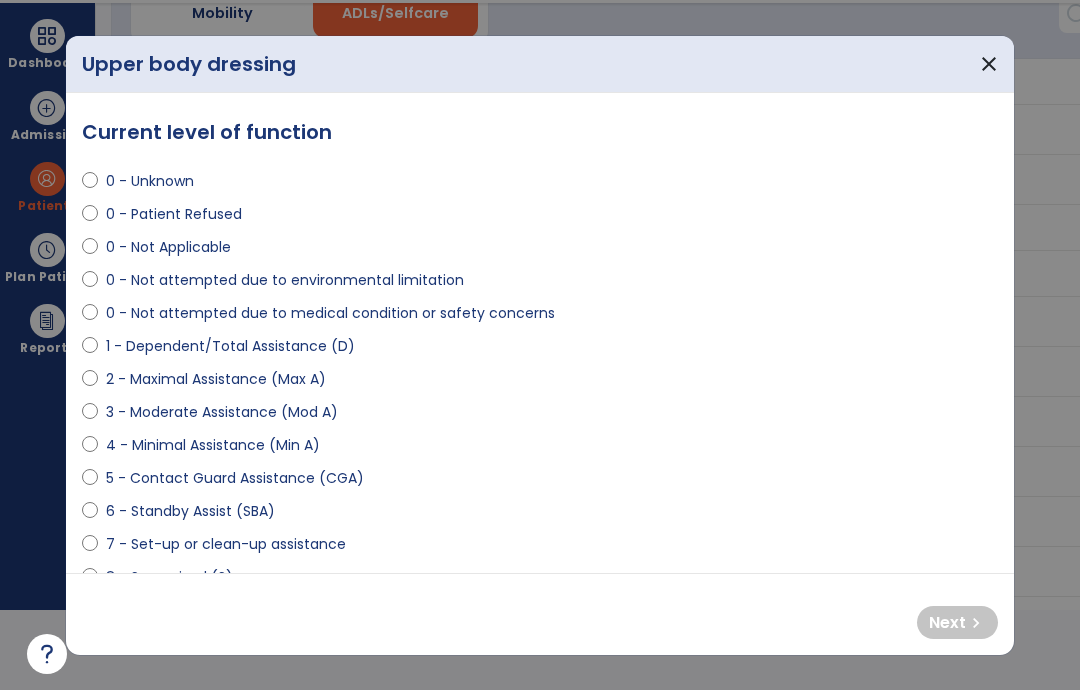 scroll, scrollTop: 0, scrollLeft: 0, axis: both 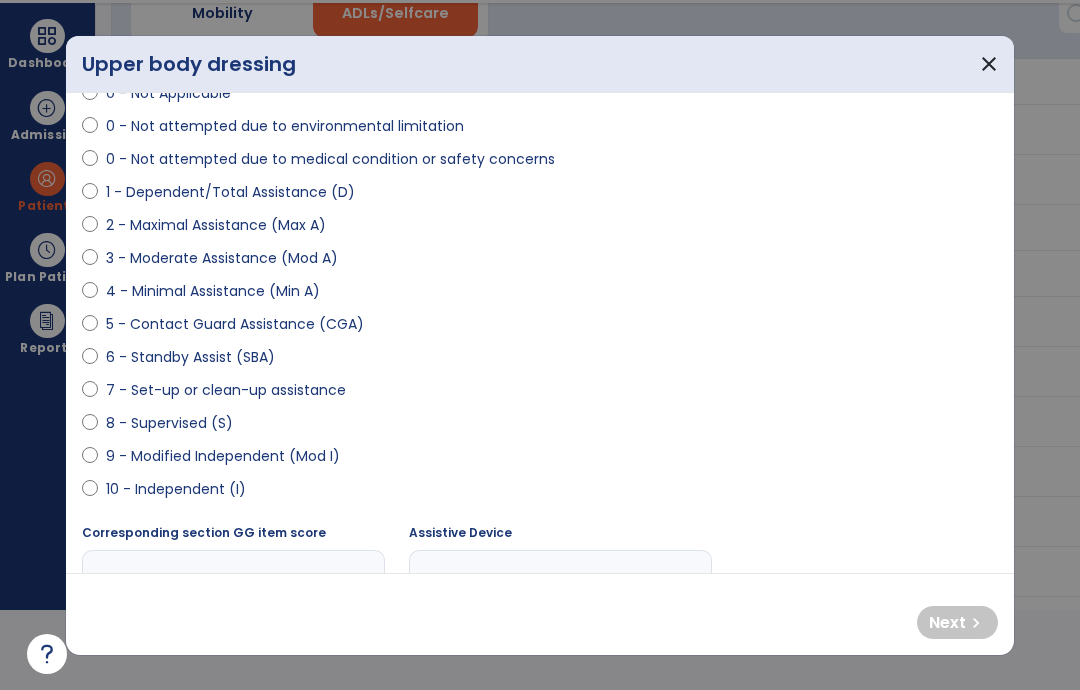 click on "10 - Independent (I)" at bounding box center (176, 489) 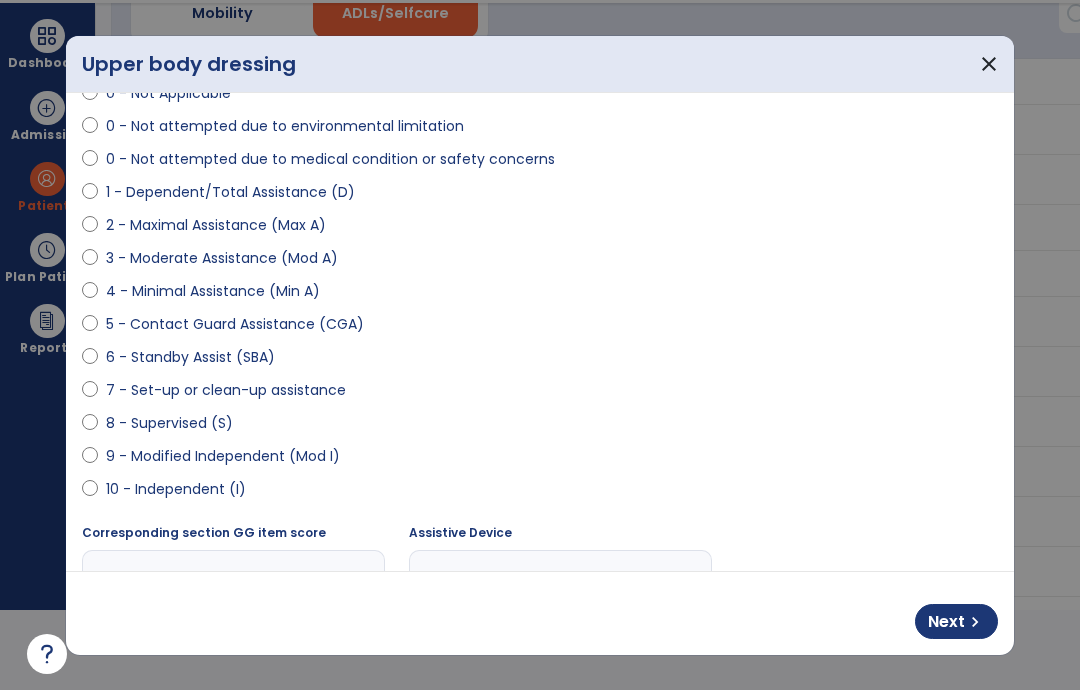 click on "Next  chevron_right" at bounding box center (956, 621) 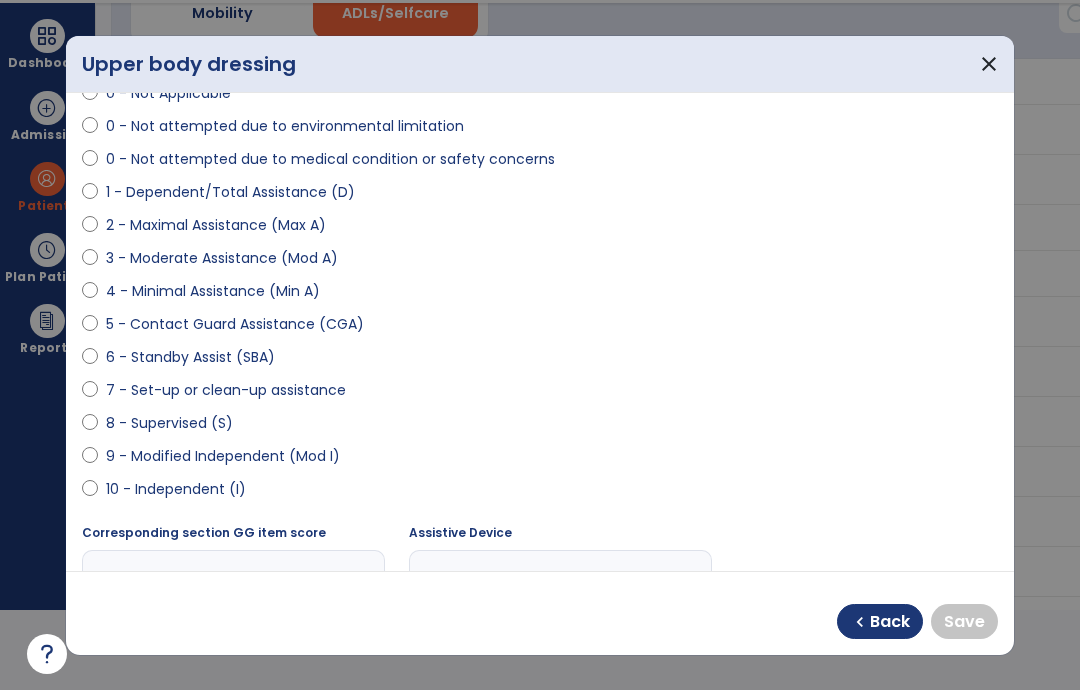 click on "10 - Independent (I)" at bounding box center [176, 489] 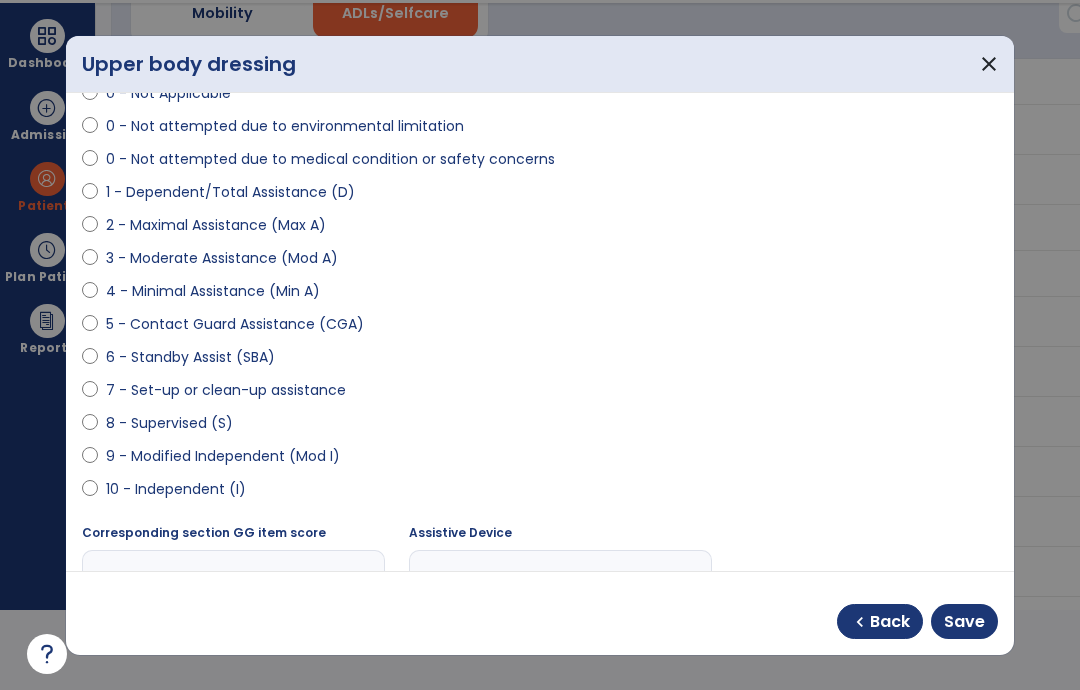 click on "Save" at bounding box center (964, 622) 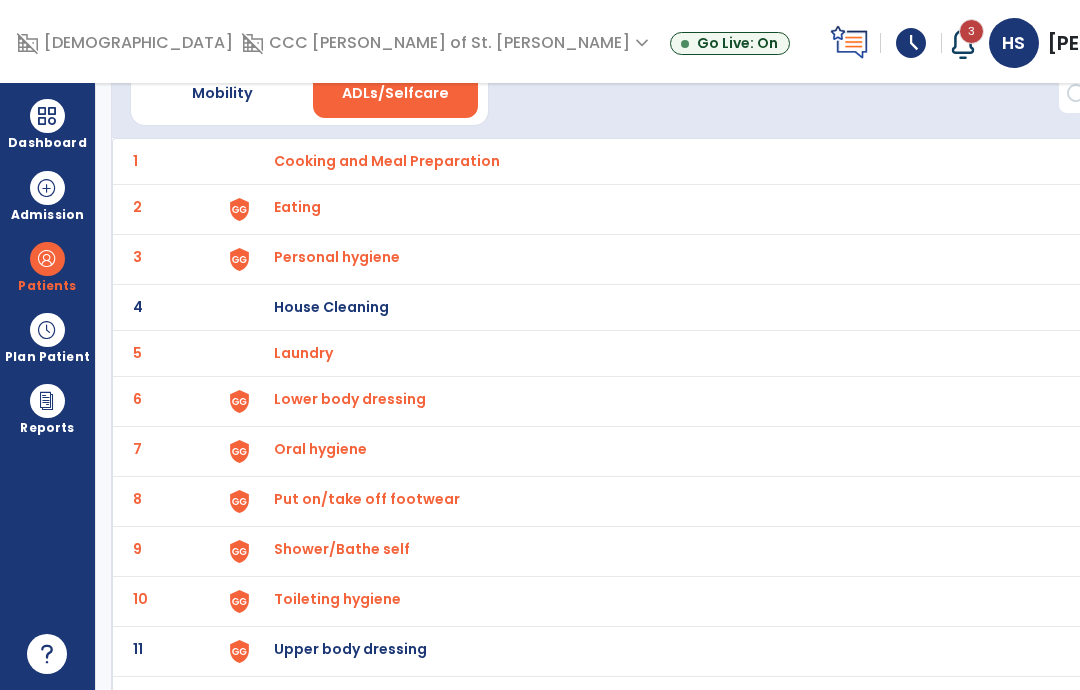 scroll, scrollTop: 80, scrollLeft: 0, axis: vertical 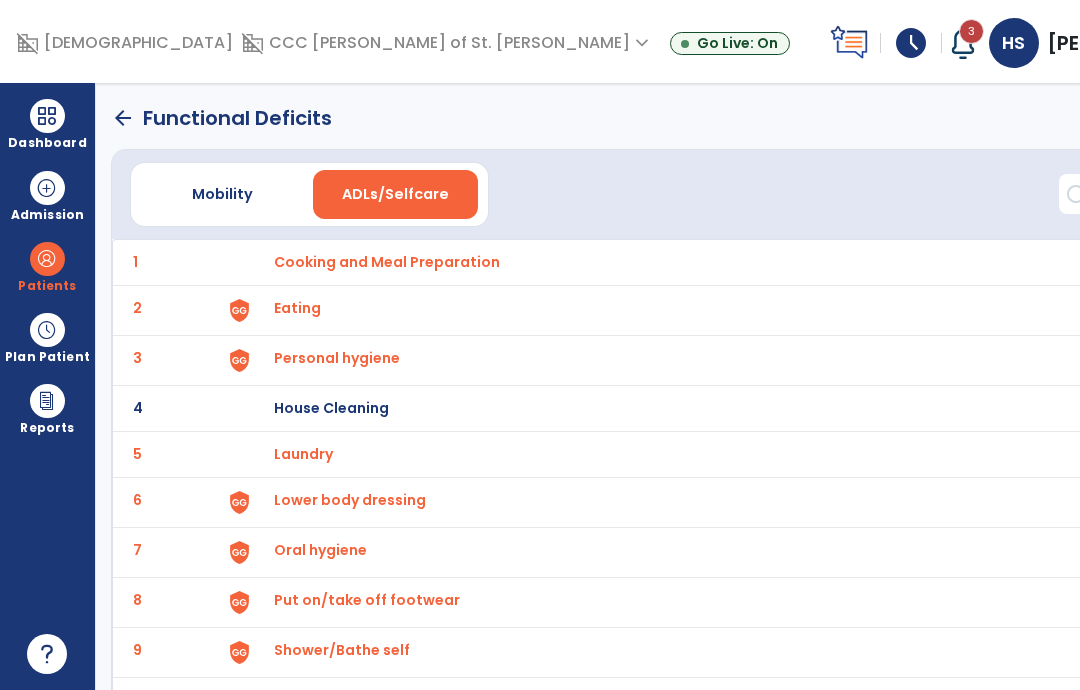 click on "arrow_back" 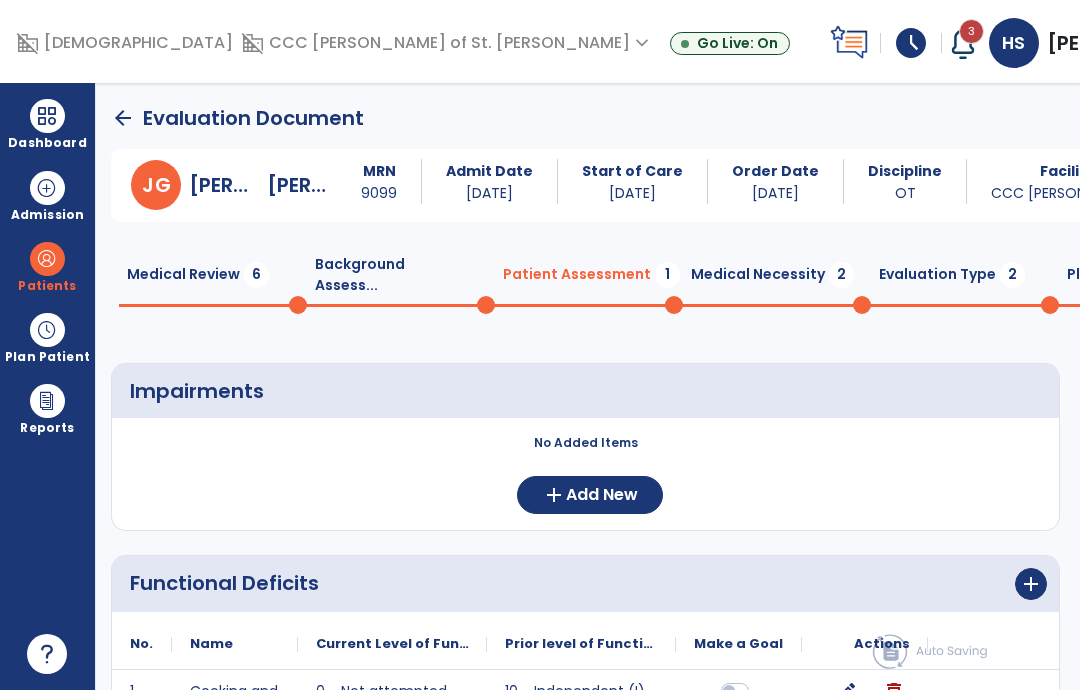 scroll, scrollTop: 0, scrollLeft: 0, axis: both 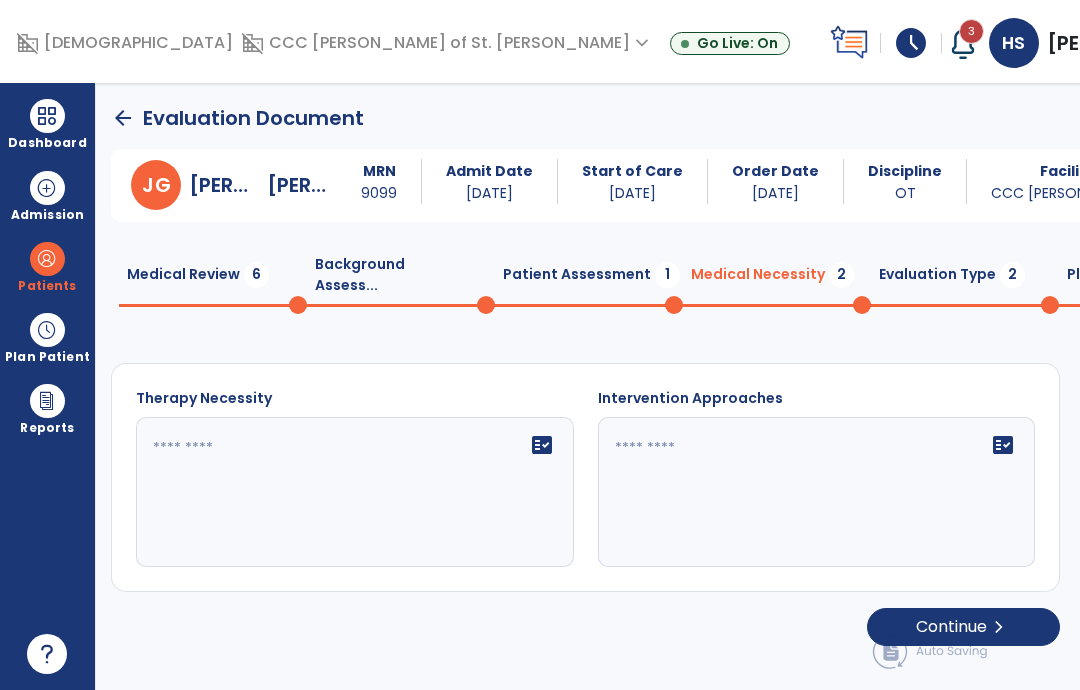click on "fact_check" 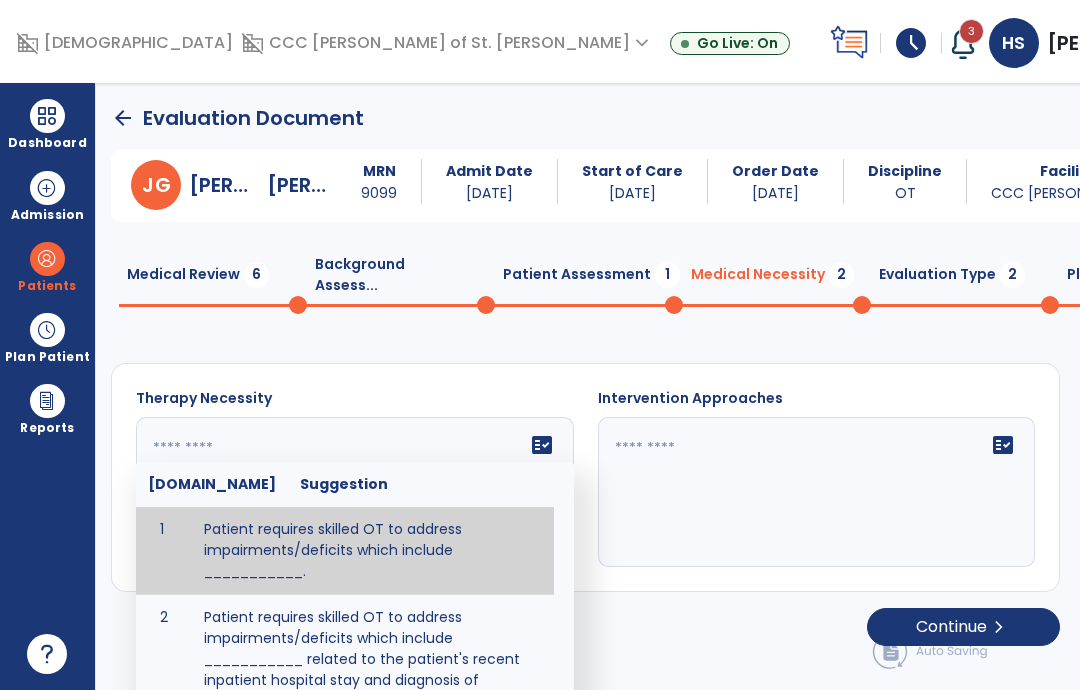 type on "**********" 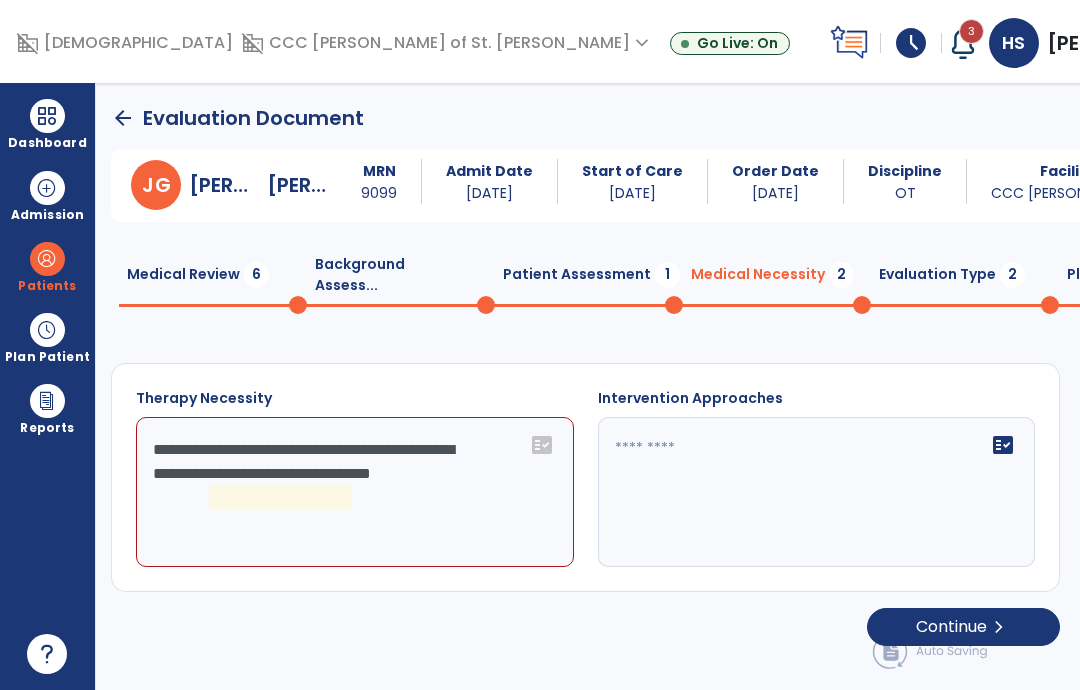 click on "fact_check" 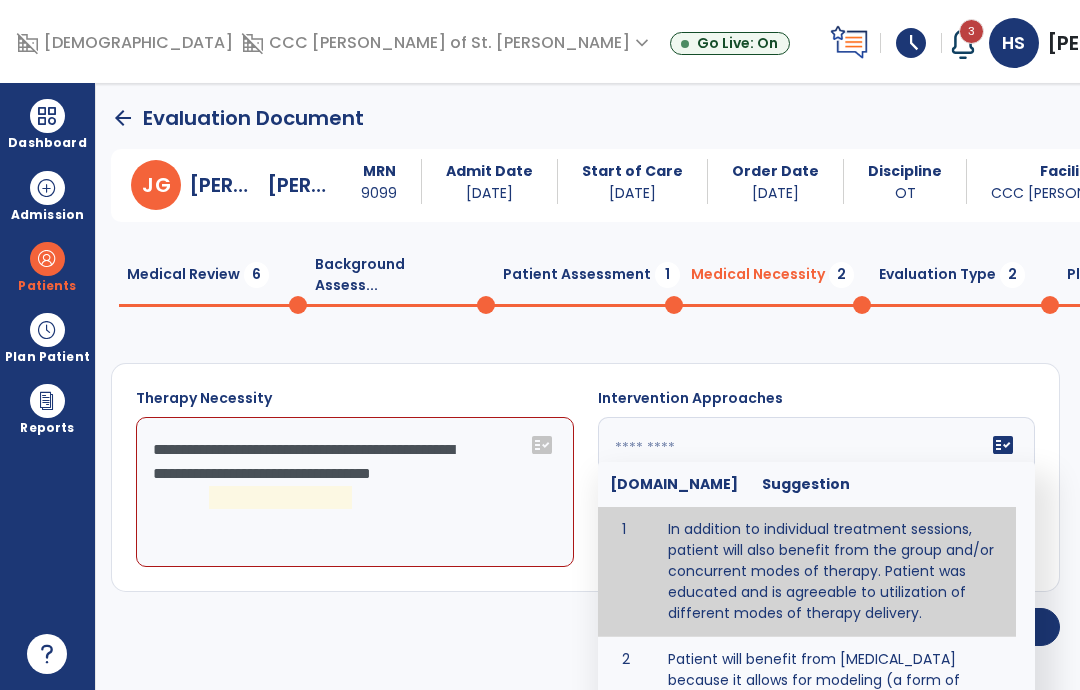 type on "**********" 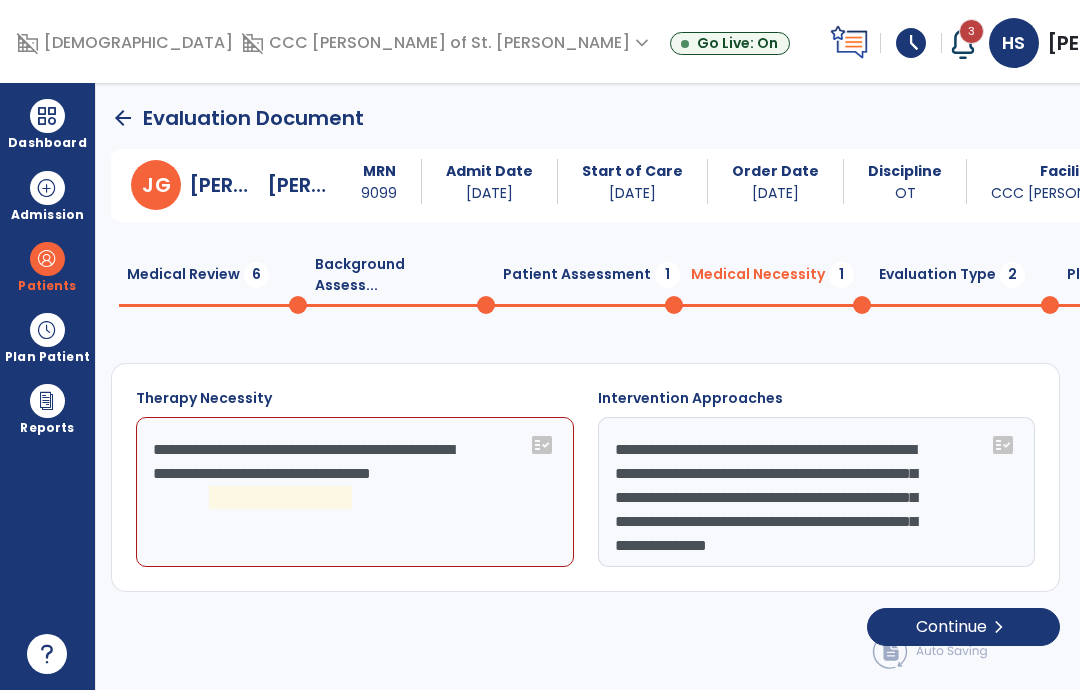 click on "Evaluation Type  2" 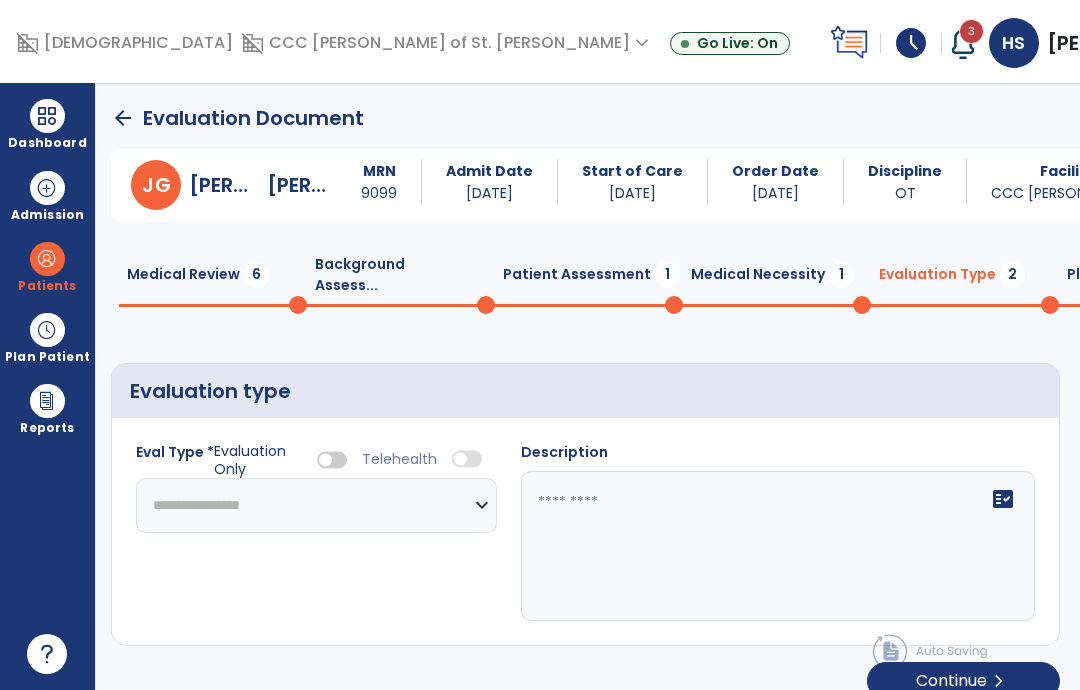 click on "**********" 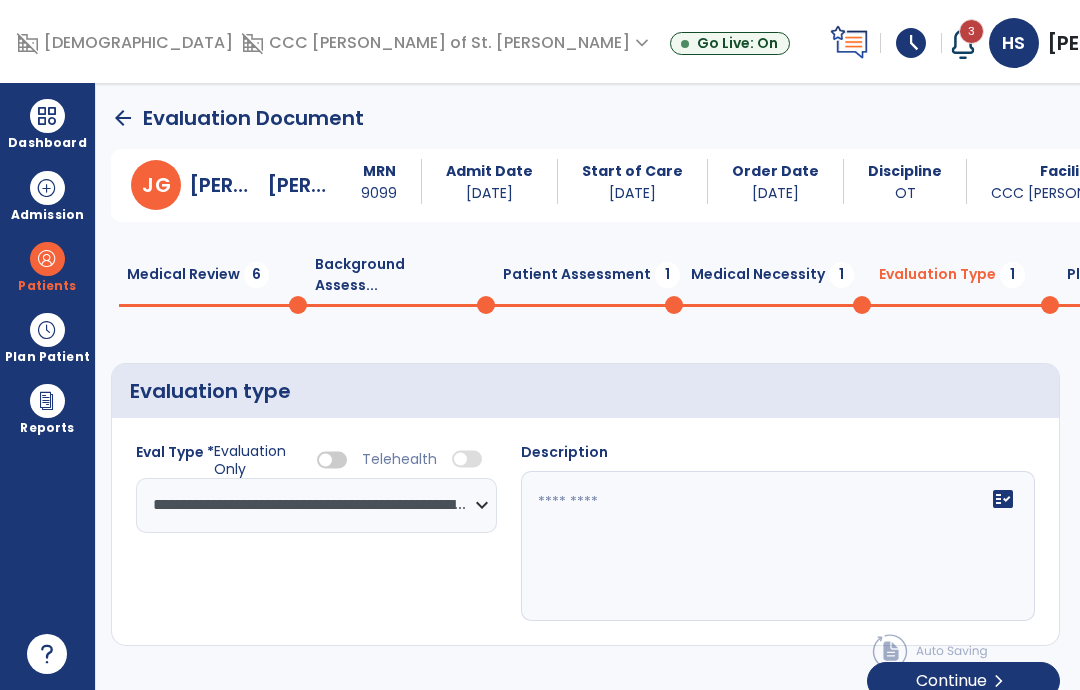click on "fact_check" 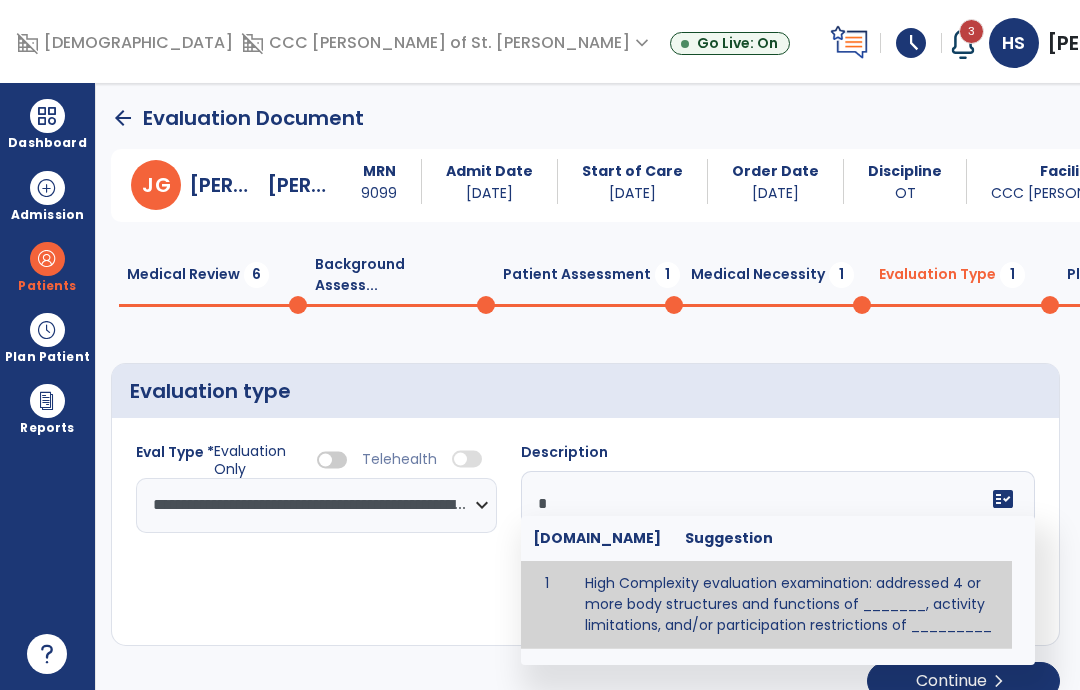 type on "**********" 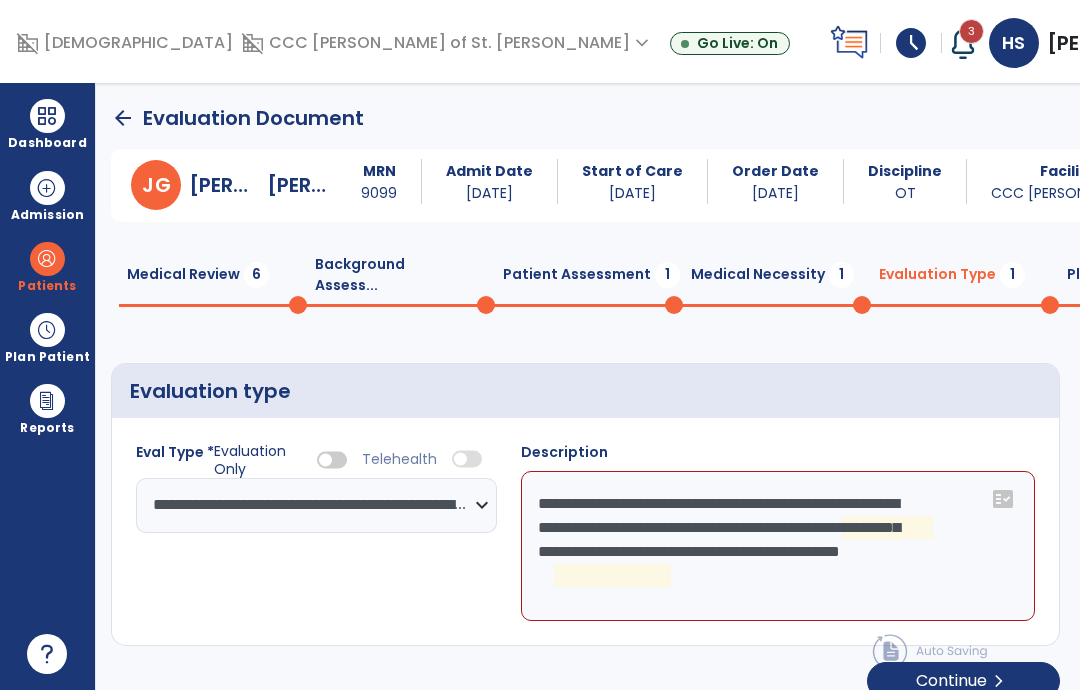click at bounding box center (47, 116) 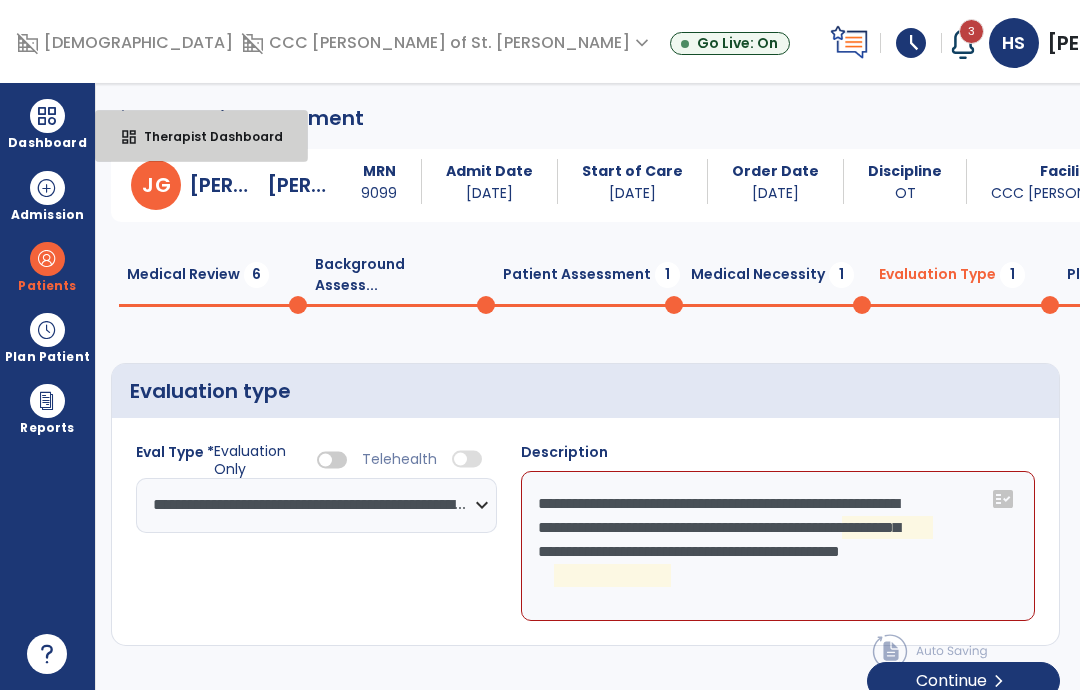 click on "Therapist Dashboard" at bounding box center (205, 136) 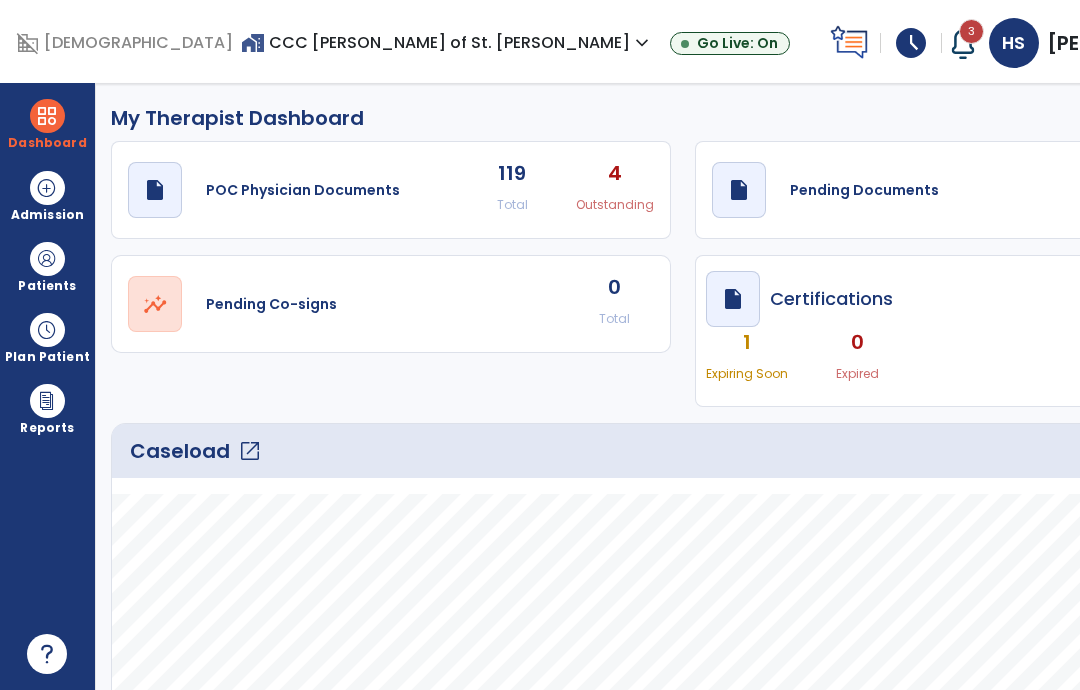 click on "10 Total" 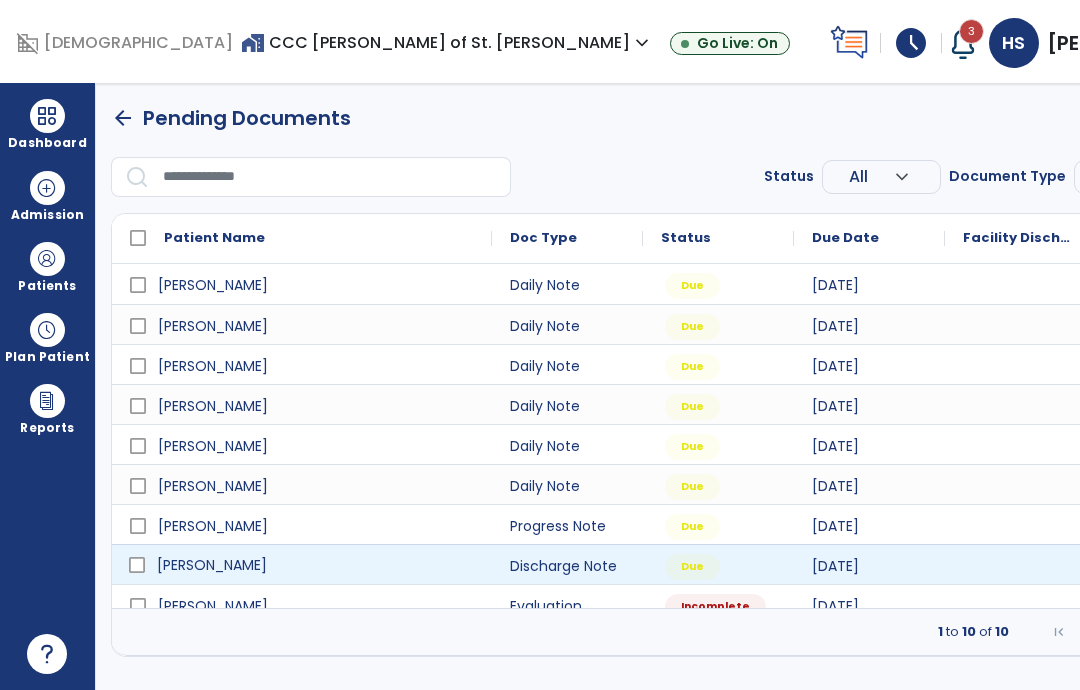 click at bounding box center [137, 565] 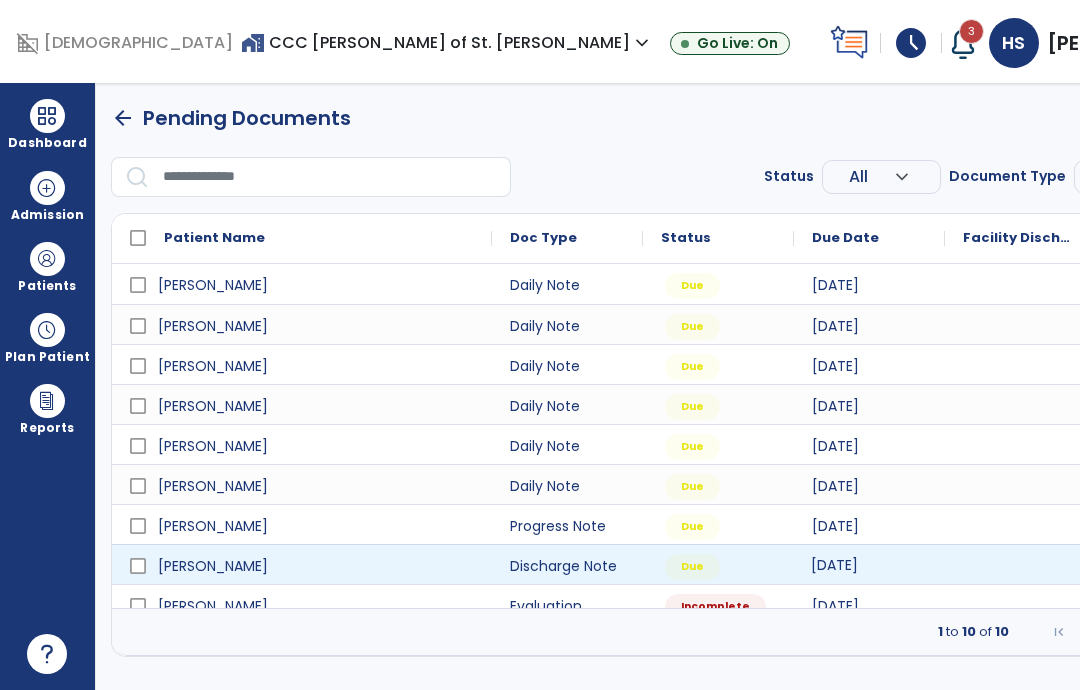 click on "[DATE]" at bounding box center (834, 565) 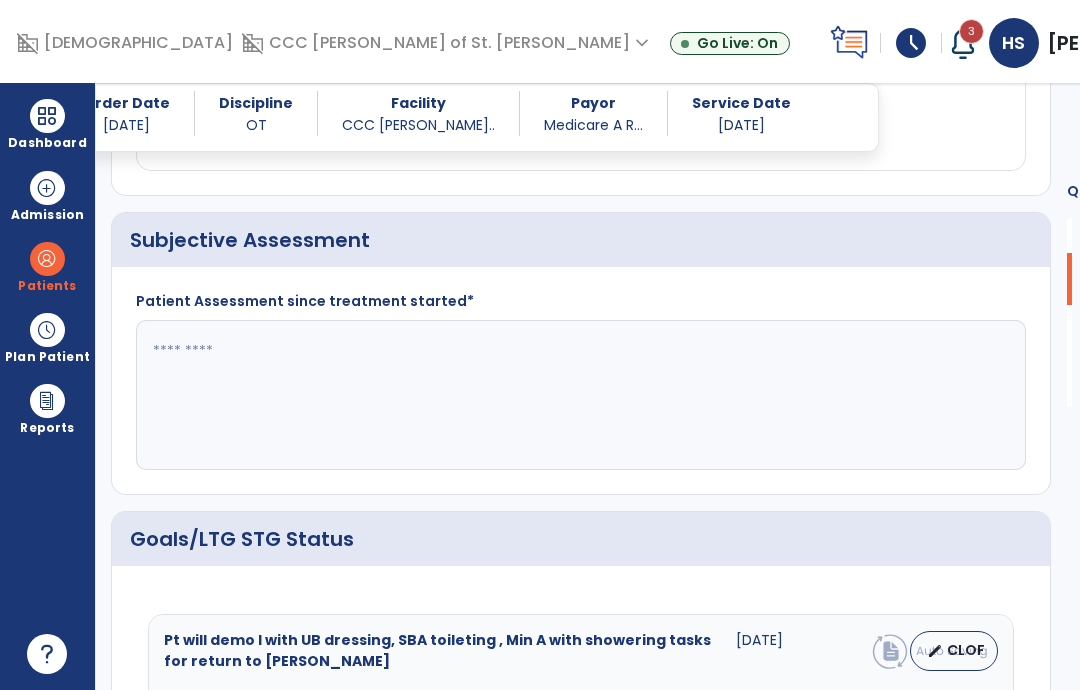 scroll, scrollTop: 408, scrollLeft: 0, axis: vertical 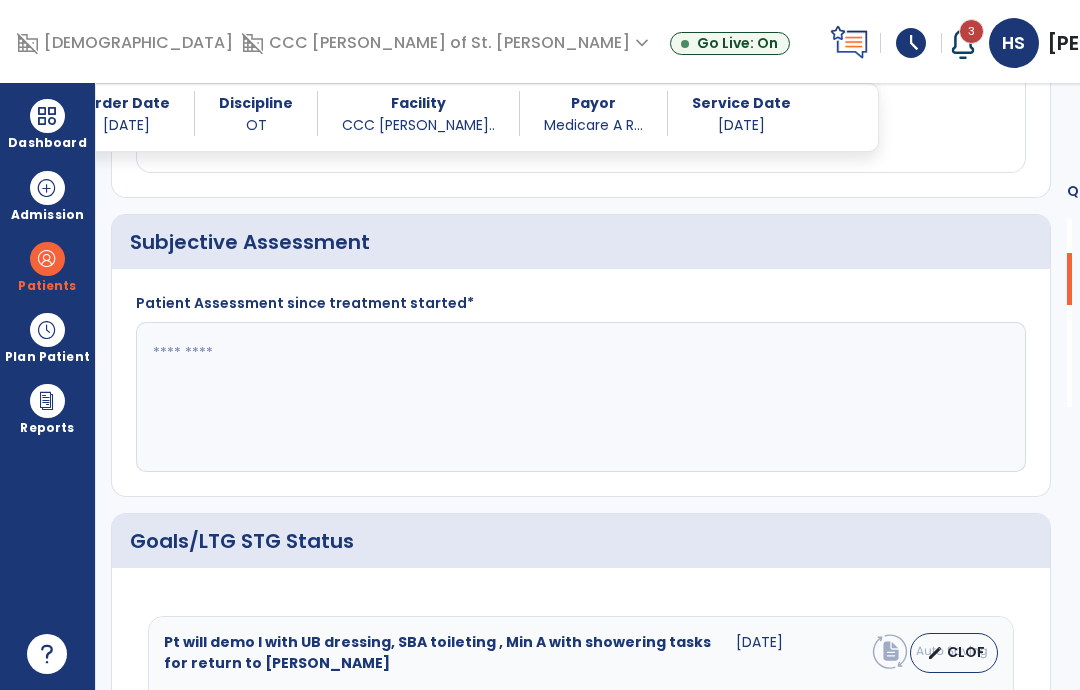 click 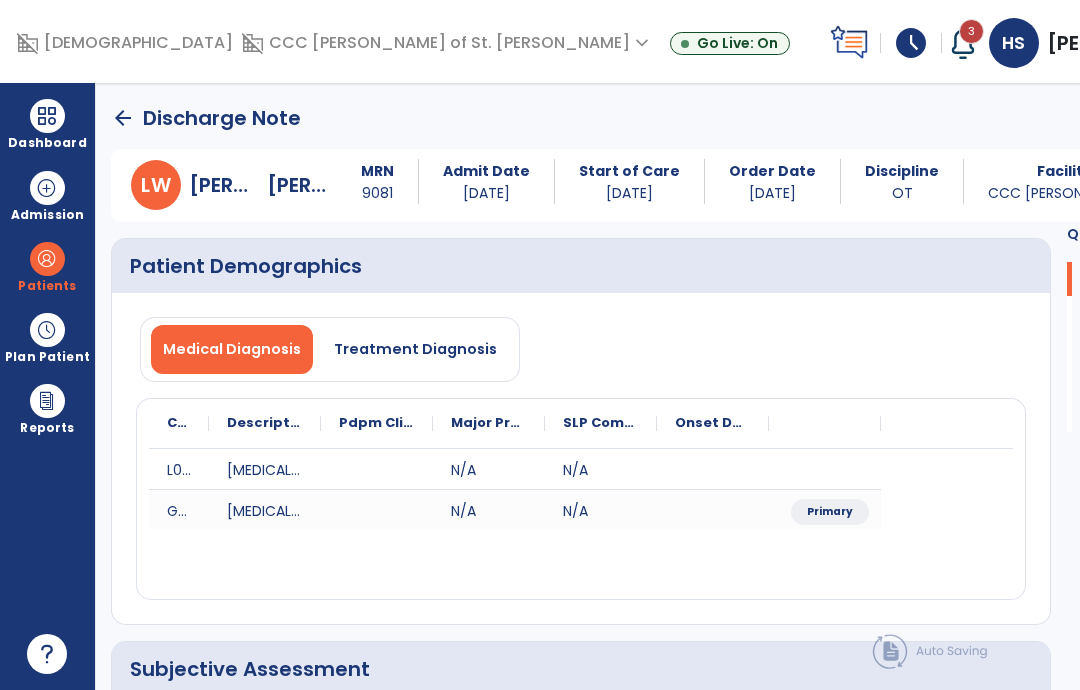 scroll, scrollTop: 0, scrollLeft: 0, axis: both 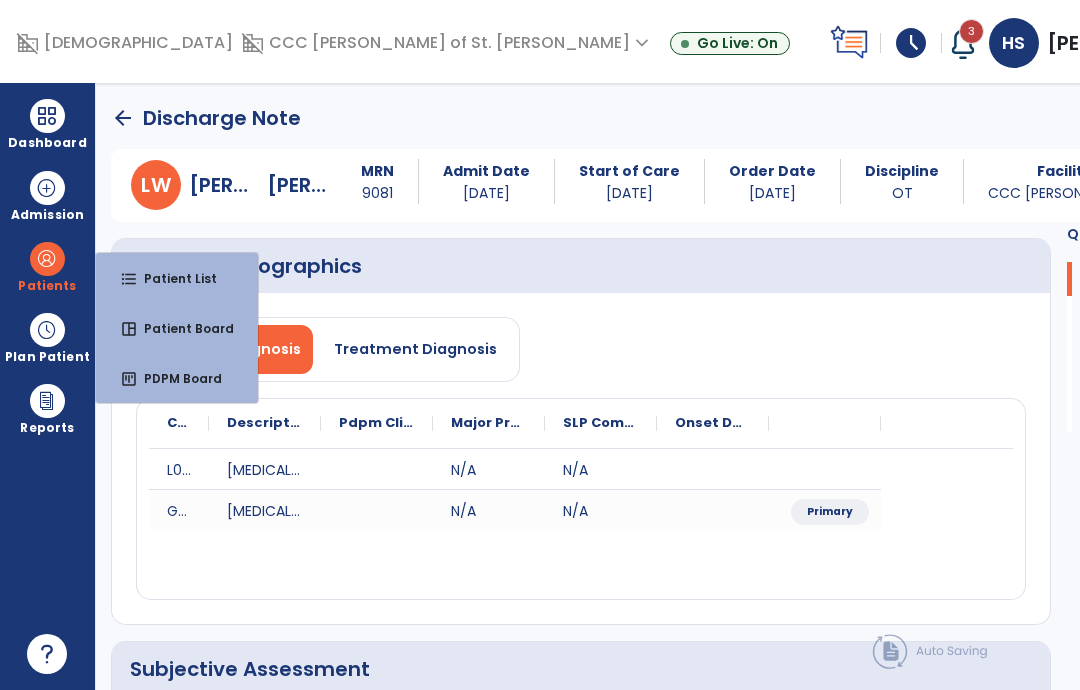 click on "format_list_bulleted  Patient List" at bounding box center [177, 278] 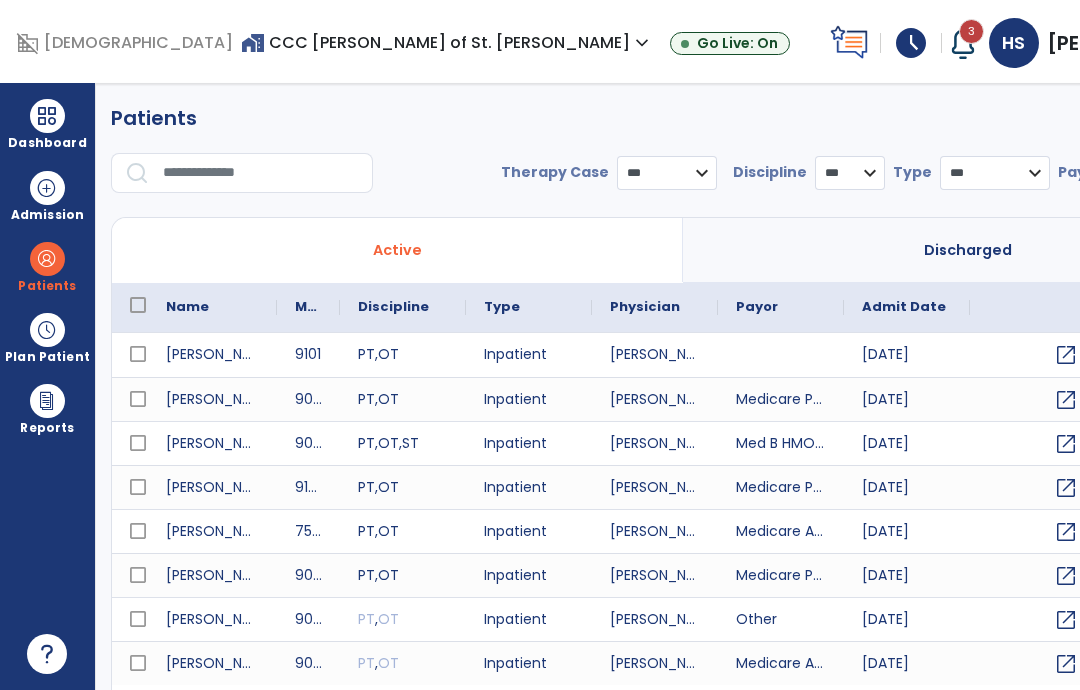 select on "***" 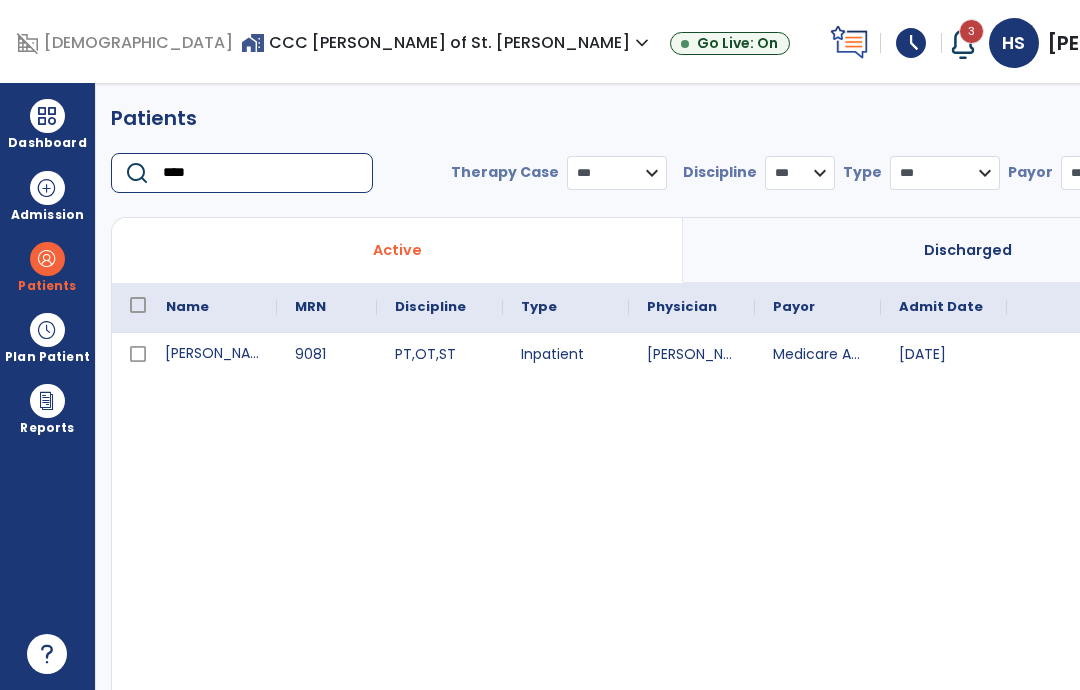 type on "****" 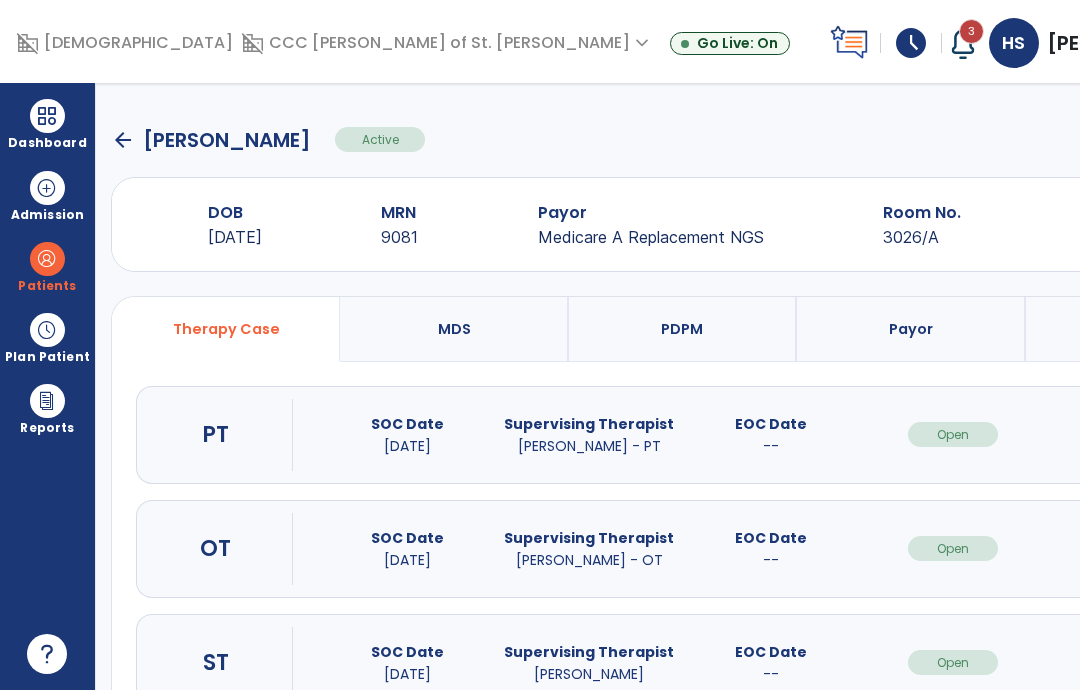 click on "open_in_new" at bounding box center [1135, 548] 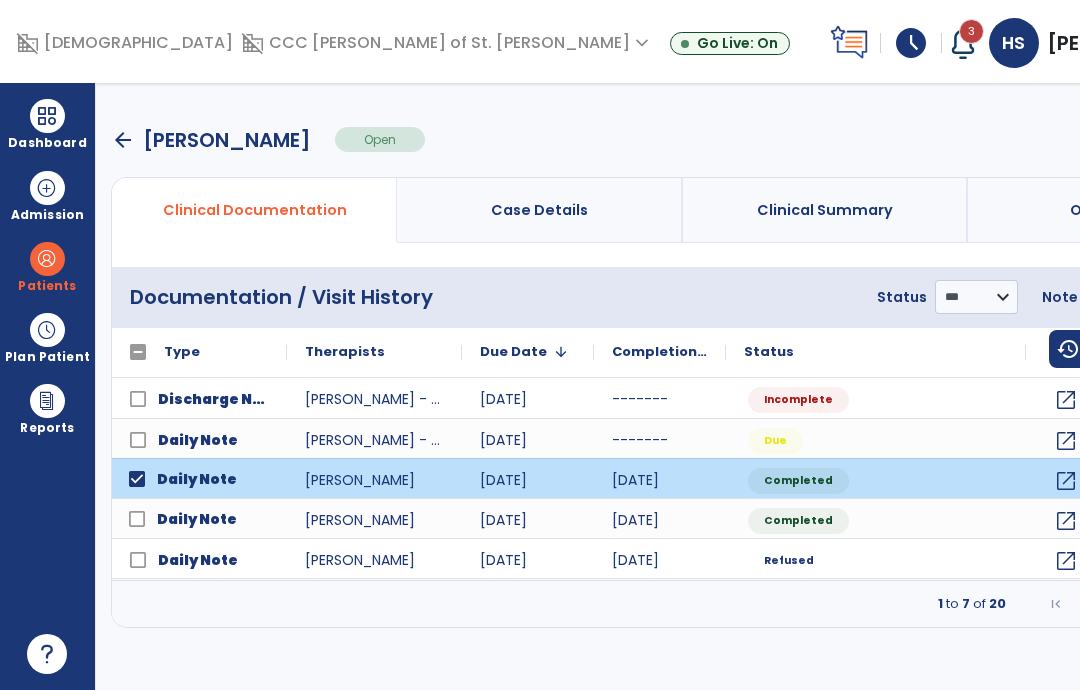 click 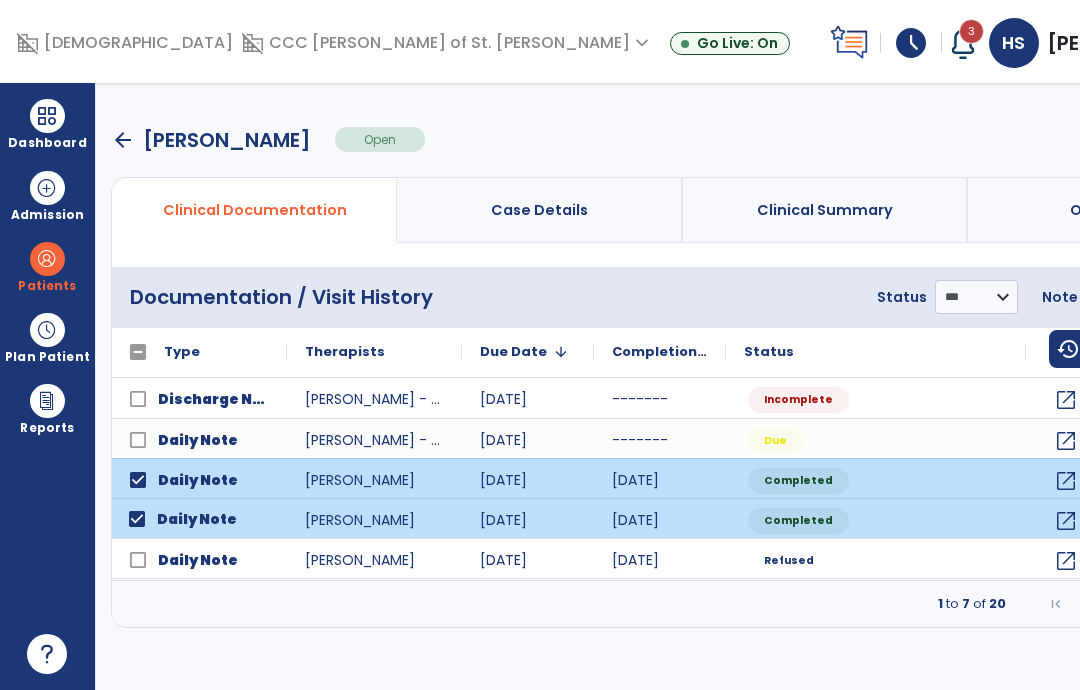 click at bounding box center (1194, 604) 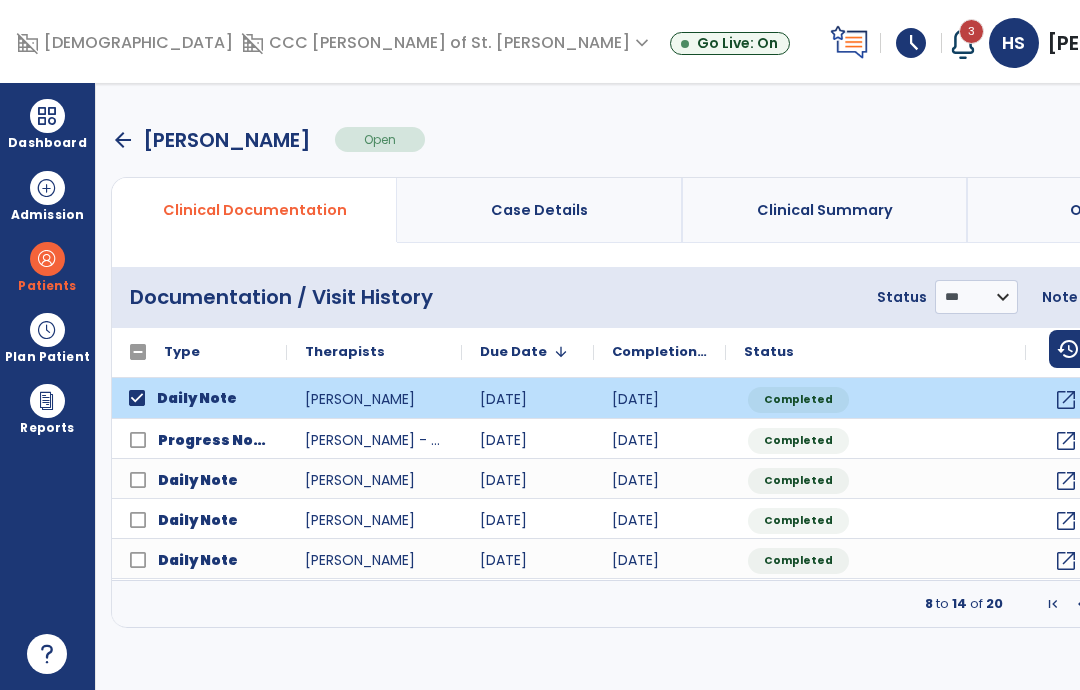 click on "menu" at bounding box center (1226, 297) 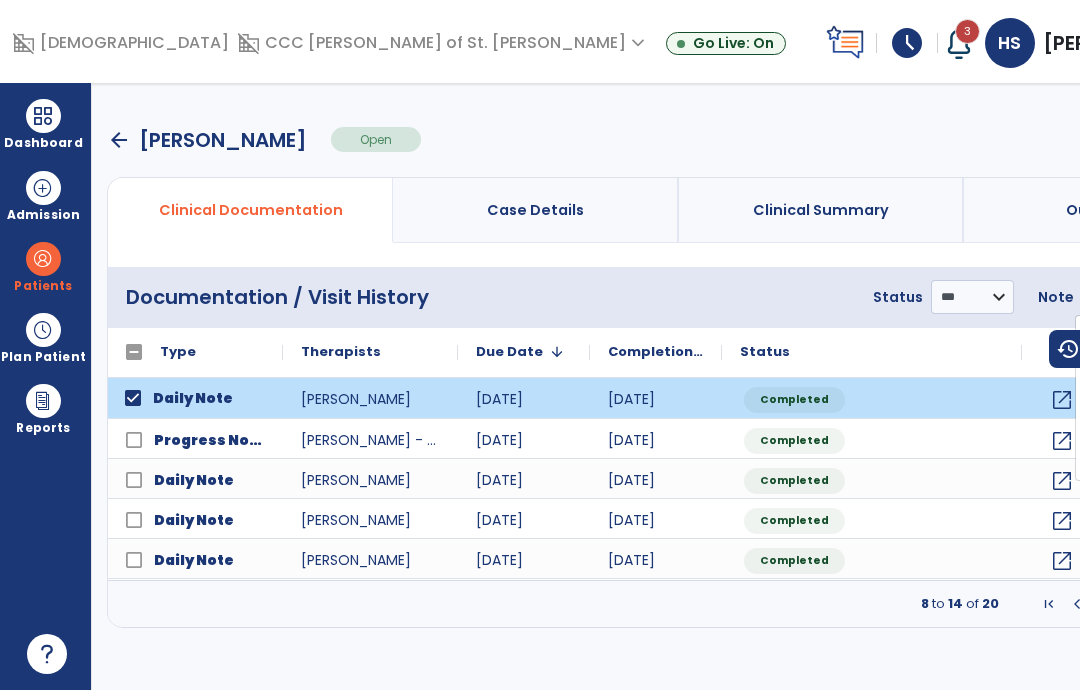 click on "Print Documents" at bounding box center [1155, 379] 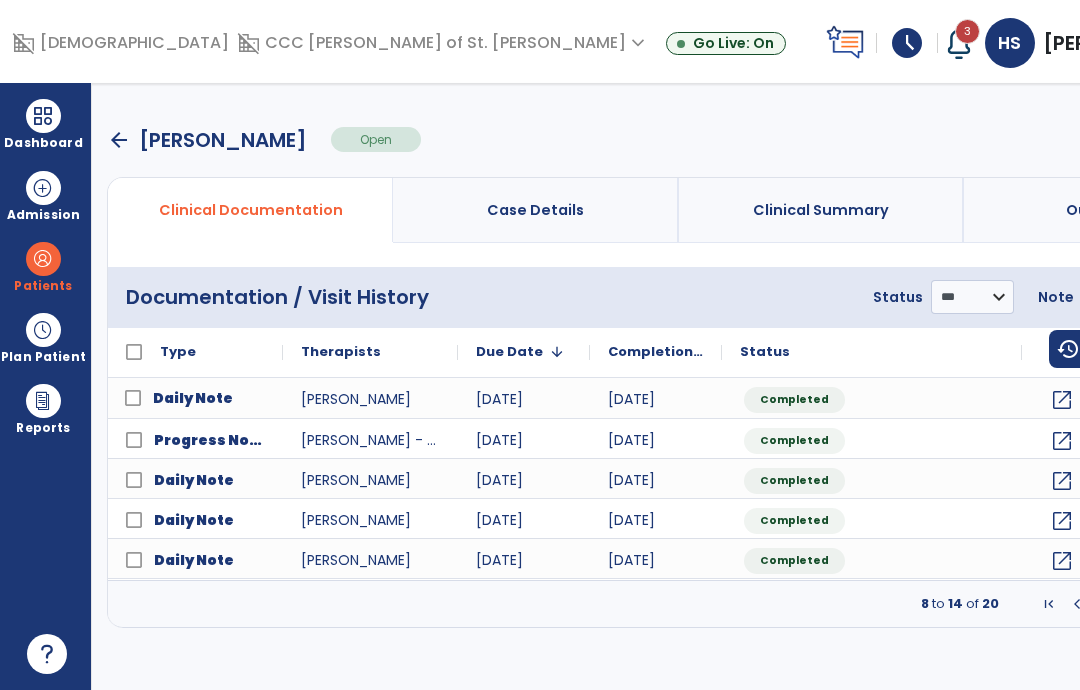 click at bounding box center [1077, 604] 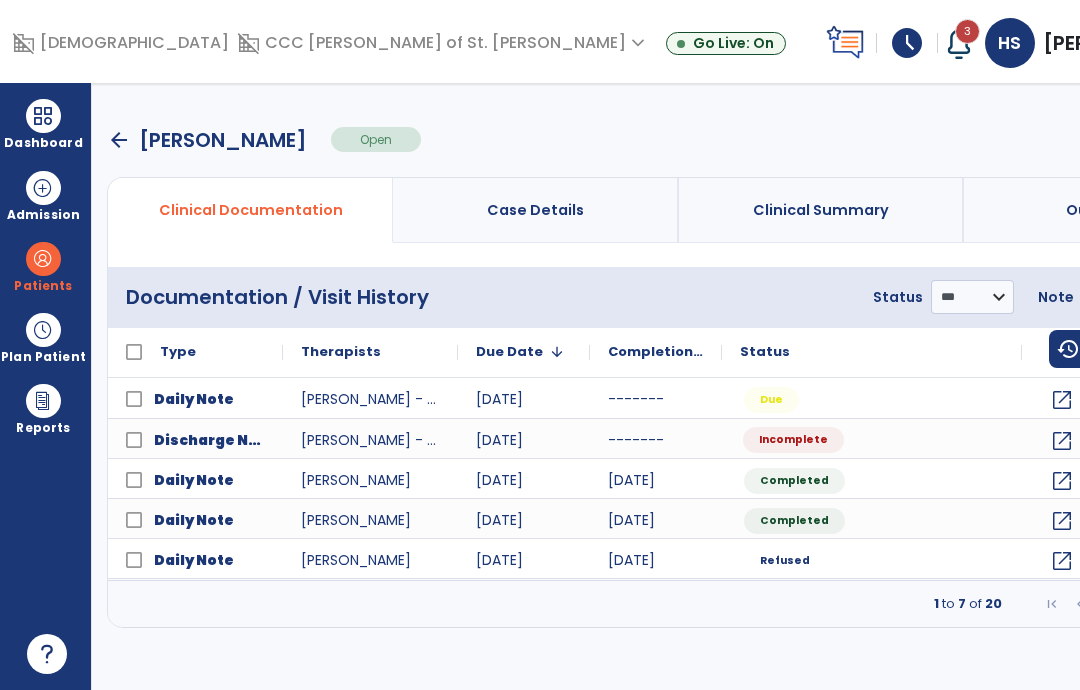 click on "Incomplete" 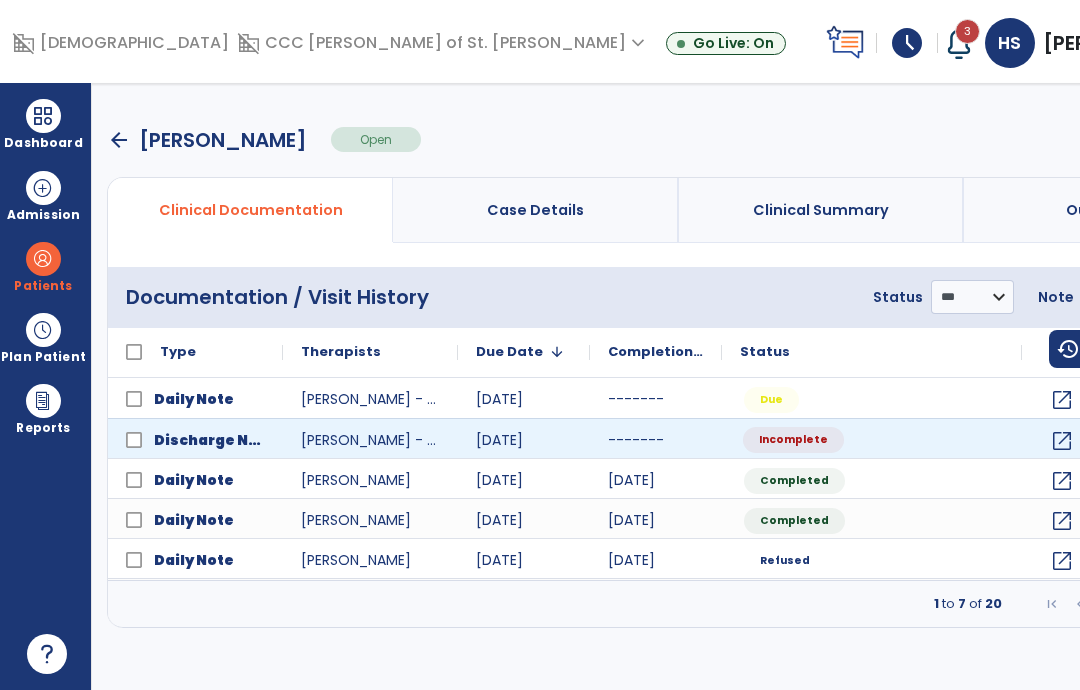 click on "Incomplete" 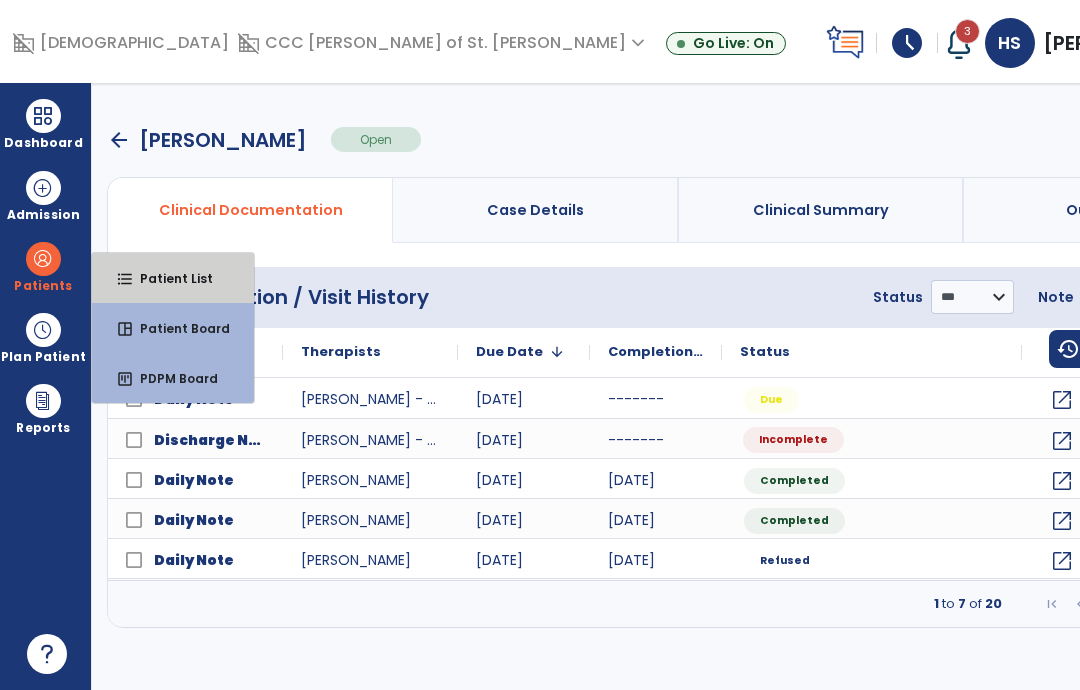 click on "Patient List" at bounding box center [168, 278] 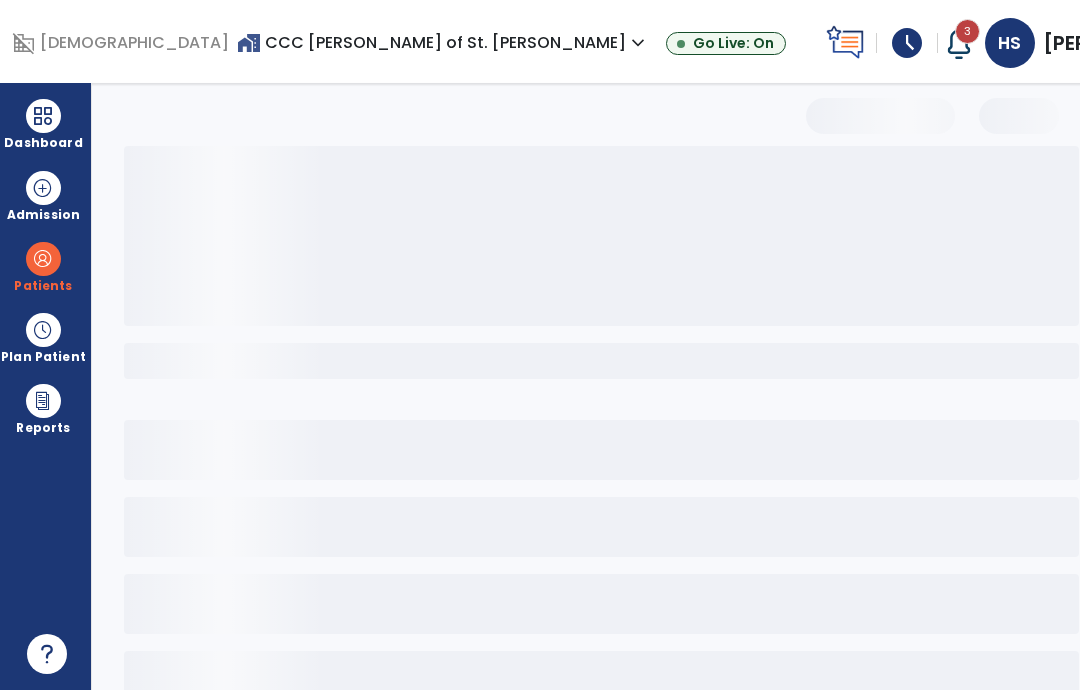 select on "***" 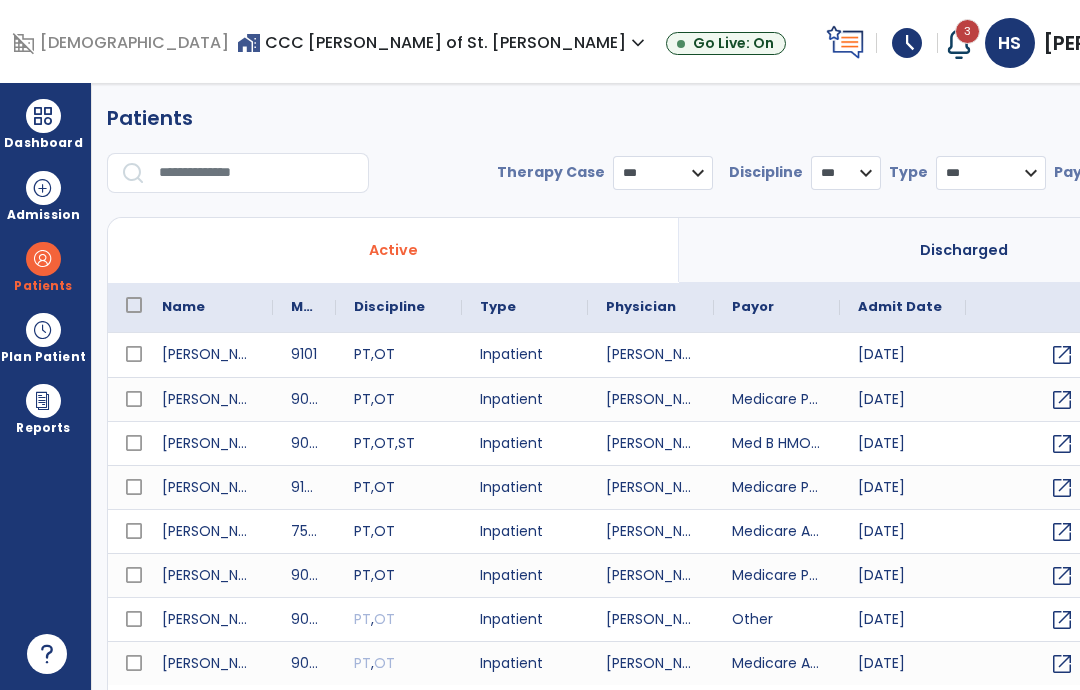 click at bounding box center (257, 173) 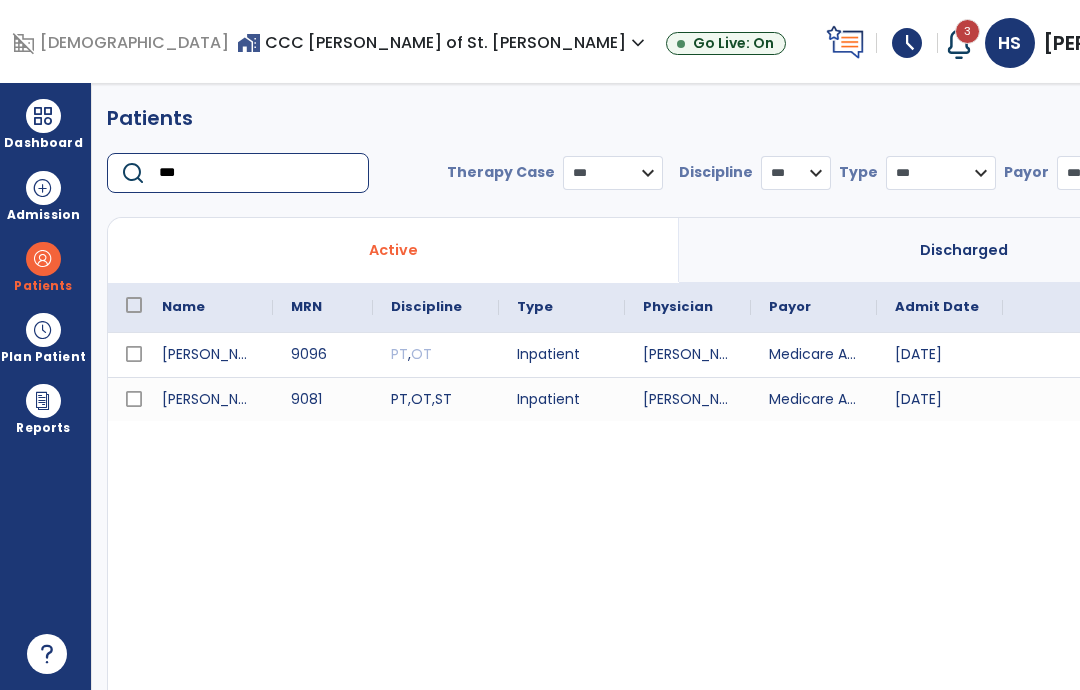 type on "***" 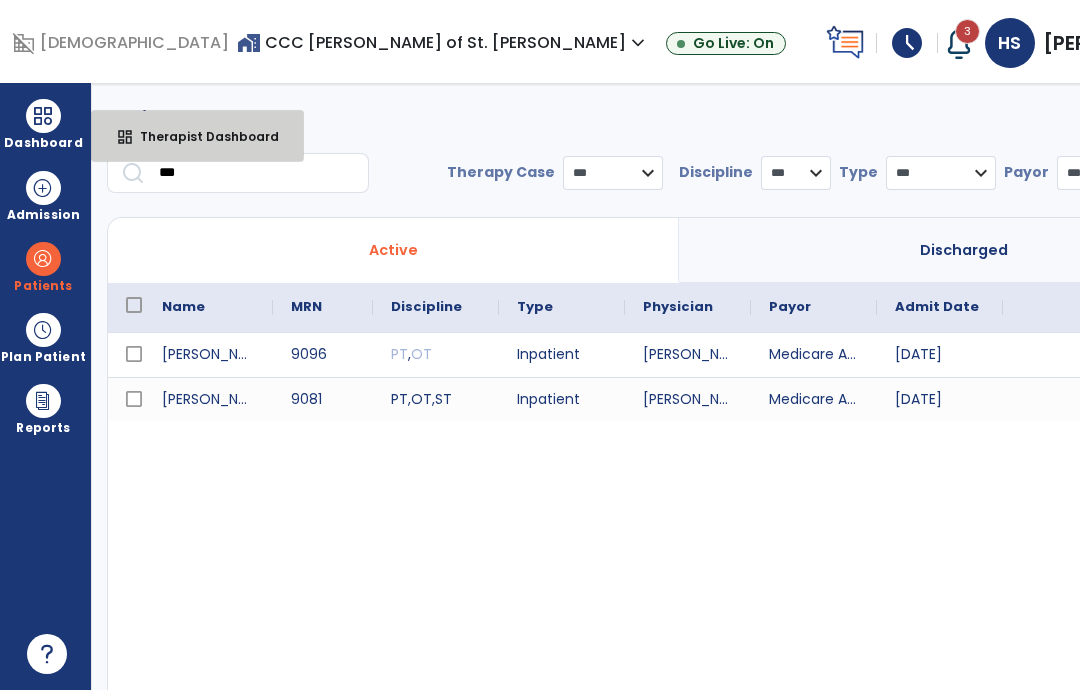 click on "Therapist Dashboard" at bounding box center [201, 136] 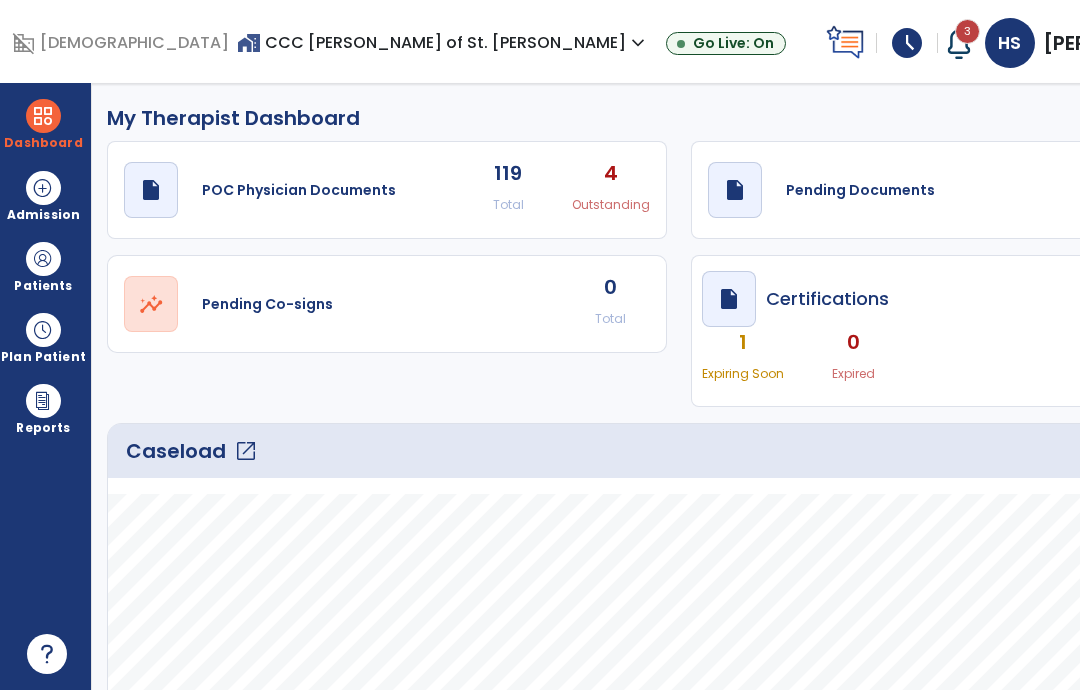 click on "10" 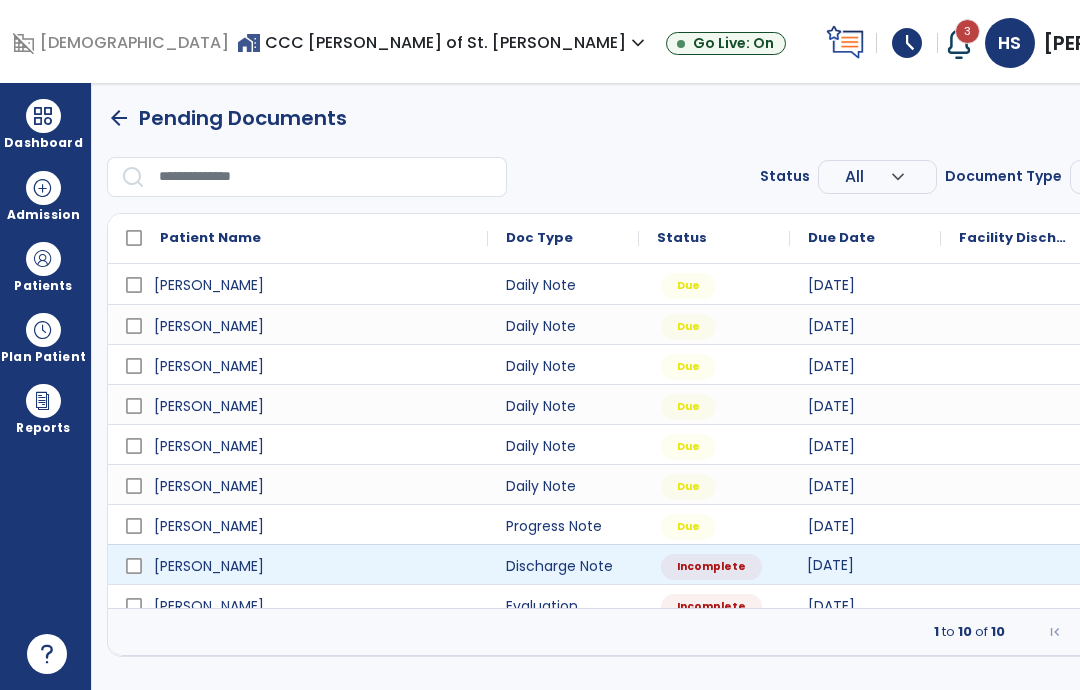 click on "[DATE]" at bounding box center (830, 565) 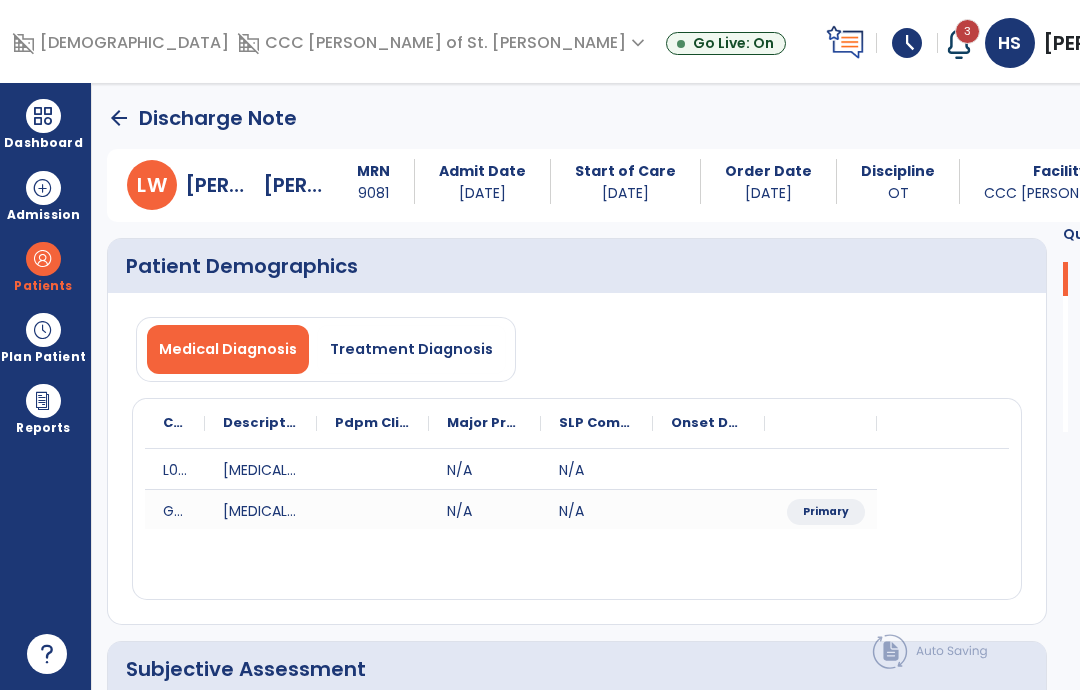 click on "arrow_back" 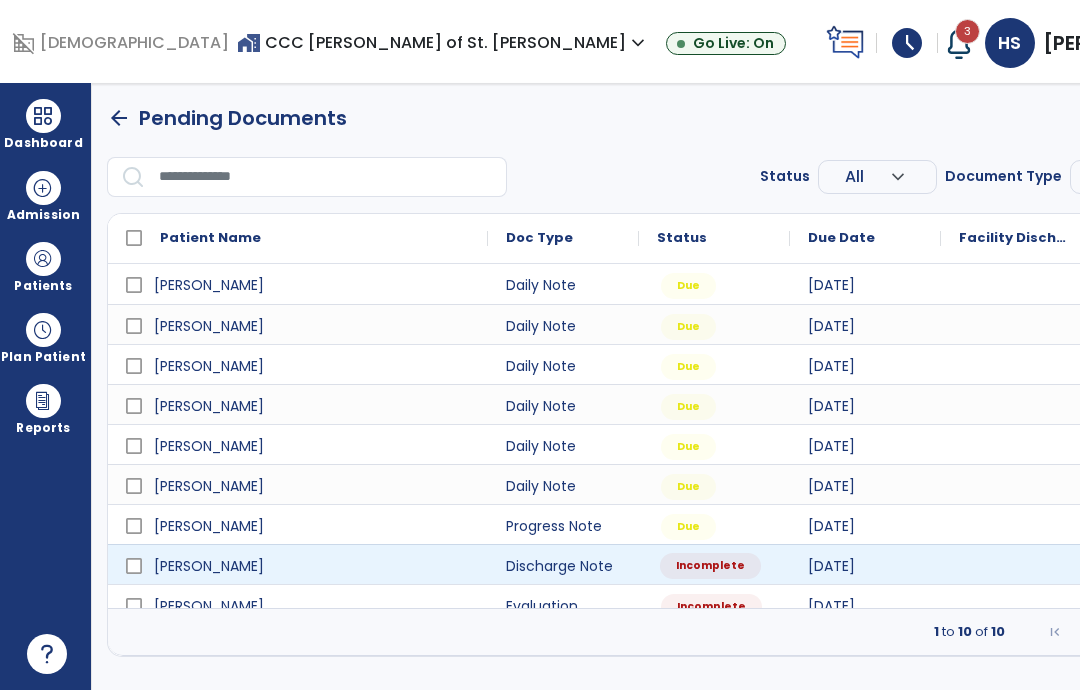 click on "Incomplete" at bounding box center [710, 566] 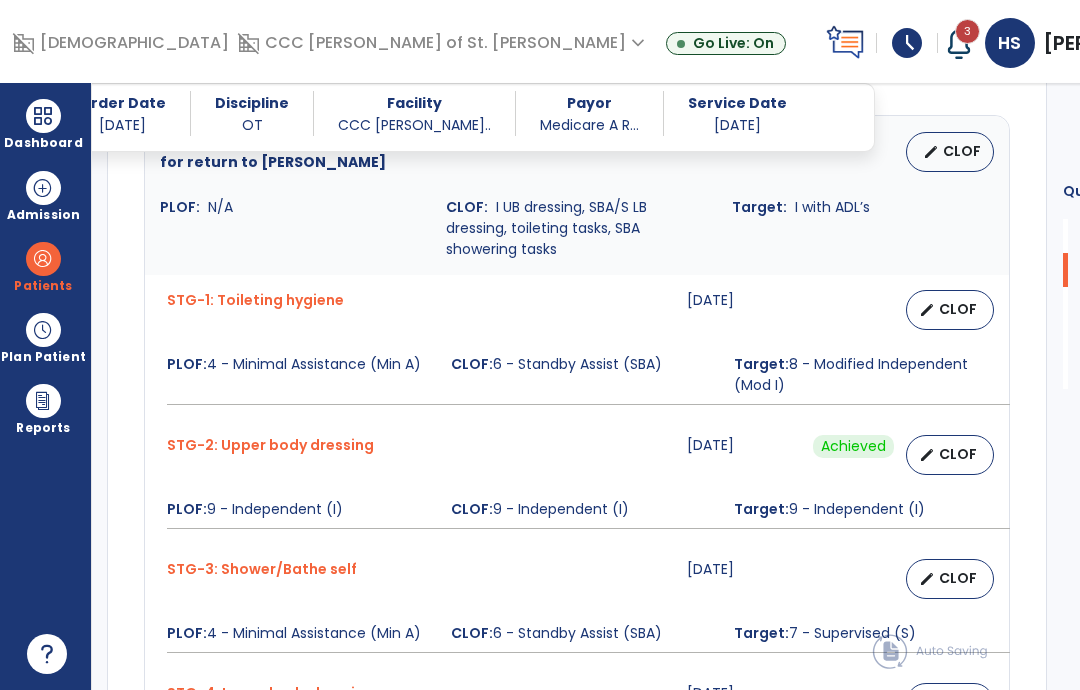 scroll, scrollTop: 917, scrollLeft: 0, axis: vertical 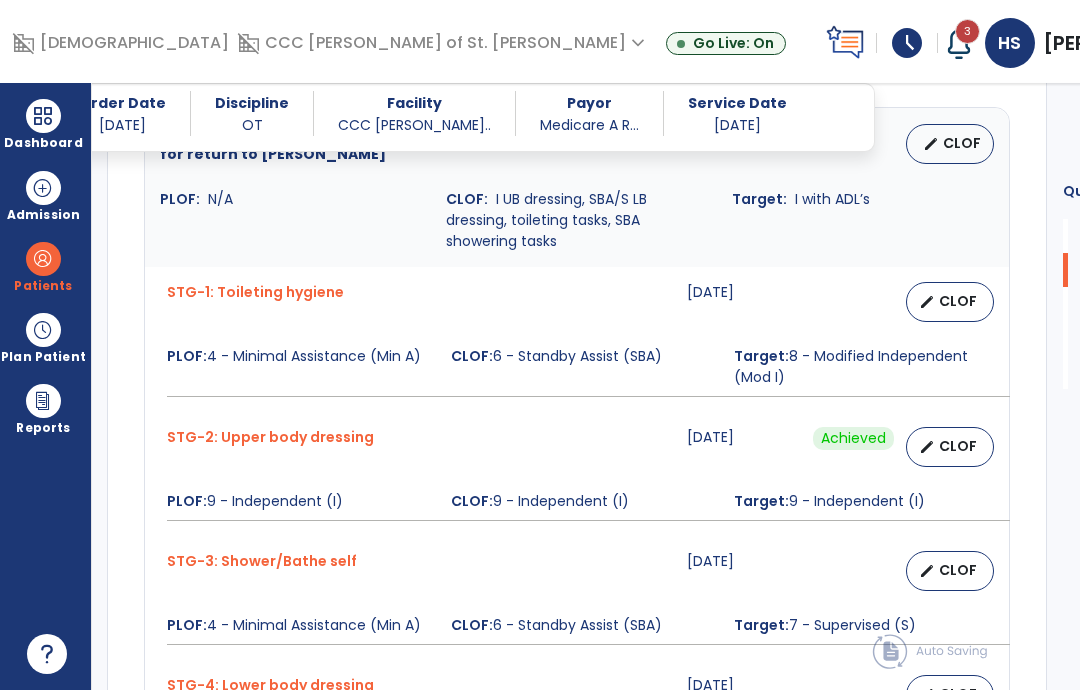 click on "CLOF" at bounding box center [958, 301] 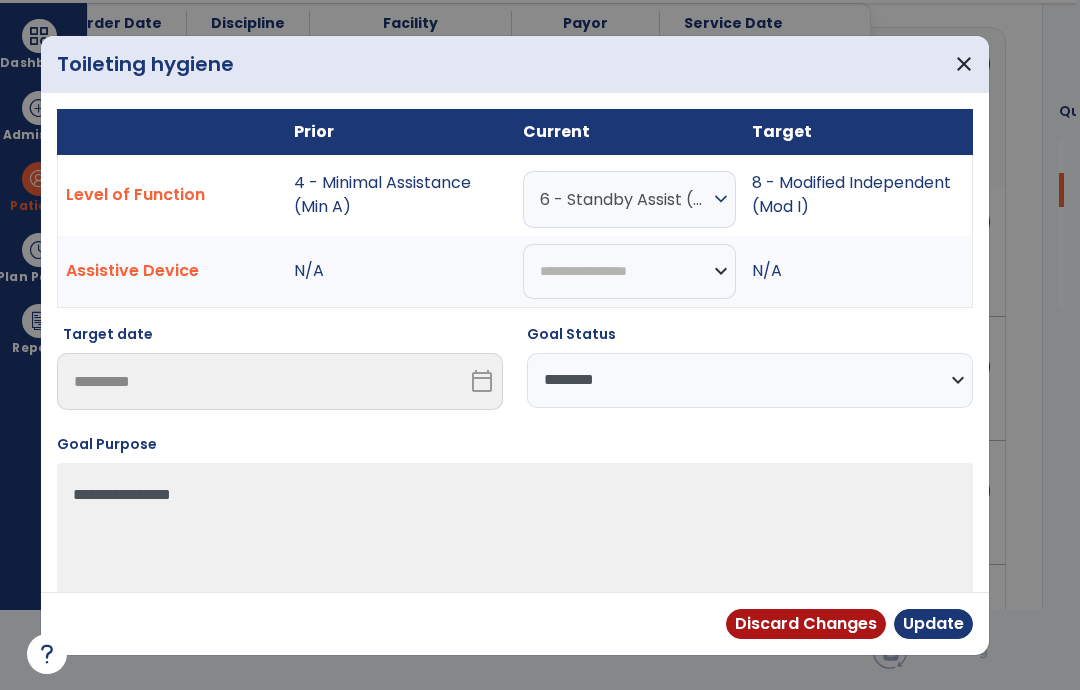 scroll, scrollTop: 0, scrollLeft: 0, axis: both 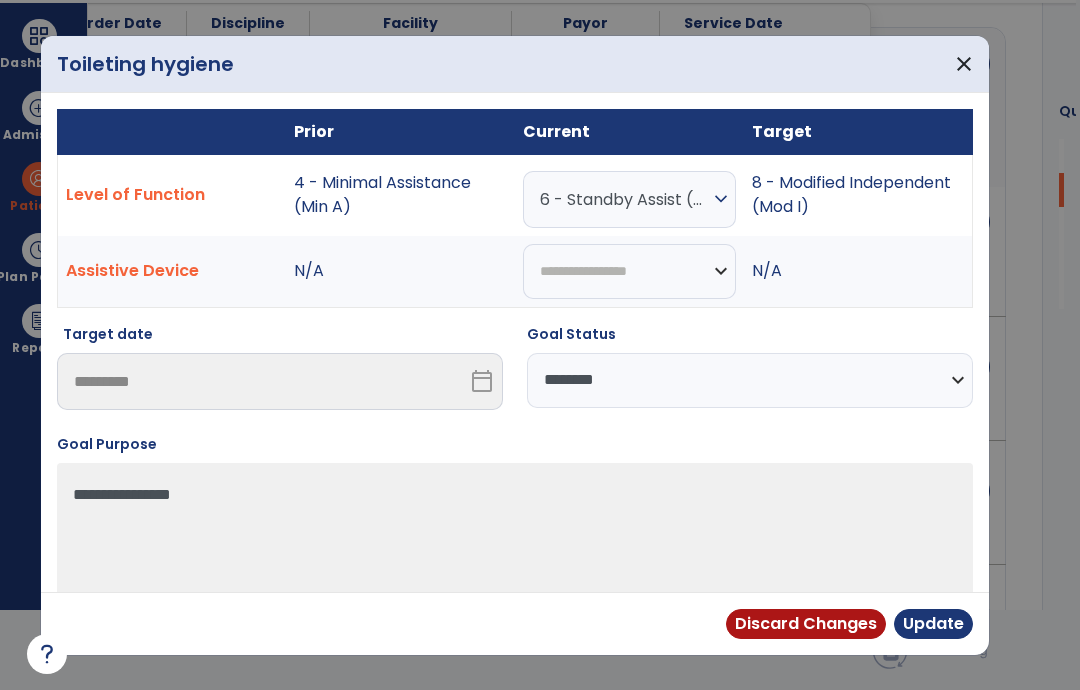 select on "**********" 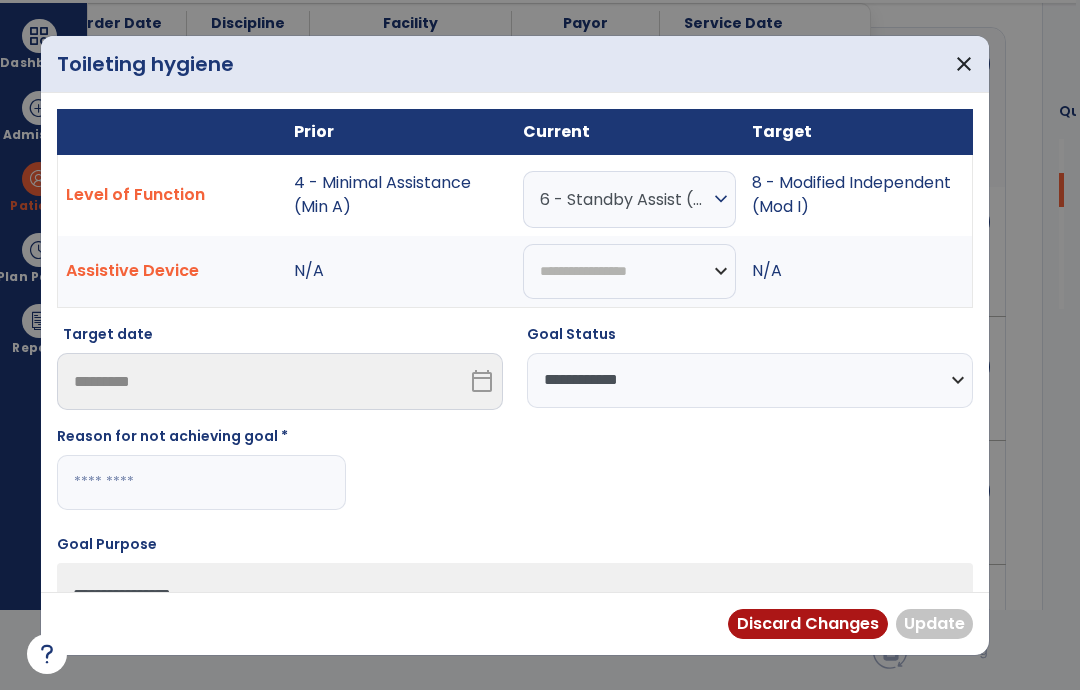 click at bounding box center [201, 482] 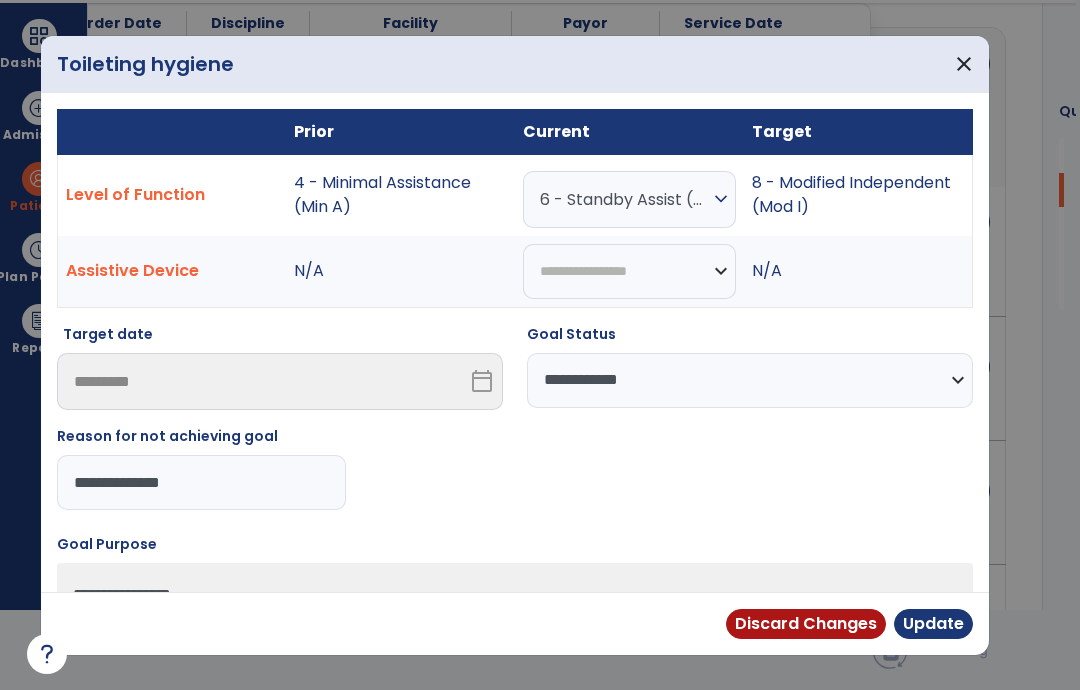 type on "**********" 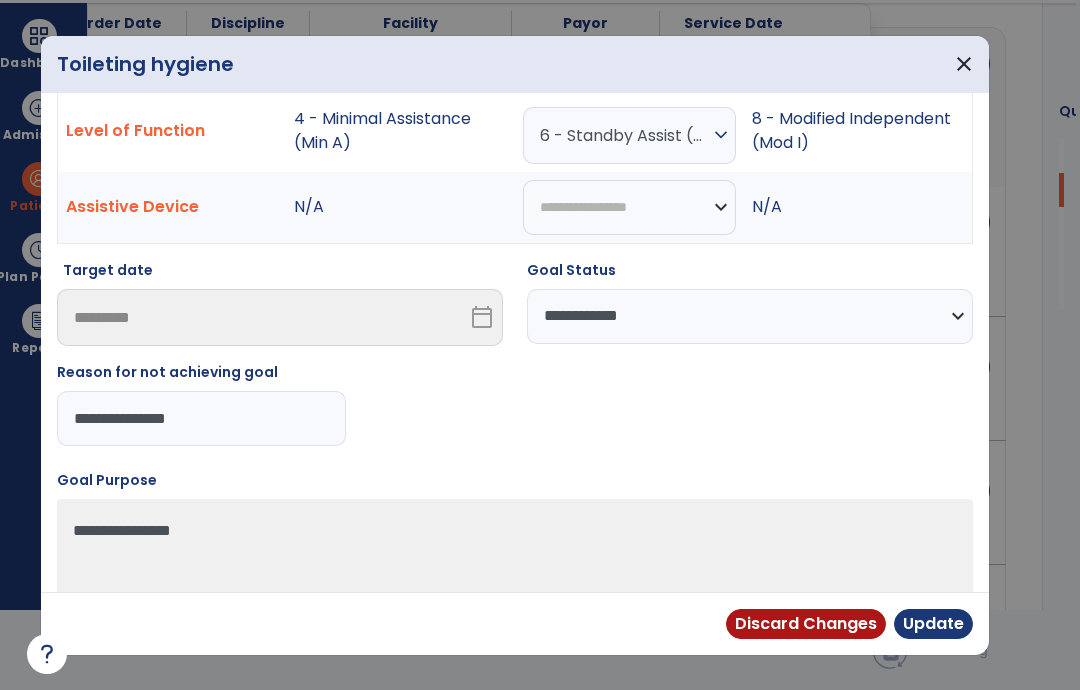 scroll, scrollTop: 63, scrollLeft: 0, axis: vertical 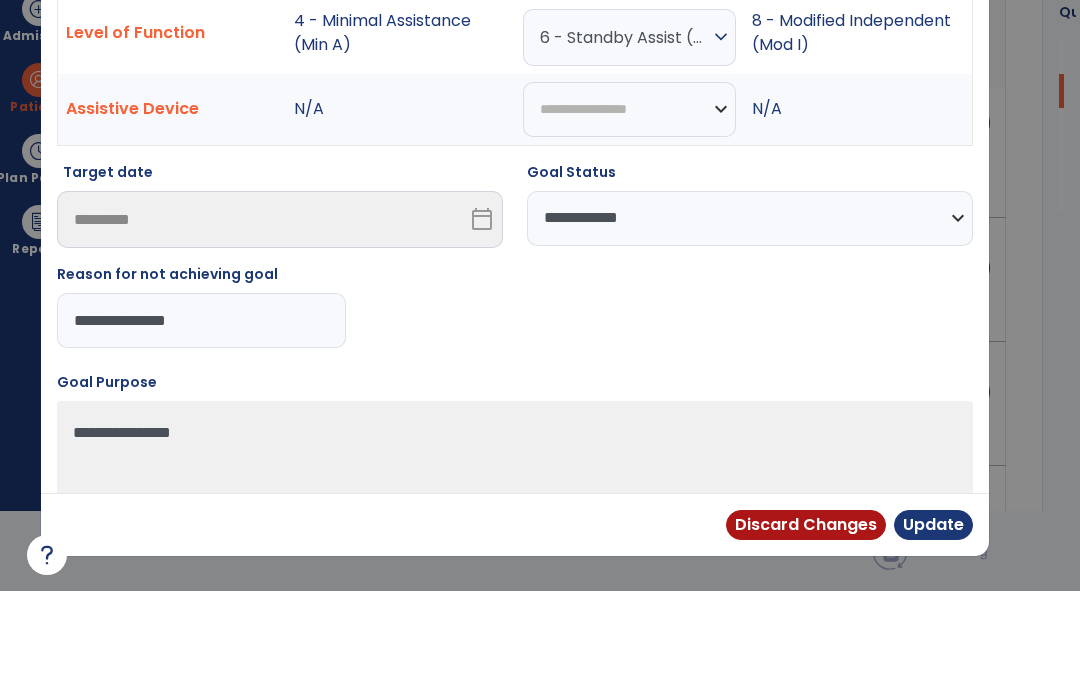 click on "Update" at bounding box center (933, 624) 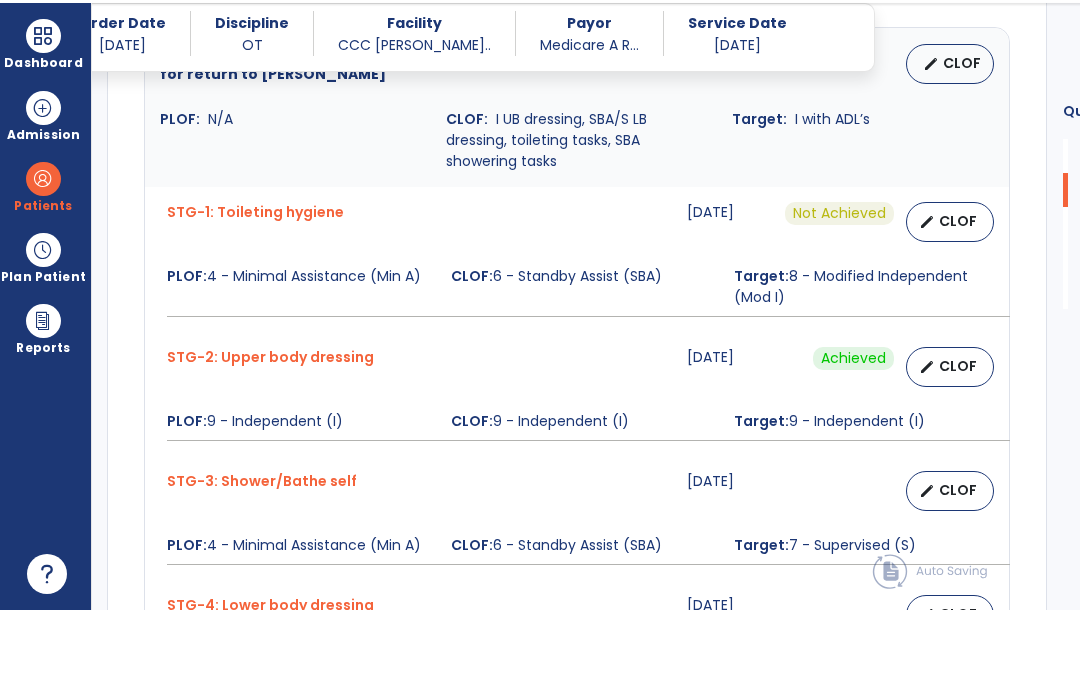 scroll, scrollTop: 80, scrollLeft: 0, axis: vertical 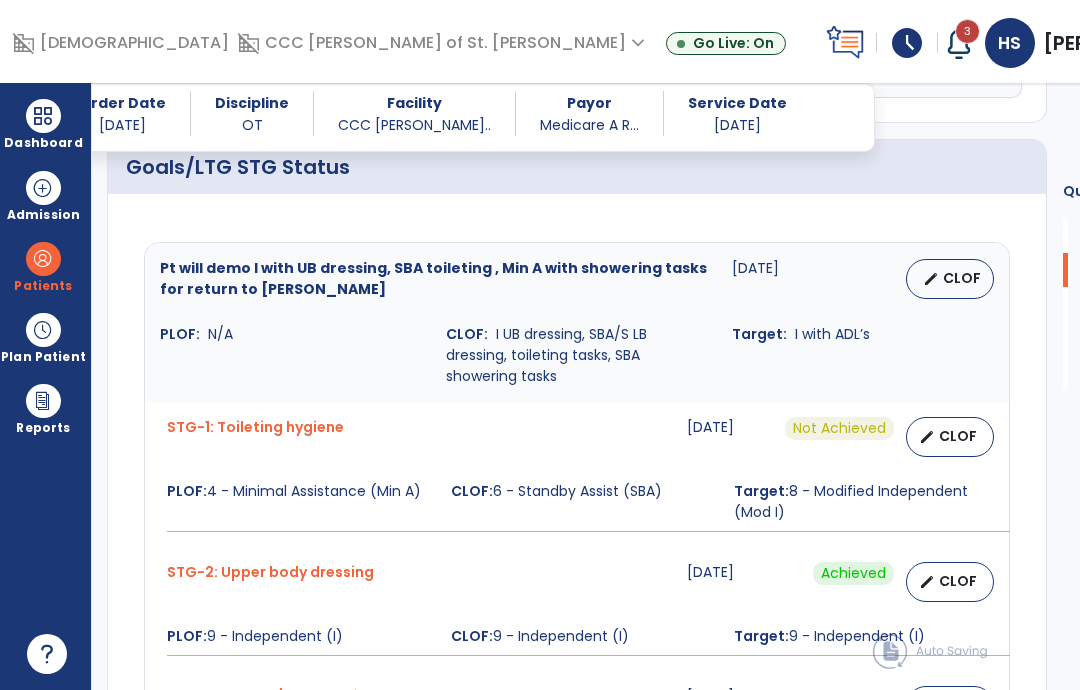 click on "CLOF" at bounding box center (962, 278) 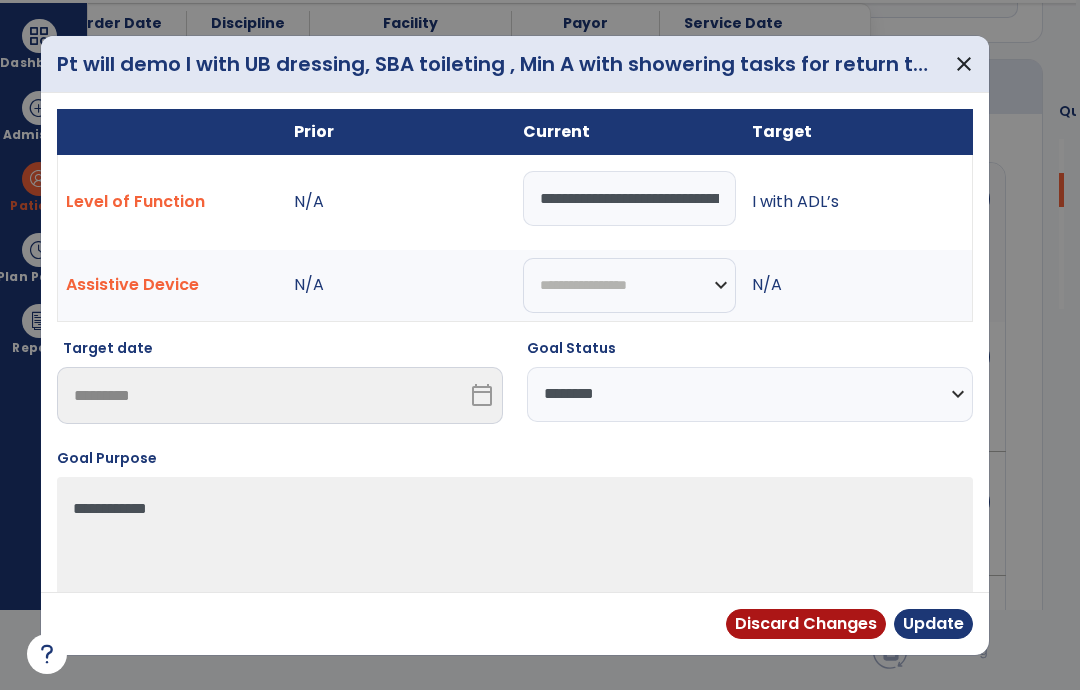 scroll, scrollTop: 0, scrollLeft: 0, axis: both 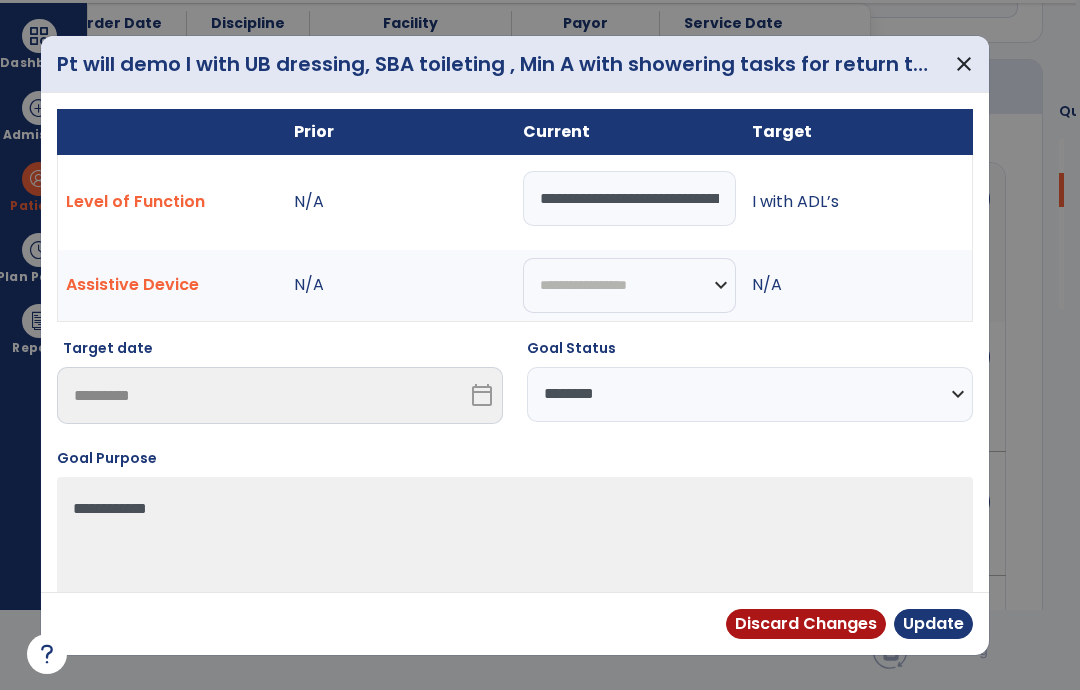 click on "**********" at bounding box center (750, 394) 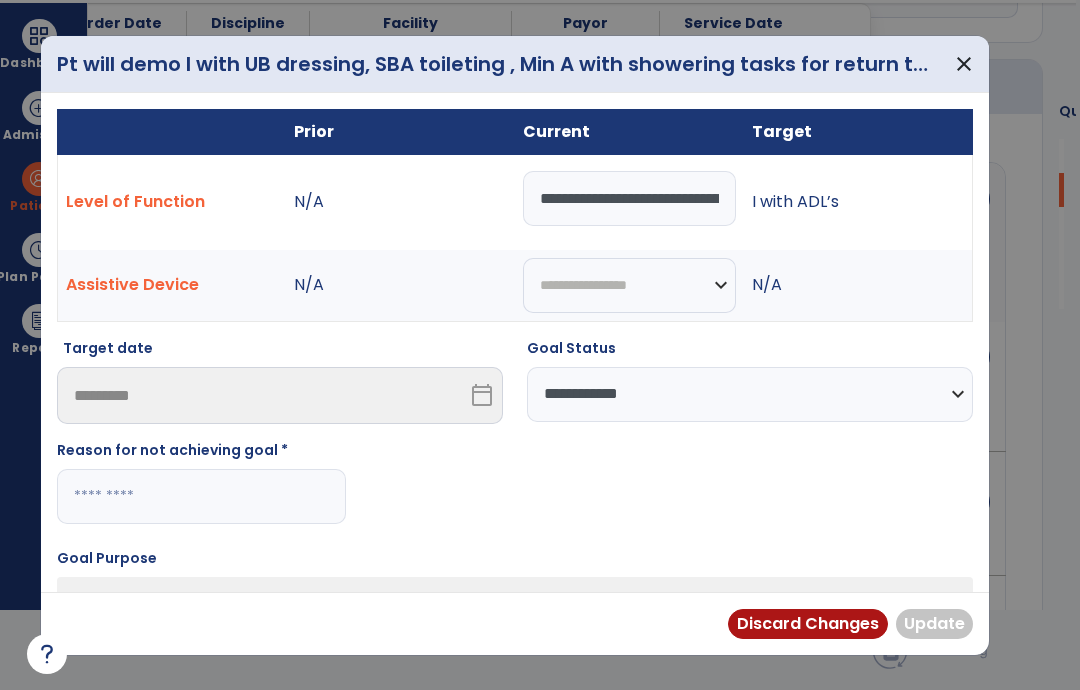 click at bounding box center [201, 496] 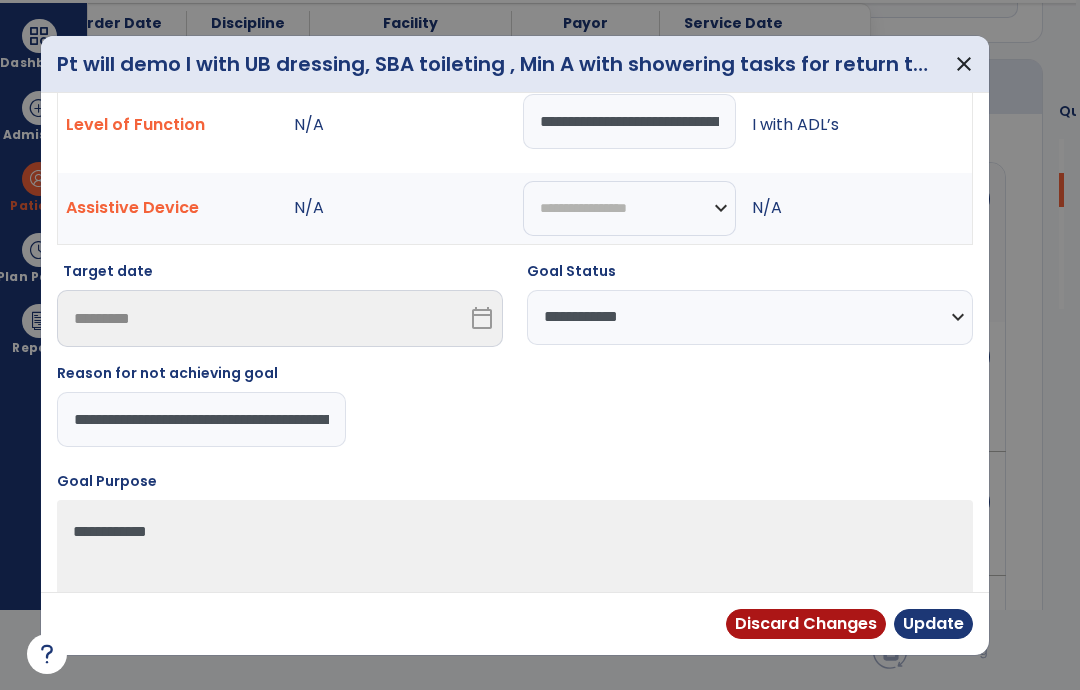scroll, scrollTop: 77, scrollLeft: 0, axis: vertical 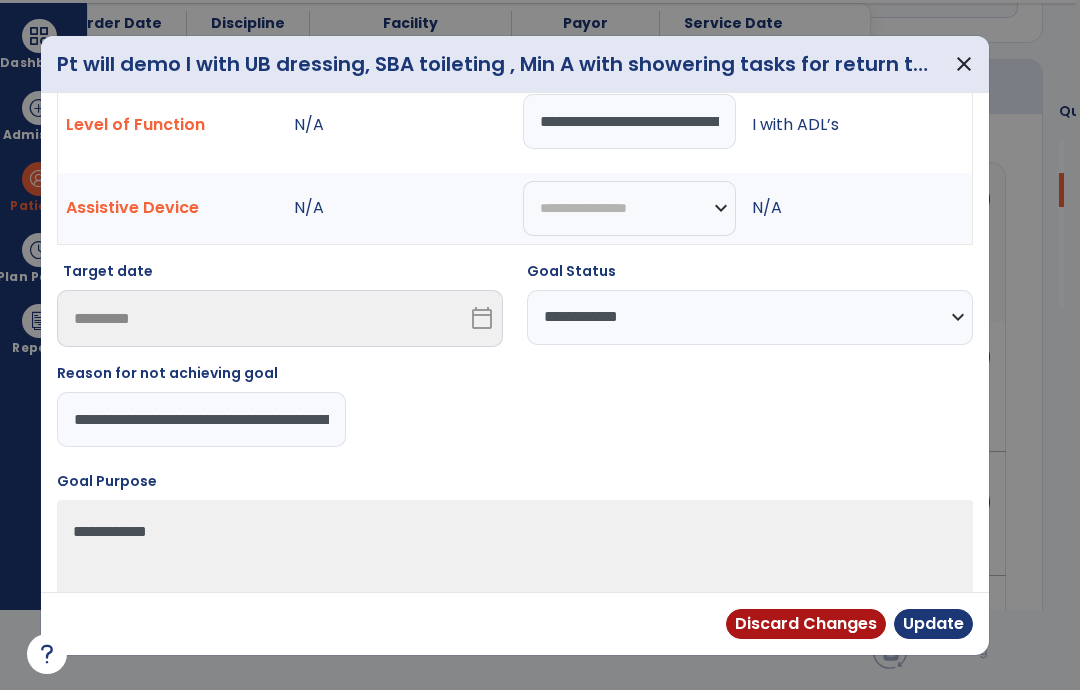 click on "Update" at bounding box center (933, 624) 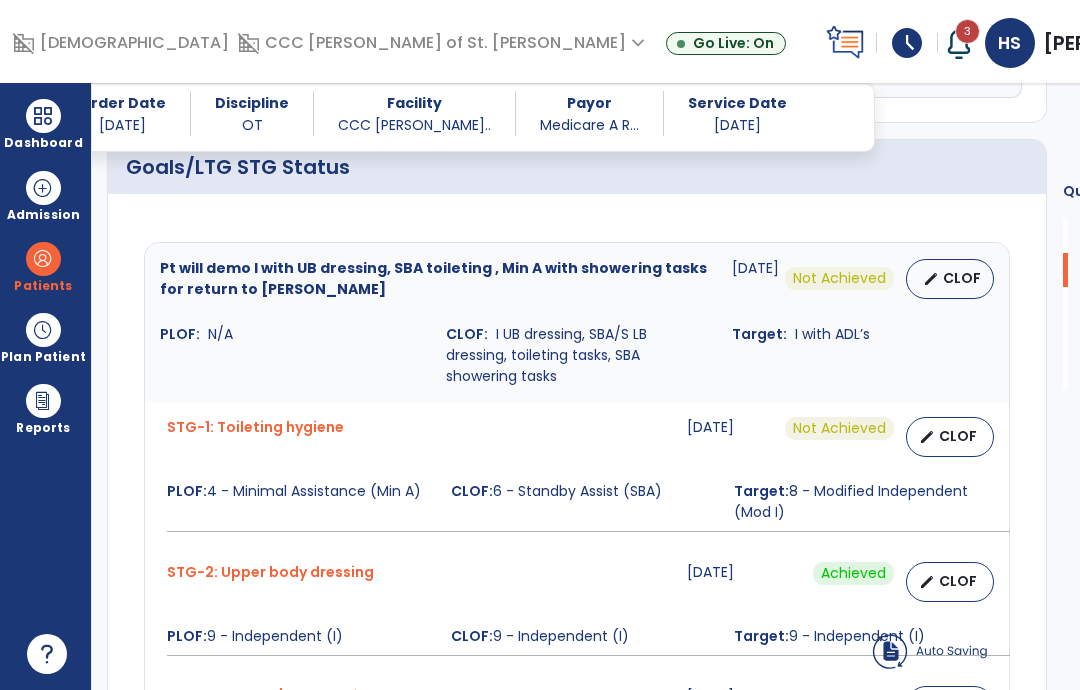 scroll, scrollTop: 80, scrollLeft: 0, axis: vertical 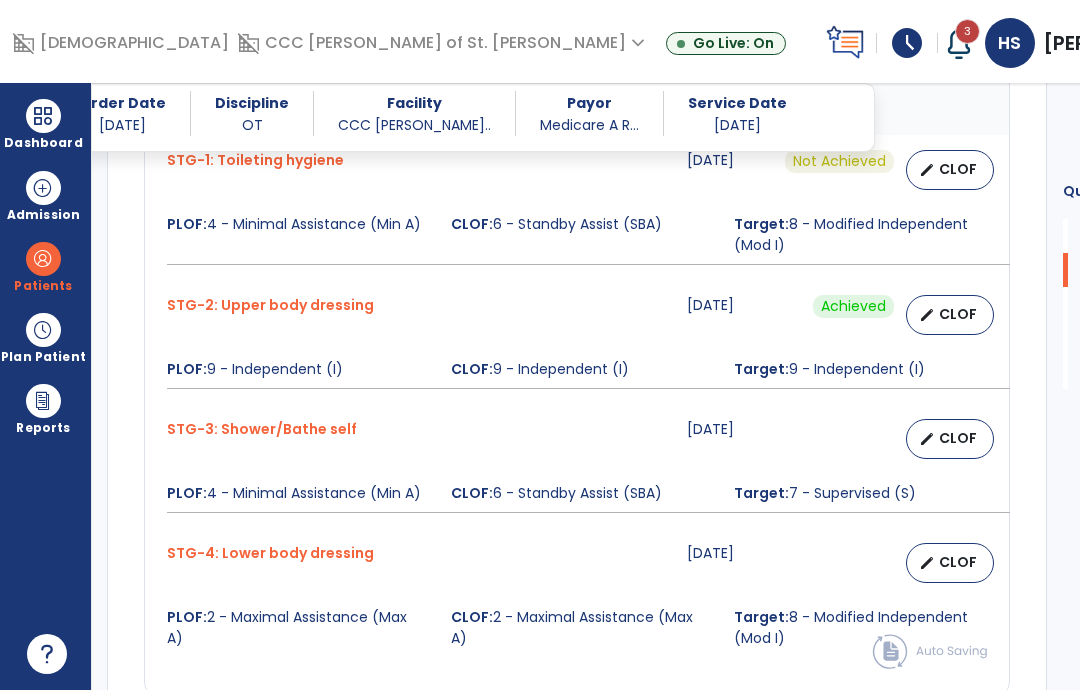 click on "CLOF" at bounding box center (958, 438) 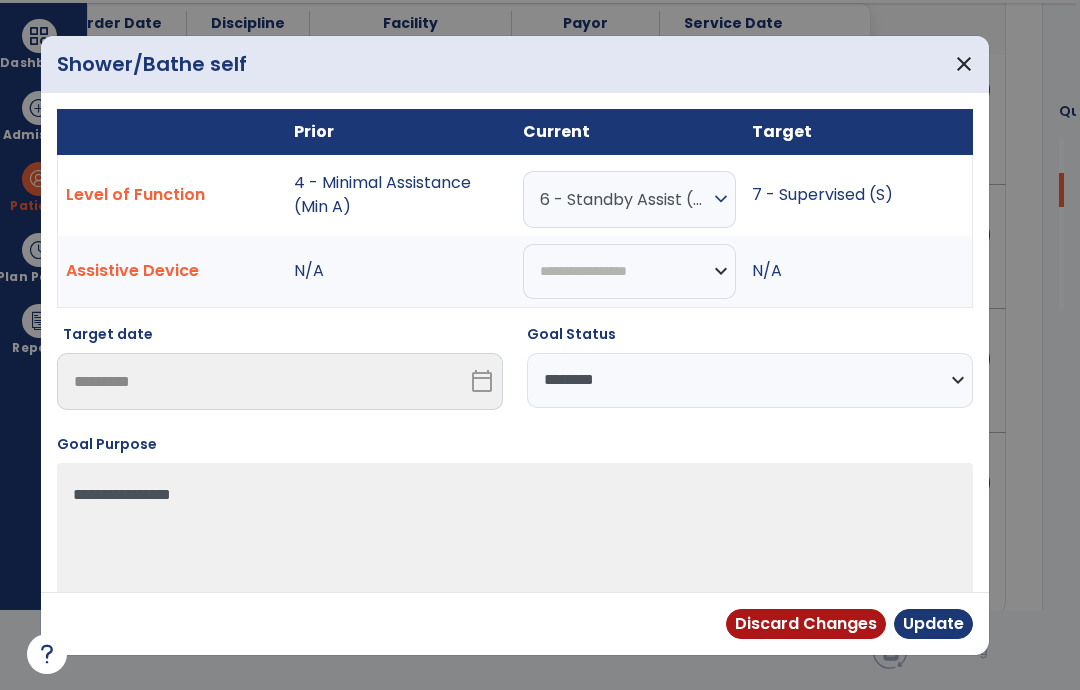click on "**********" at bounding box center (750, 380) 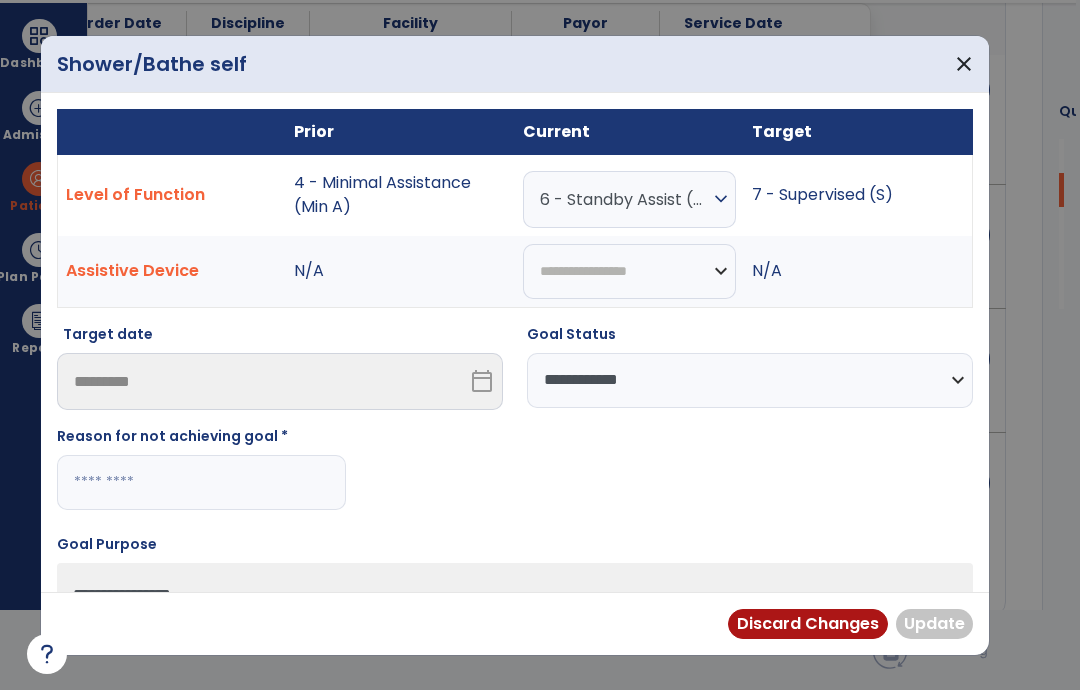 click at bounding box center [201, 482] 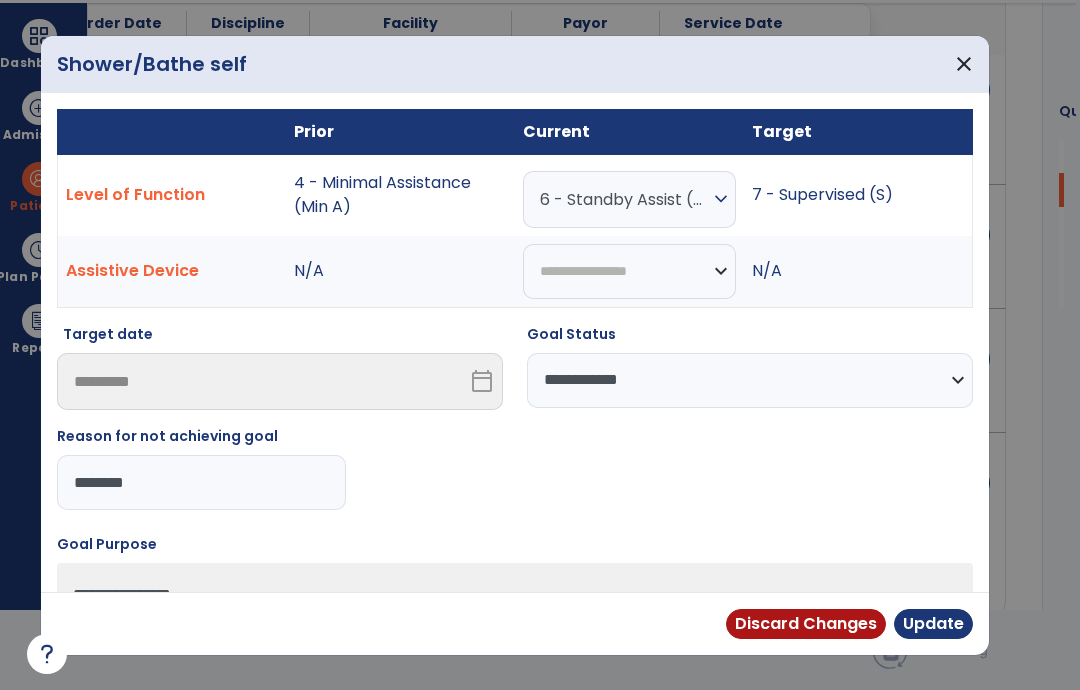 type on "*********" 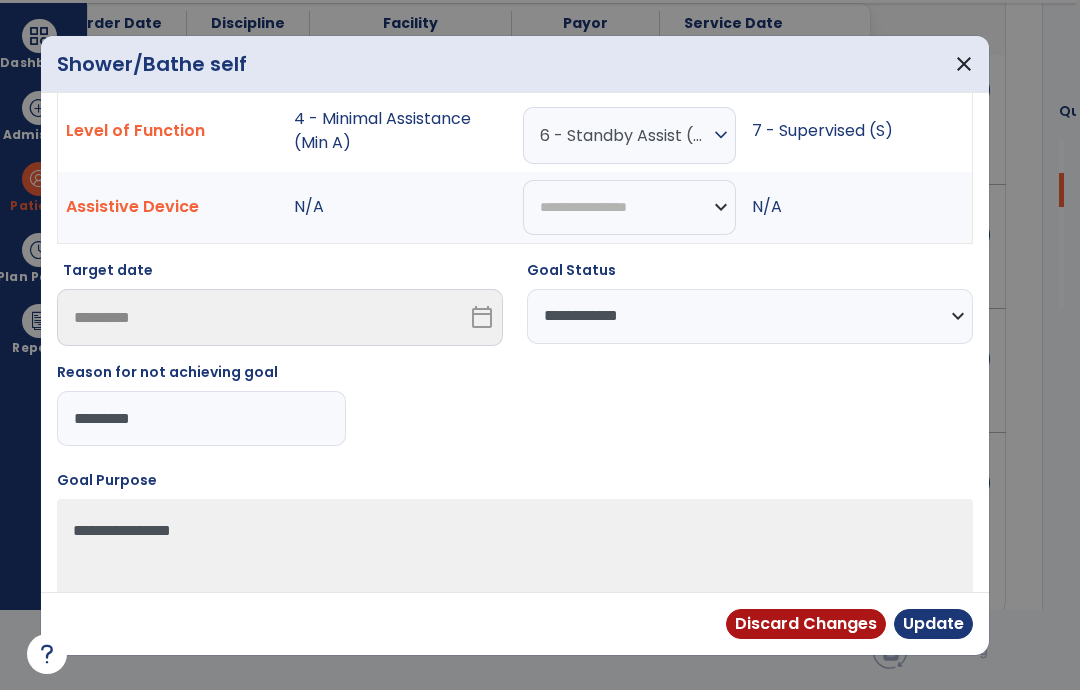 scroll, scrollTop: 63, scrollLeft: 0, axis: vertical 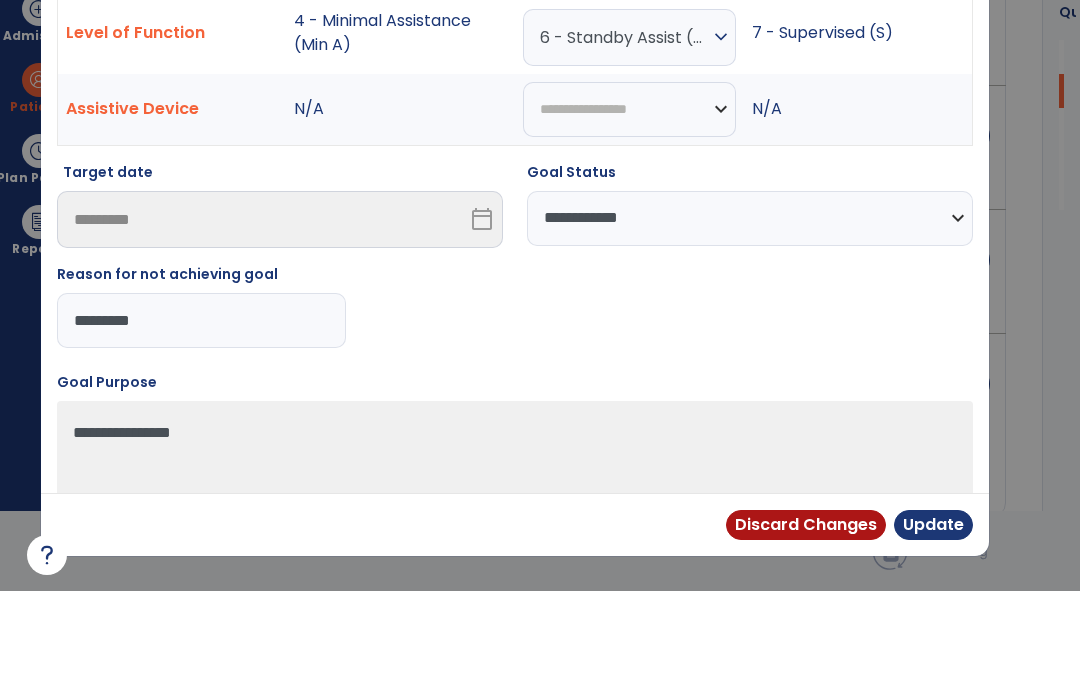 click on "Update" at bounding box center (933, 624) 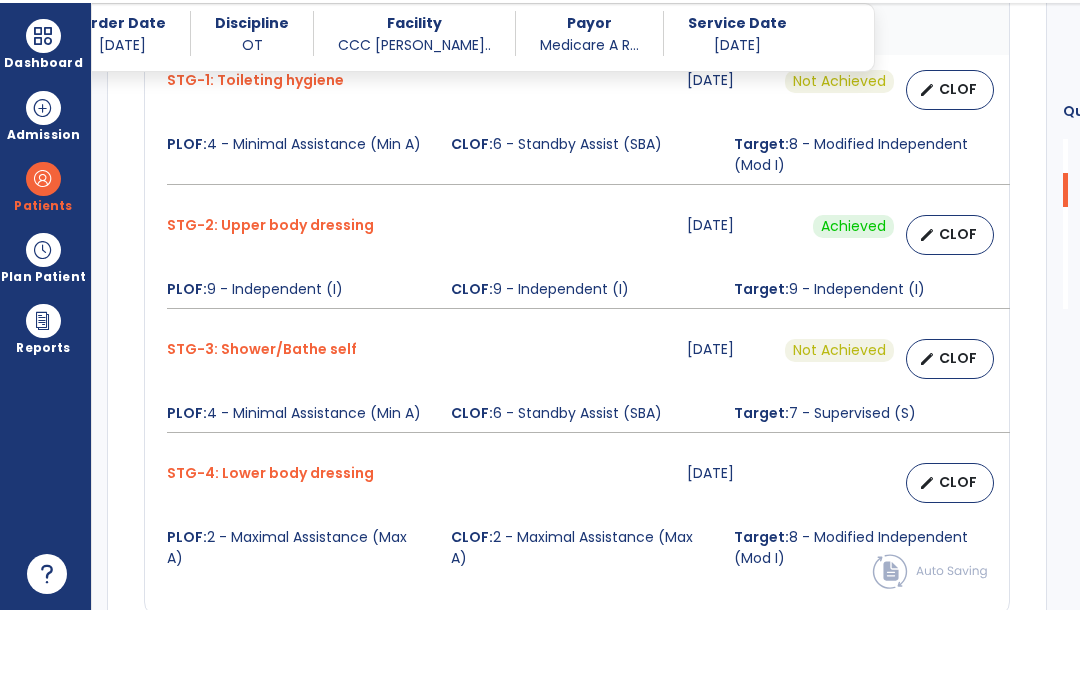 scroll, scrollTop: 80, scrollLeft: 0, axis: vertical 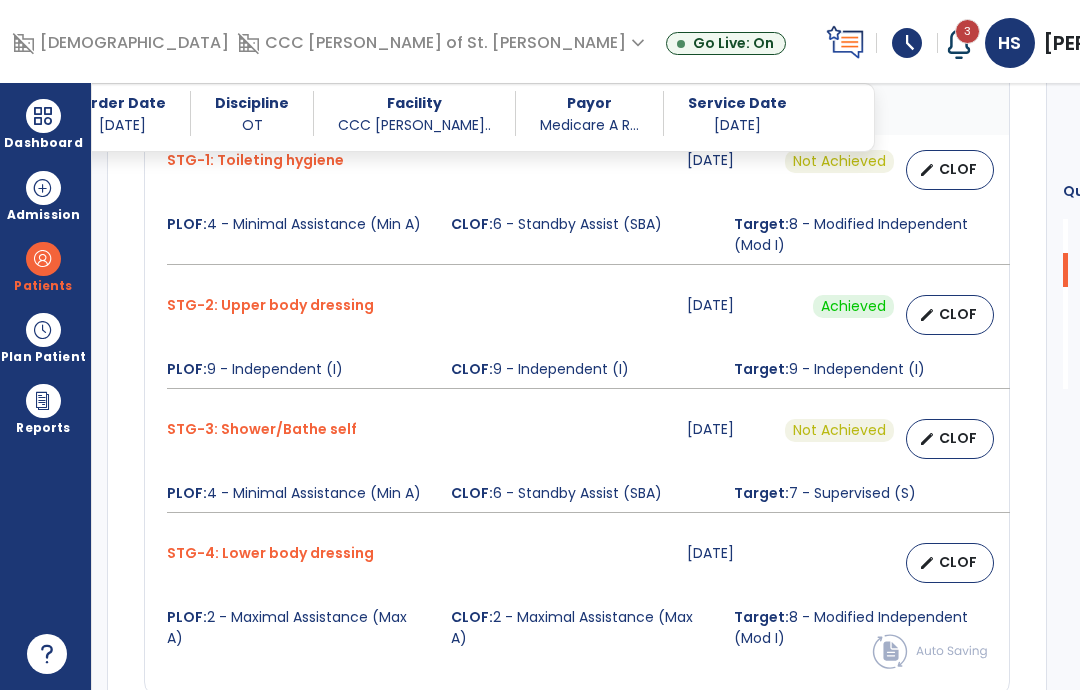 click on "CLOF" at bounding box center (958, 562) 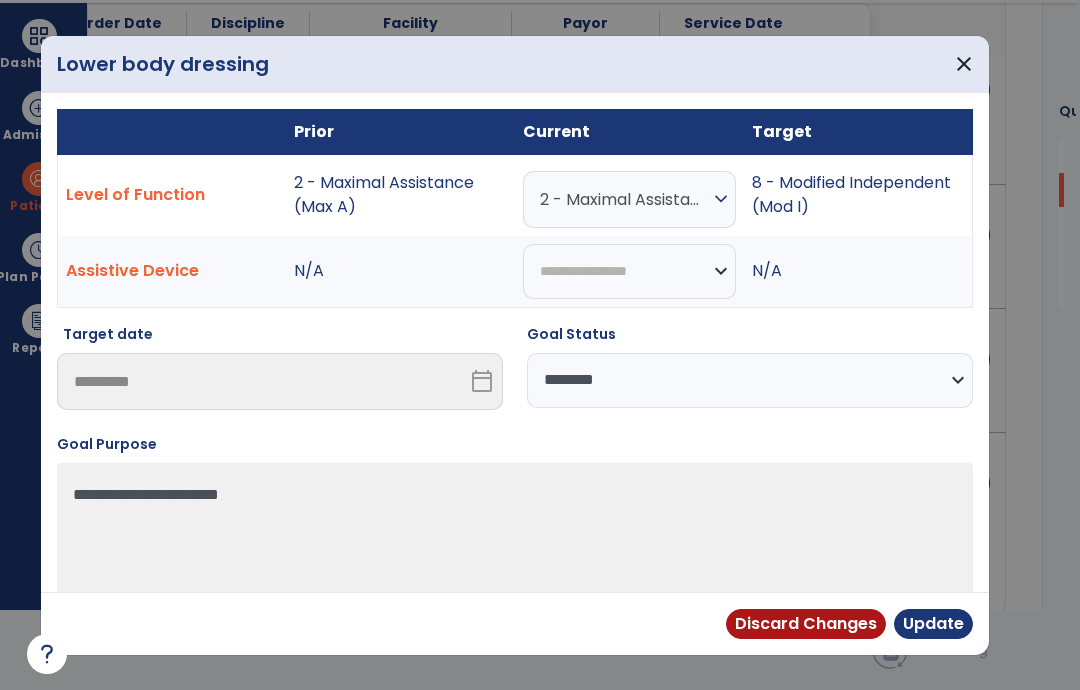 scroll, scrollTop: 0, scrollLeft: 0, axis: both 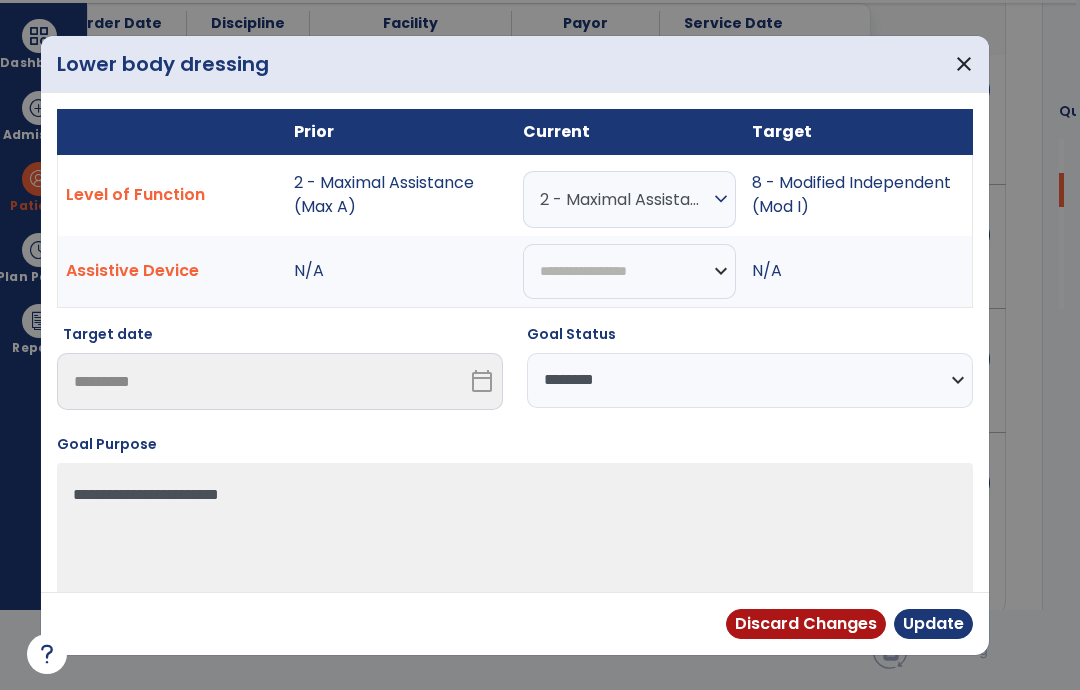 select on "**********" 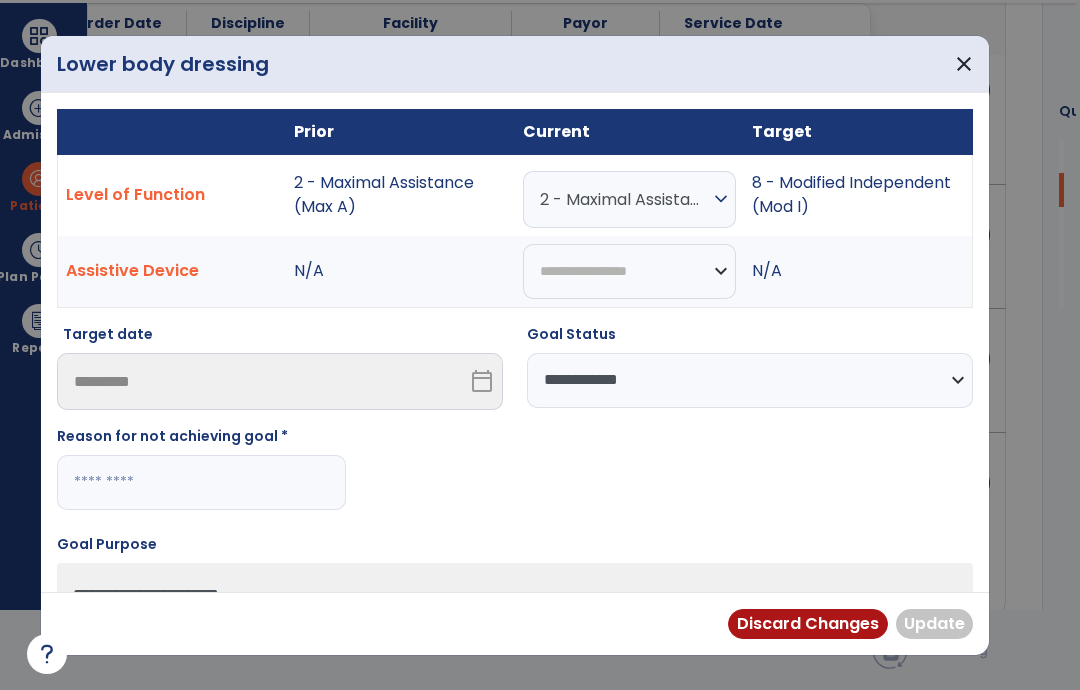 click at bounding box center [201, 482] 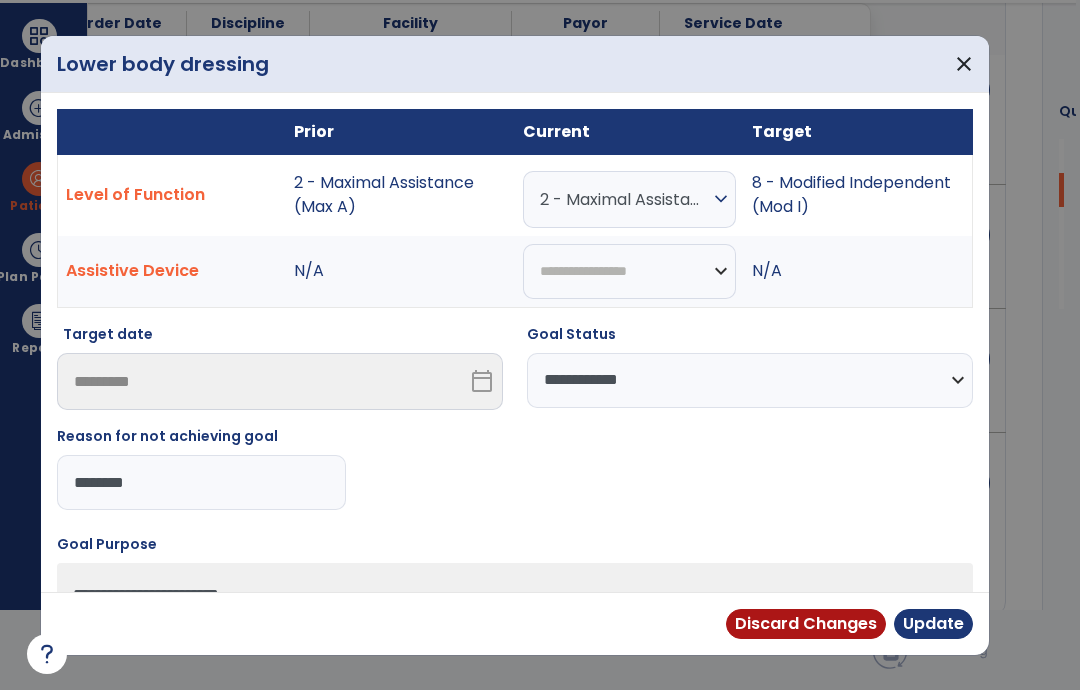 type on "*********" 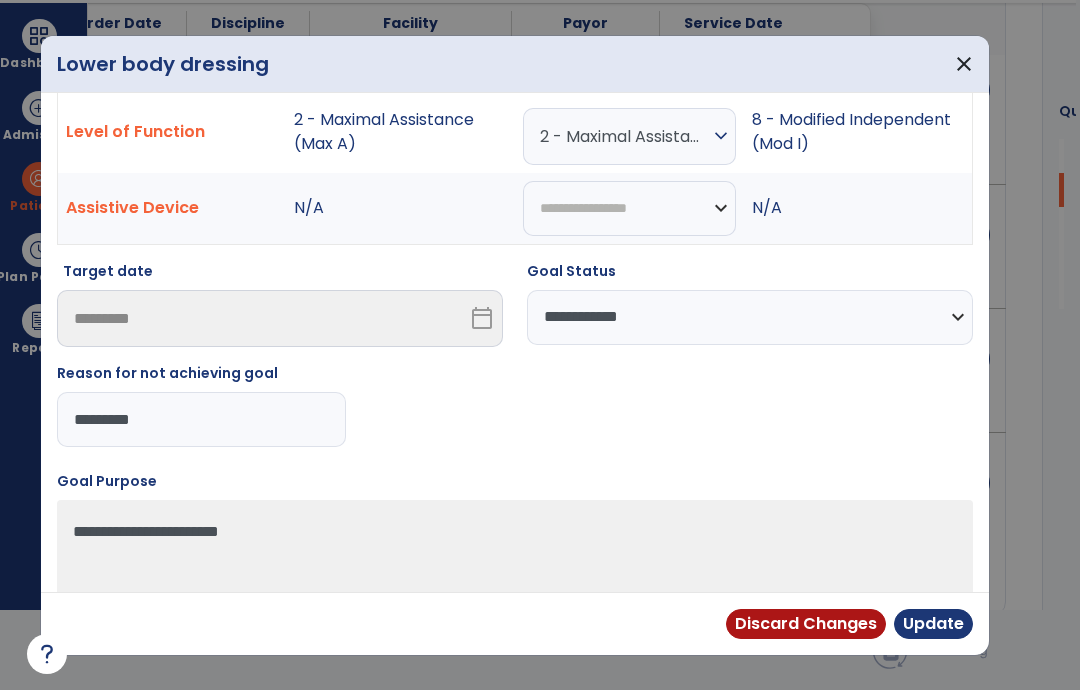 scroll, scrollTop: 63, scrollLeft: 0, axis: vertical 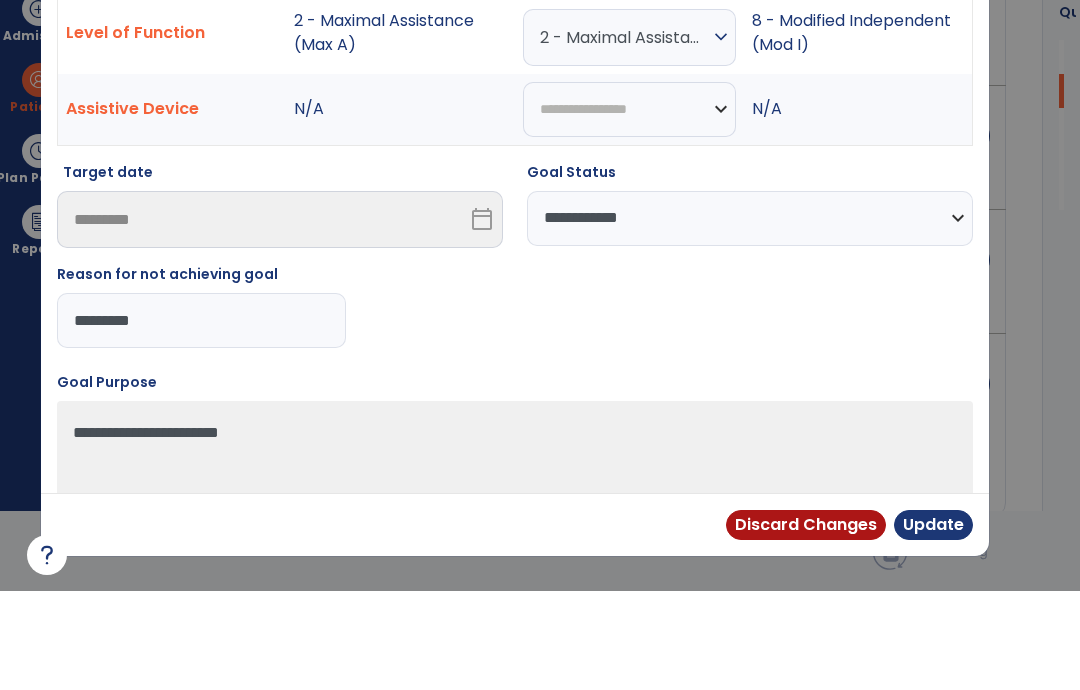 click on "Update" at bounding box center [933, 624] 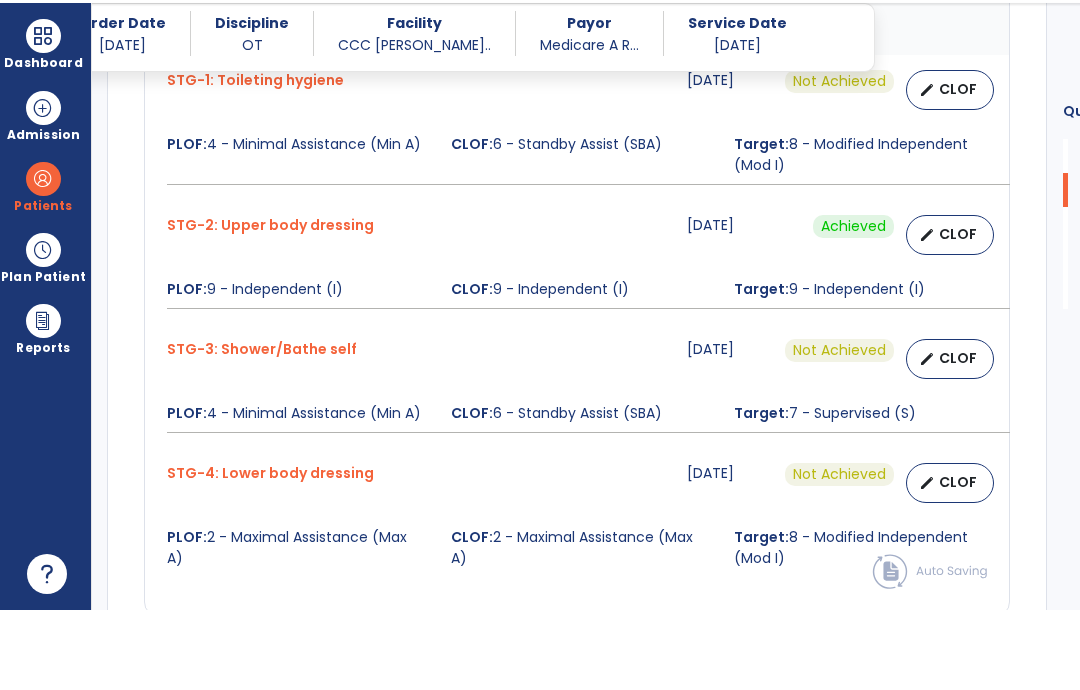scroll, scrollTop: 80, scrollLeft: 0, axis: vertical 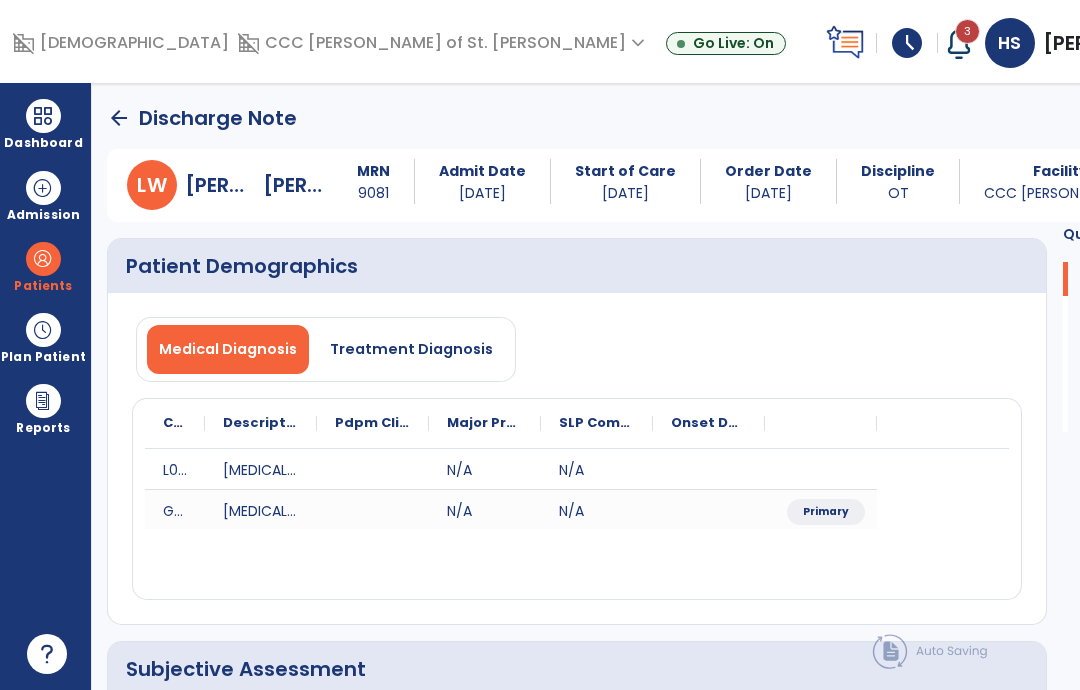 click on "arrow_back" 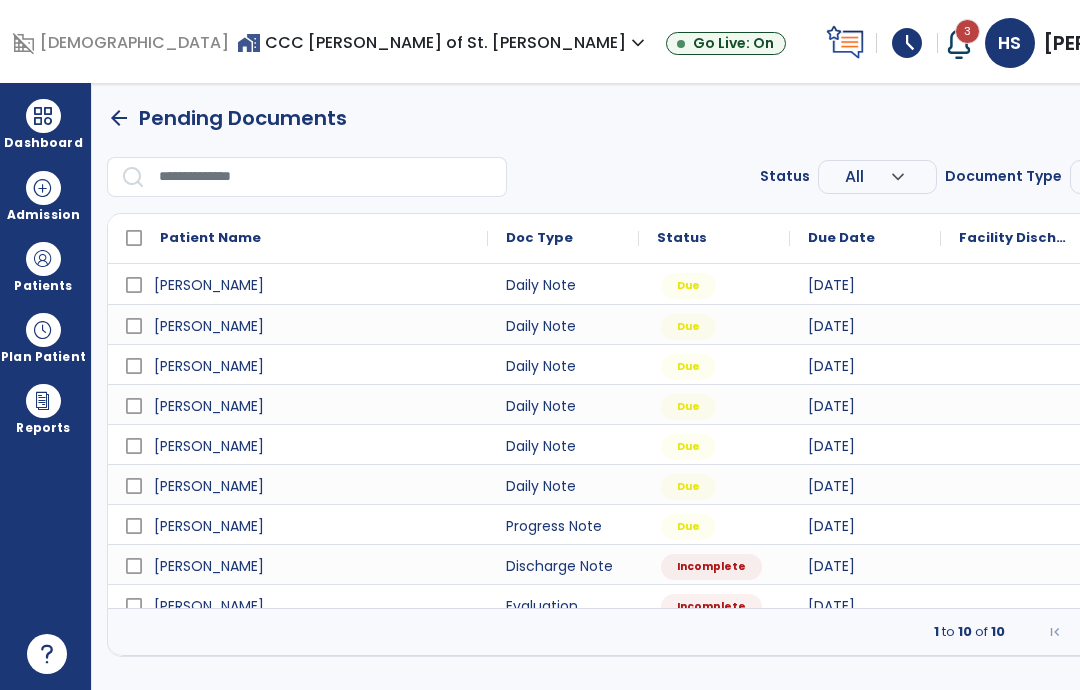 click at bounding box center (43, 259) 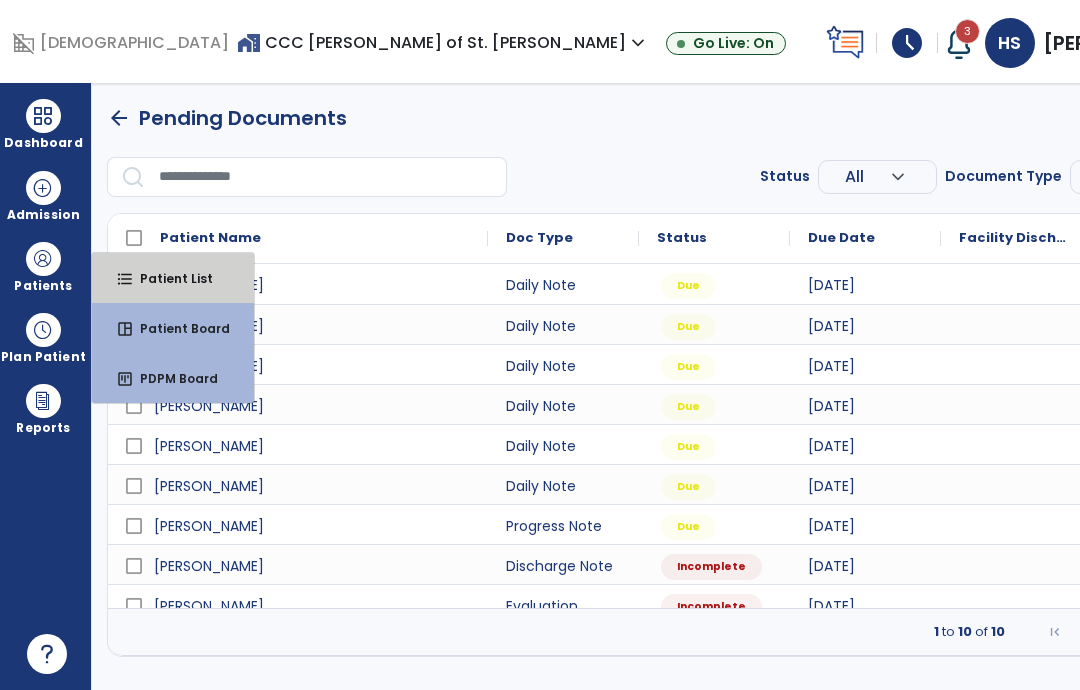 click on "Patient List" at bounding box center (168, 278) 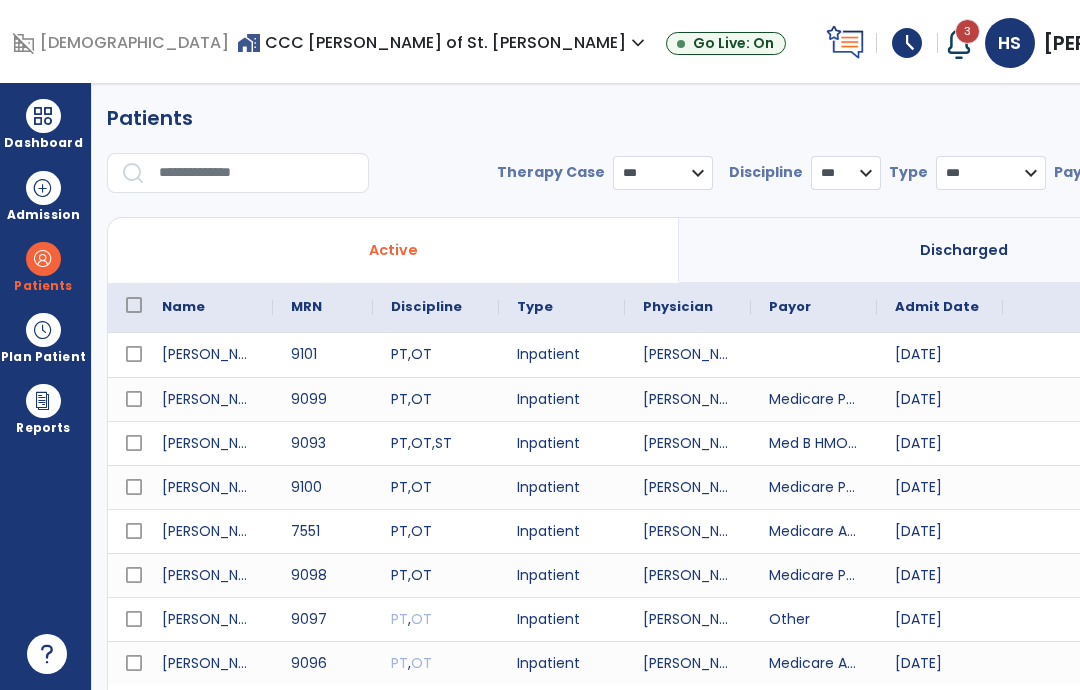 select on "***" 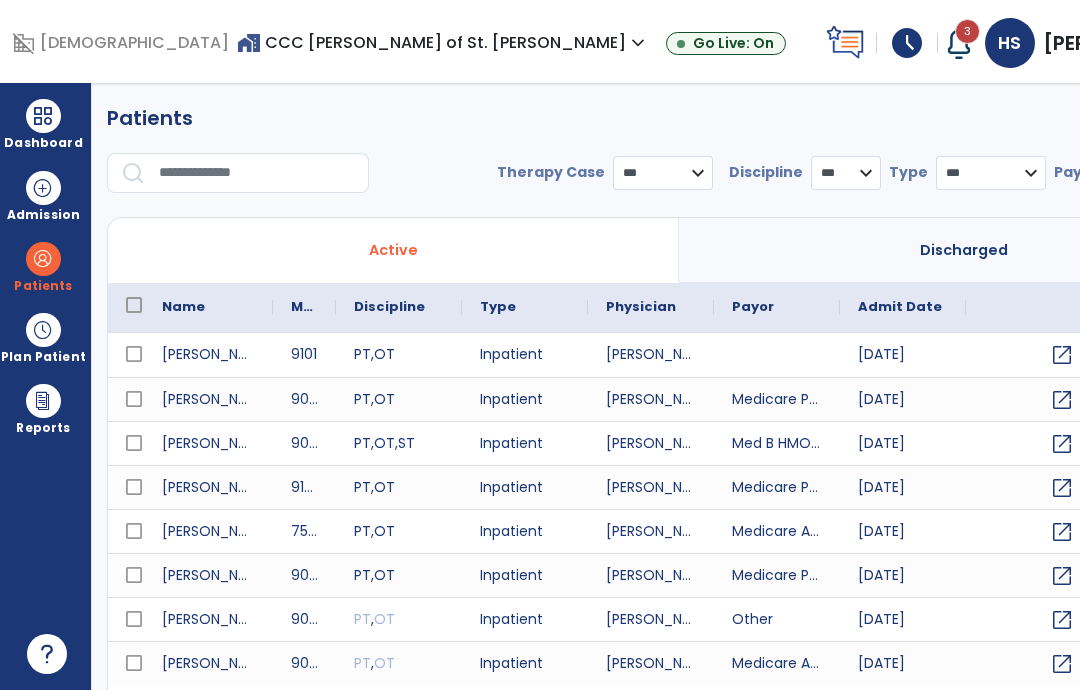 click at bounding box center [257, 173] 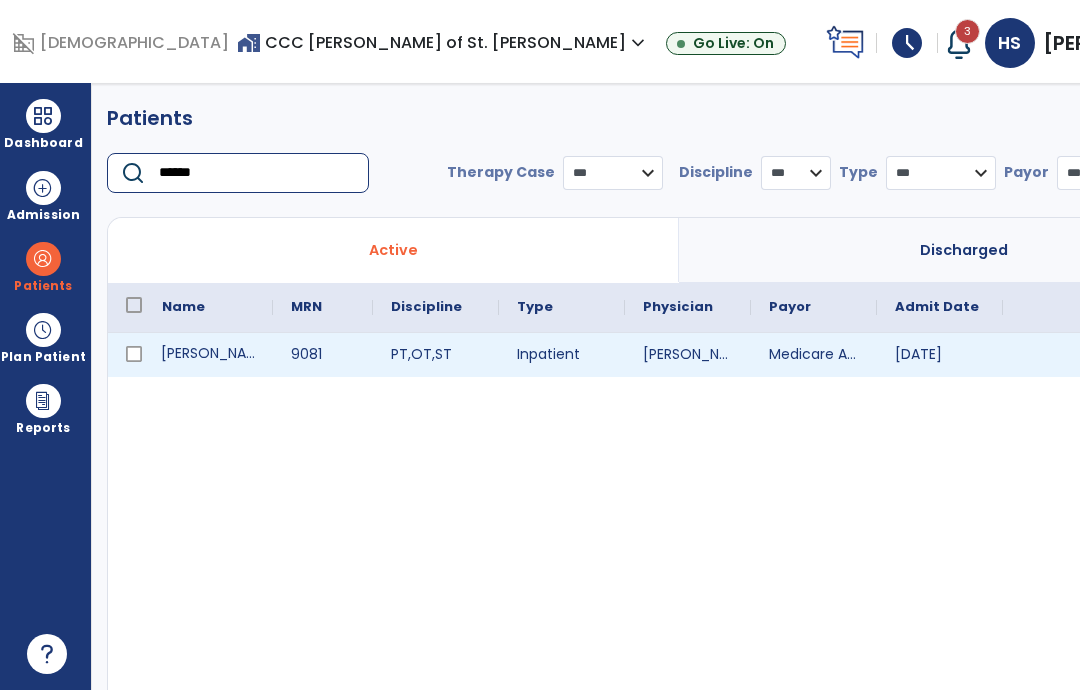 type on "******" 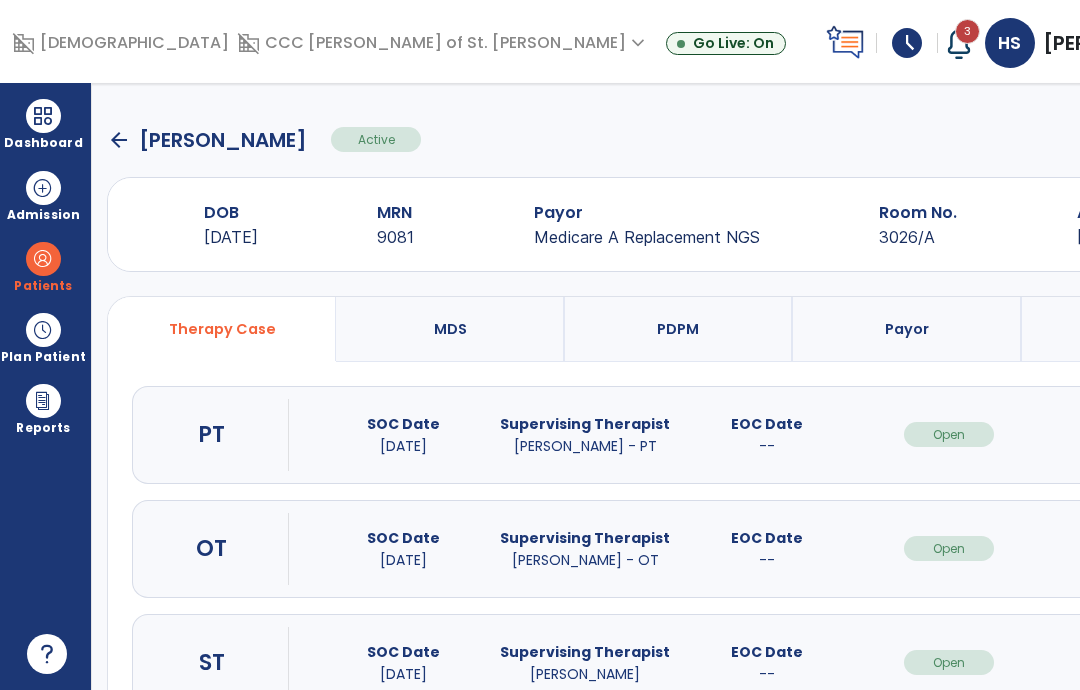 click on "open_in_new" at bounding box center (1131, 548) 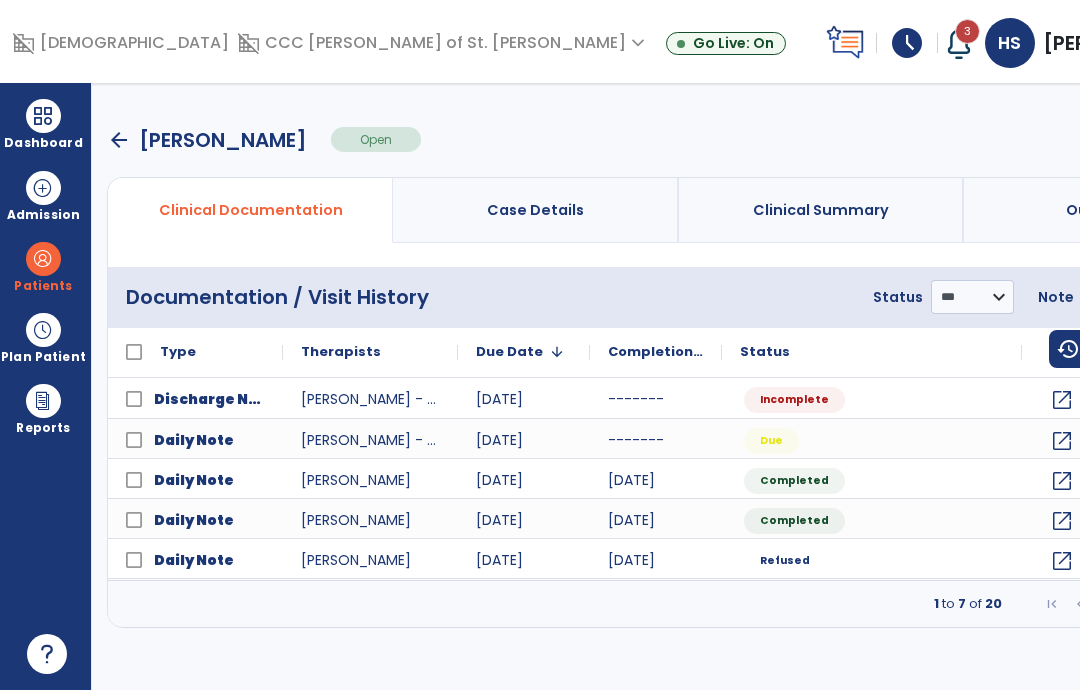 click at bounding box center [1190, 604] 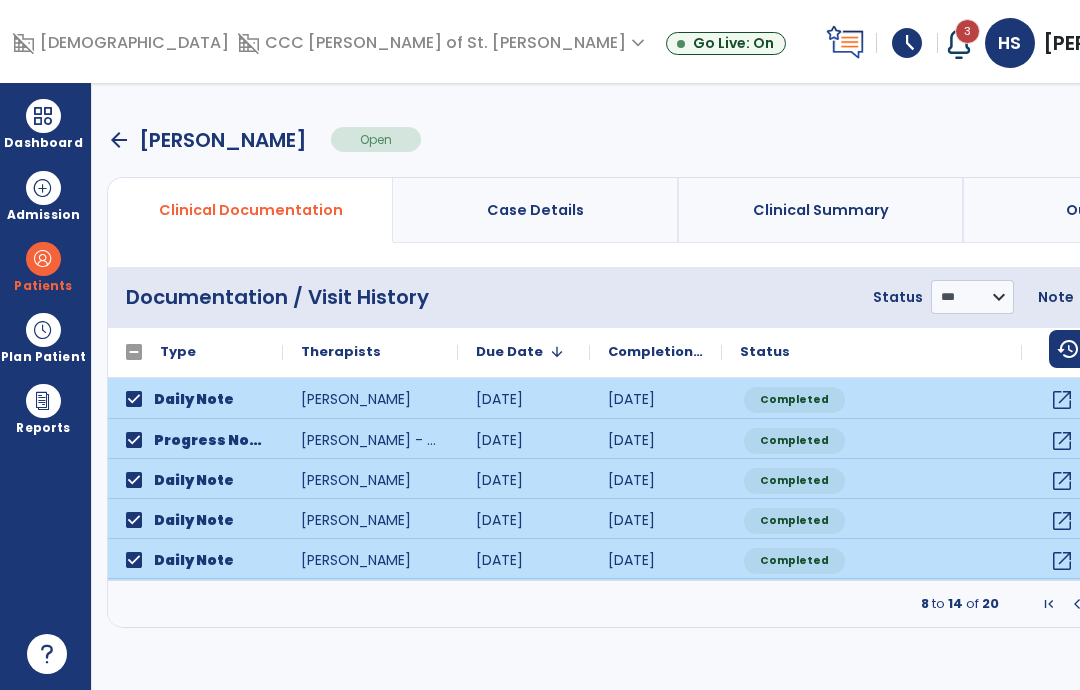 click on "menu" at bounding box center [1222, 297] 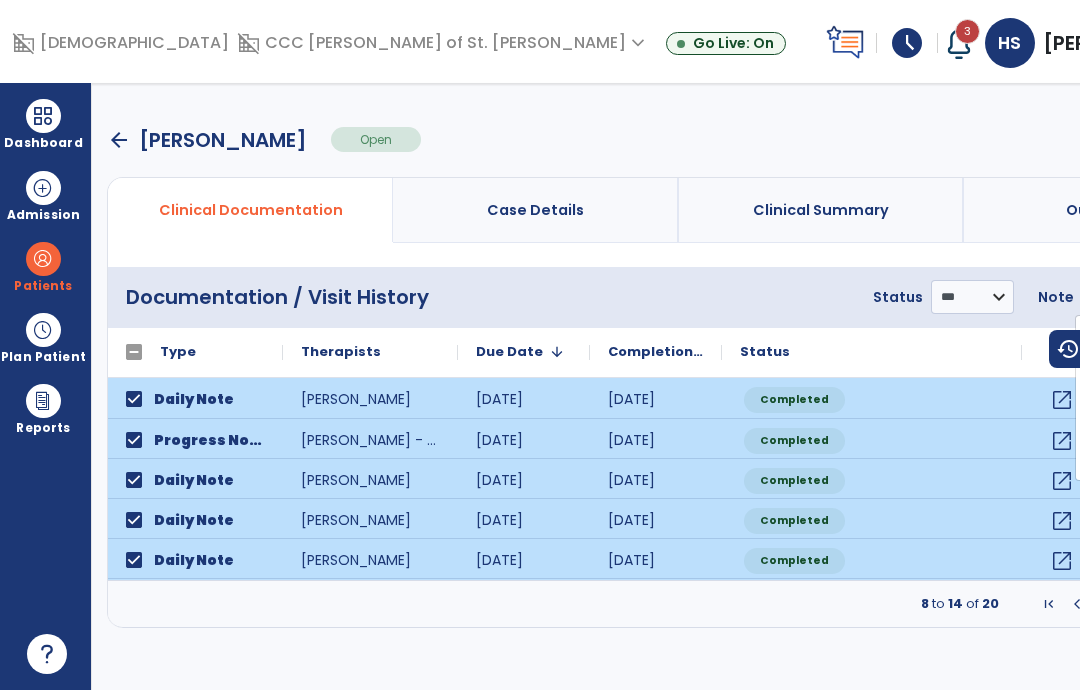 click on "Print Documents" at bounding box center [1155, 379] 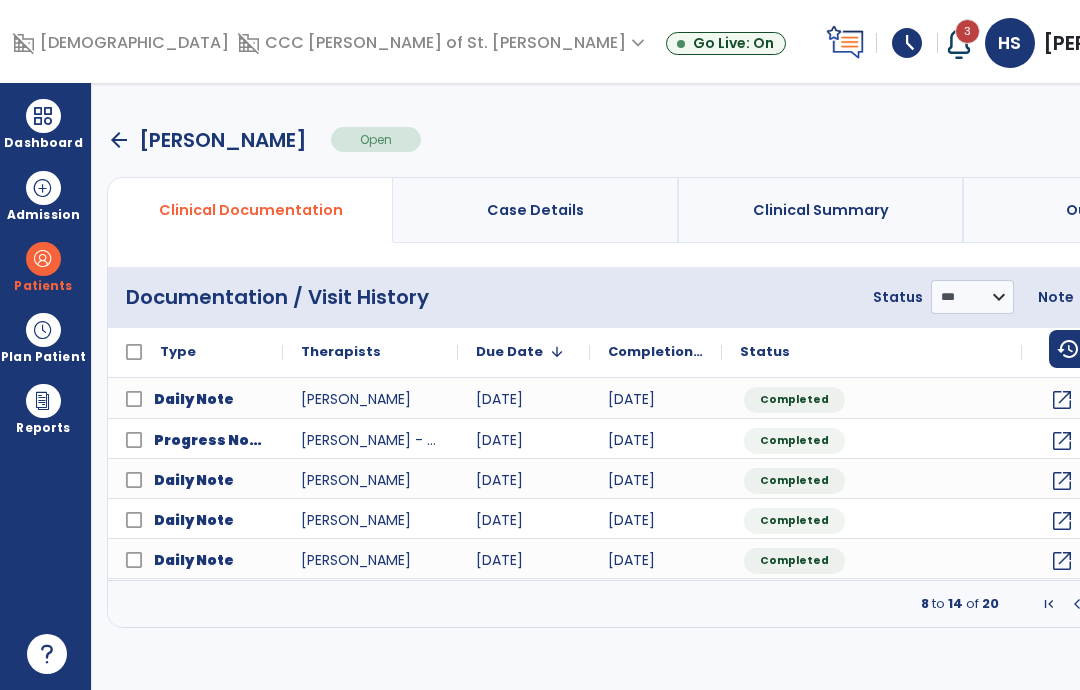 click at bounding box center [1049, 604] 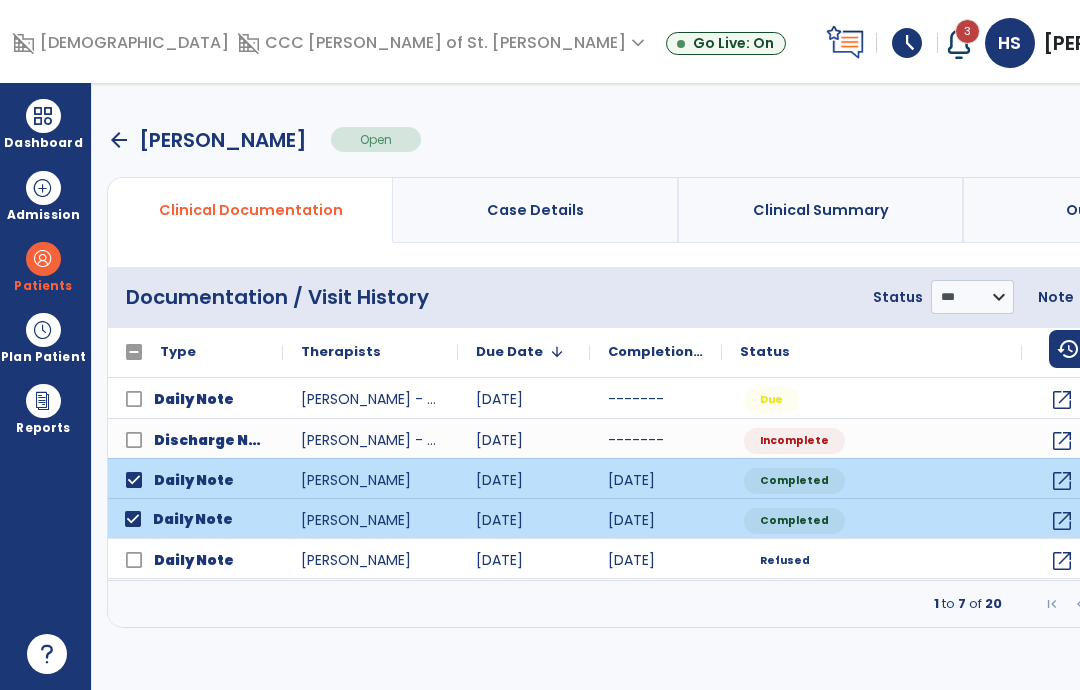click on "menu" at bounding box center (1222, 297) 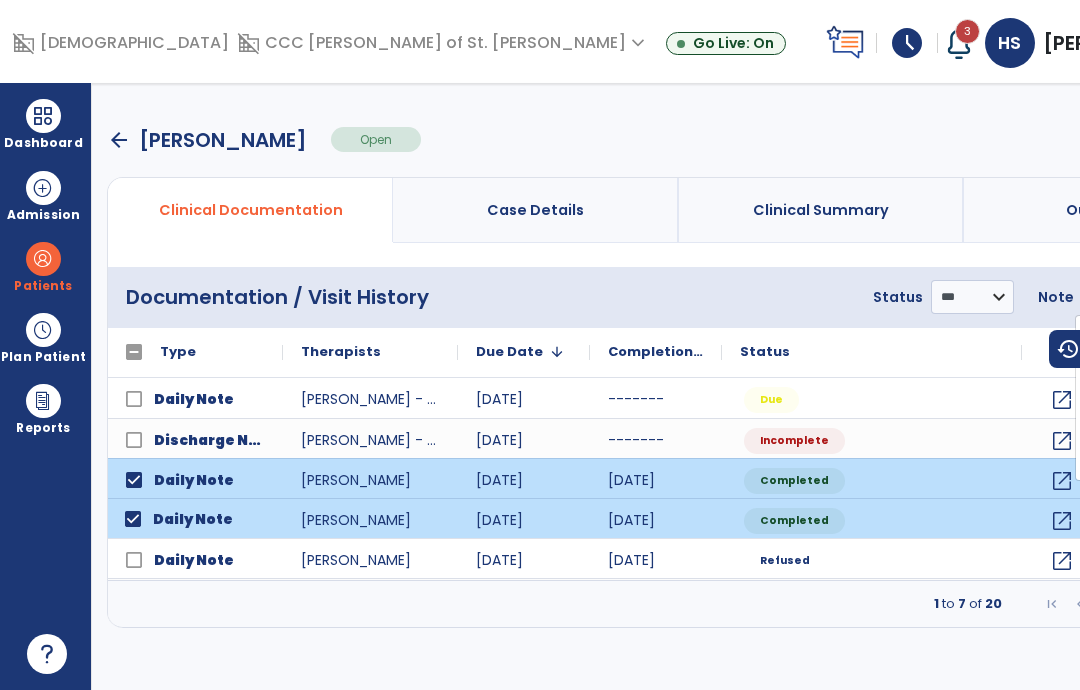 click on "Print Documents" at bounding box center (1155, 379) 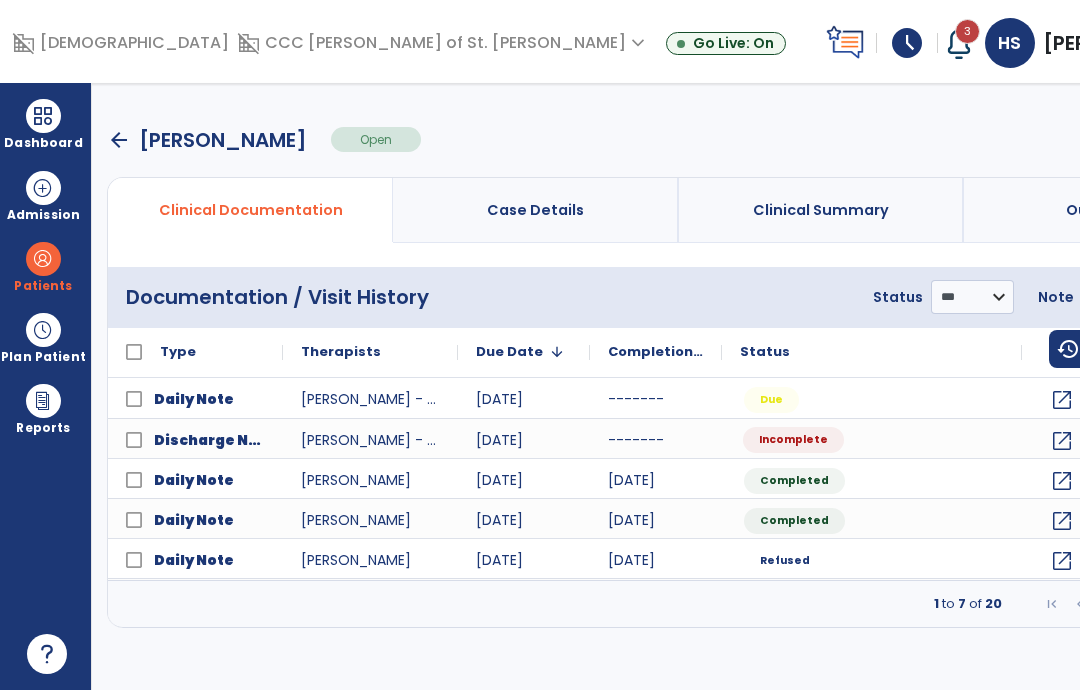 click on "Incomplete" 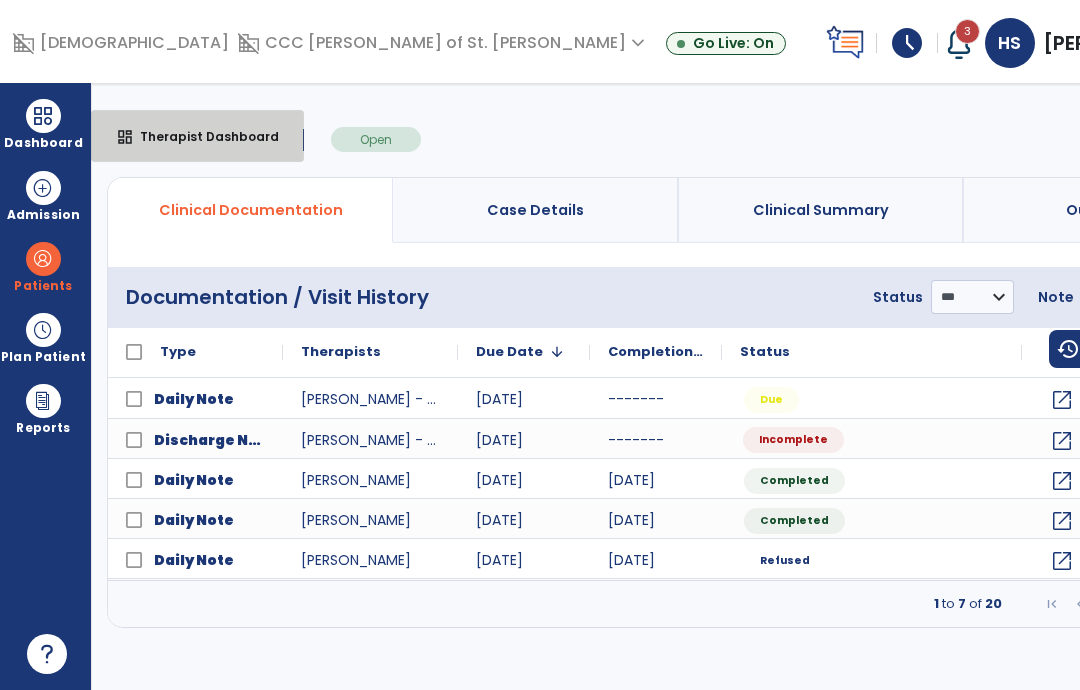 click on "Therapist Dashboard" at bounding box center [201, 136] 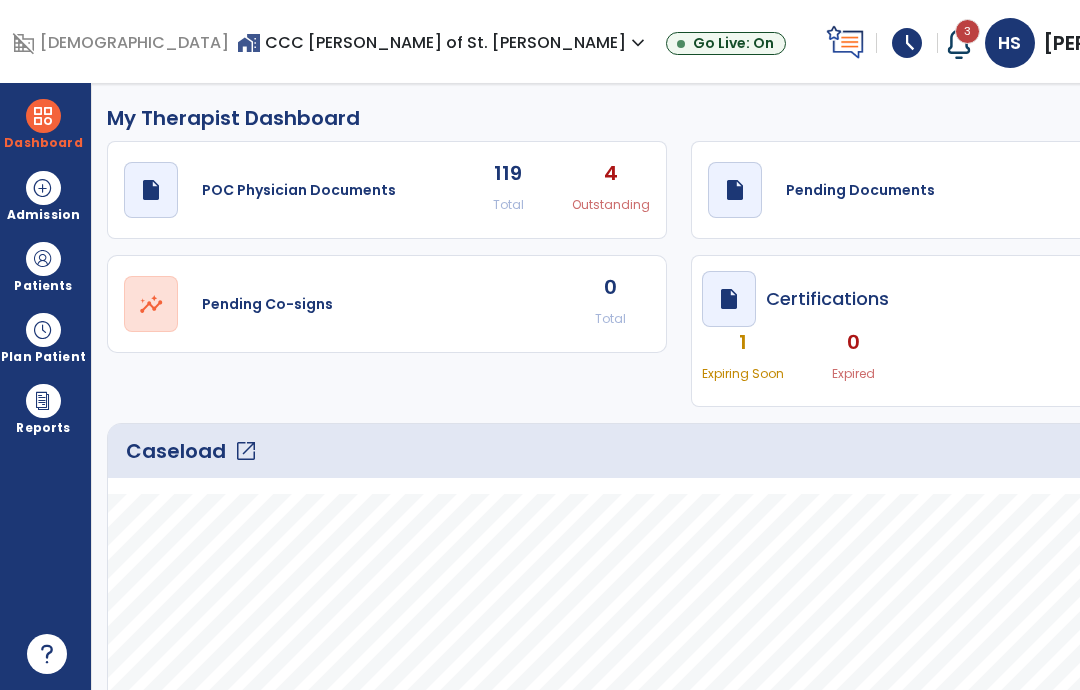 click on "10" 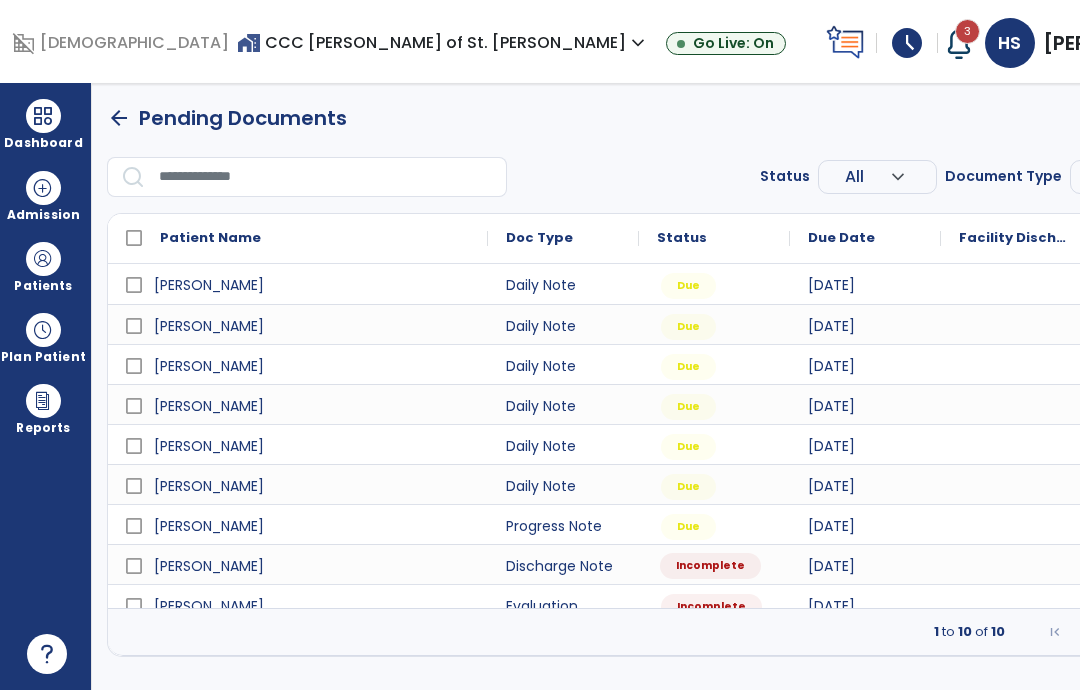 click on "Incomplete" at bounding box center (710, 566) 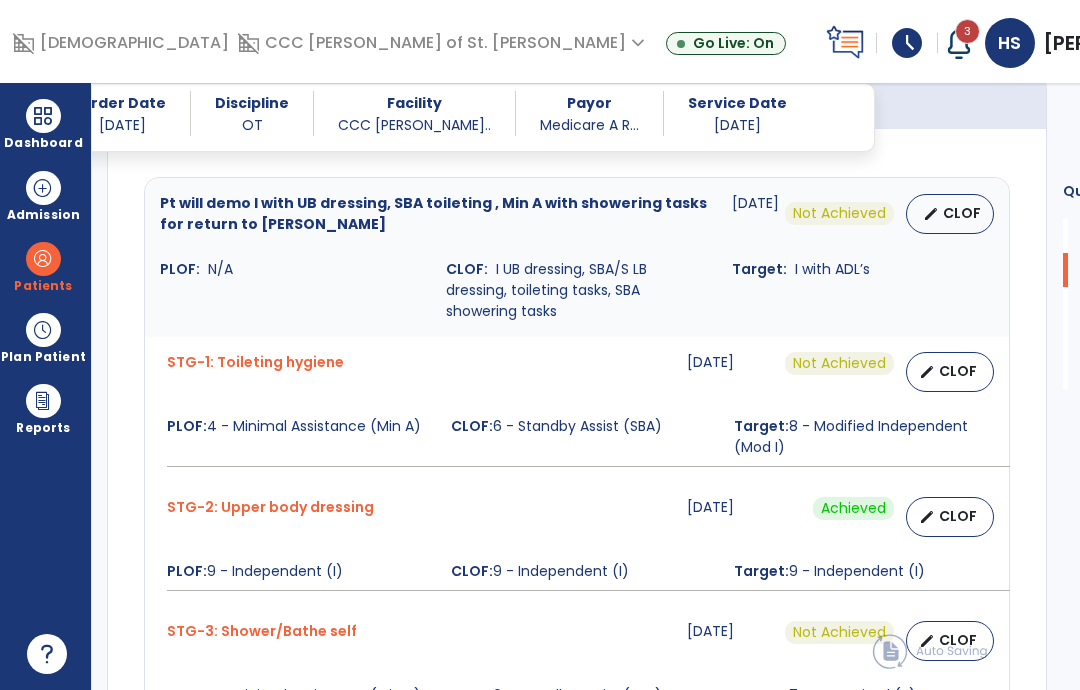 scroll, scrollTop: 850, scrollLeft: 0, axis: vertical 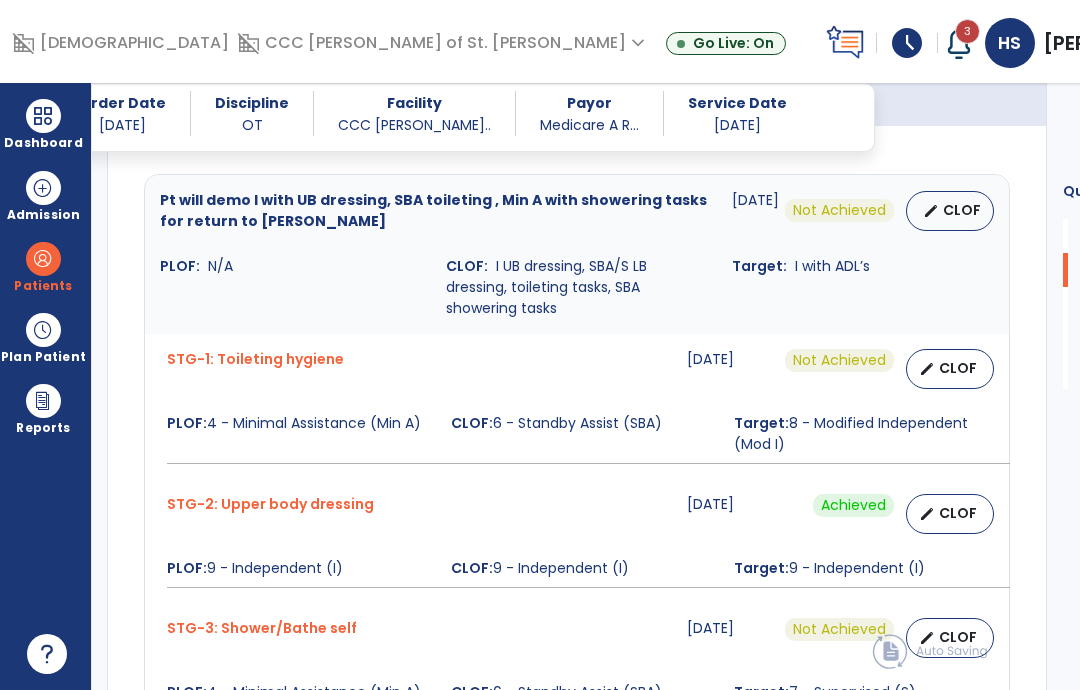 click on "edit   CLOF" at bounding box center (950, 211) 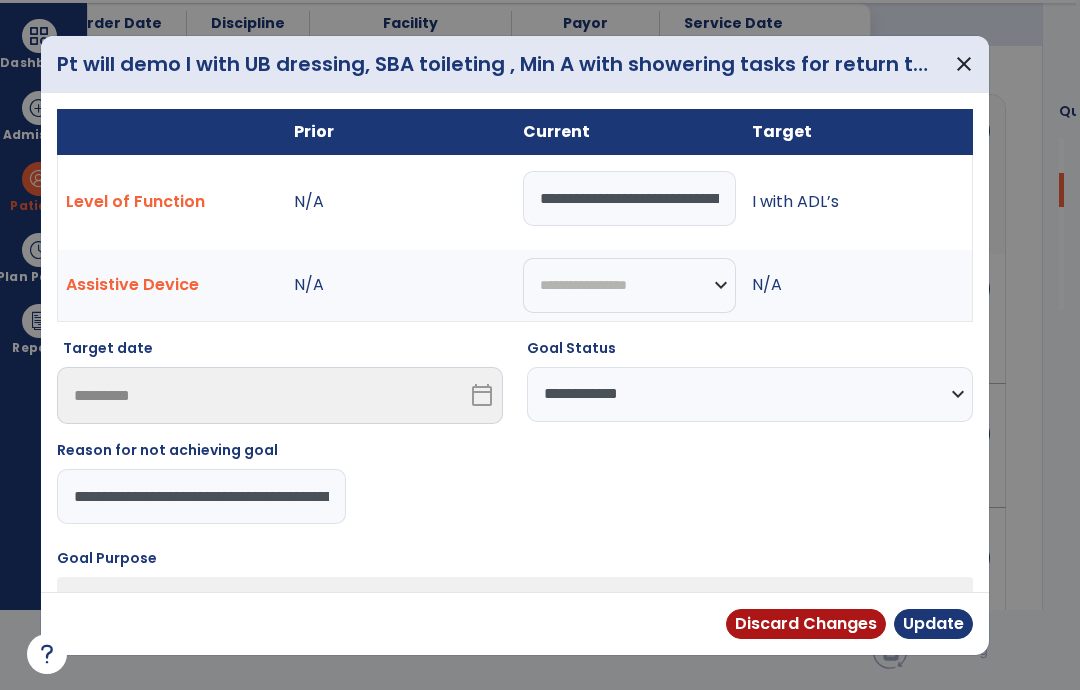 scroll, scrollTop: 0, scrollLeft: 0, axis: both 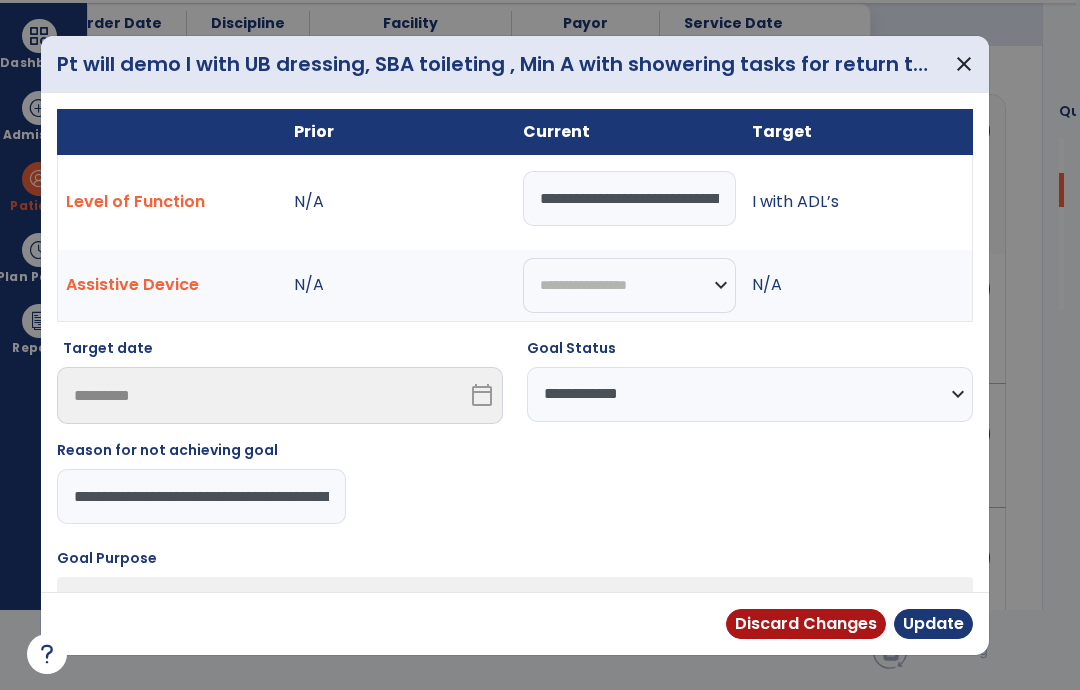 type on "**********" 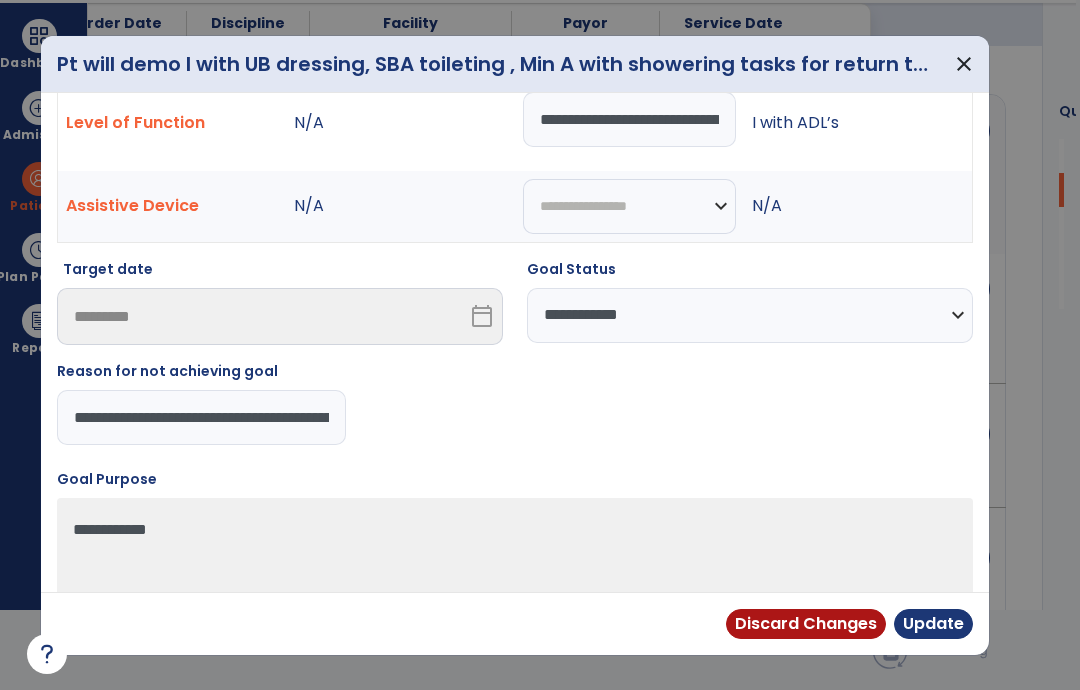 scroll, scrollTop: 77, scrollLeft: 0, axis: vertical 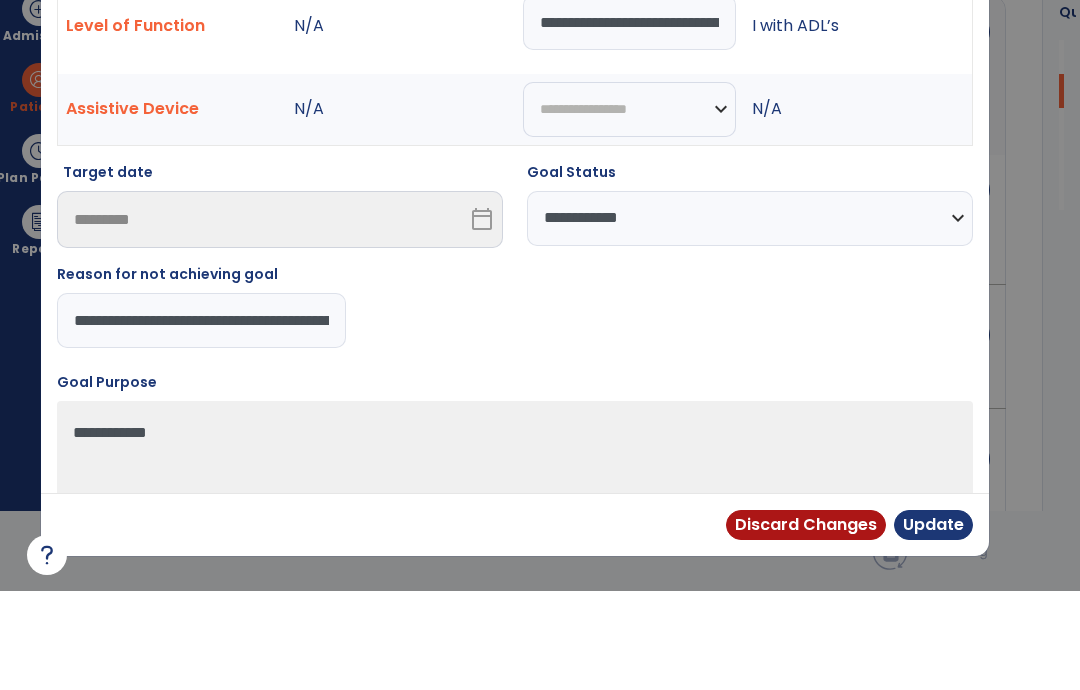 click on "Update" at bounding box center (933, 624) 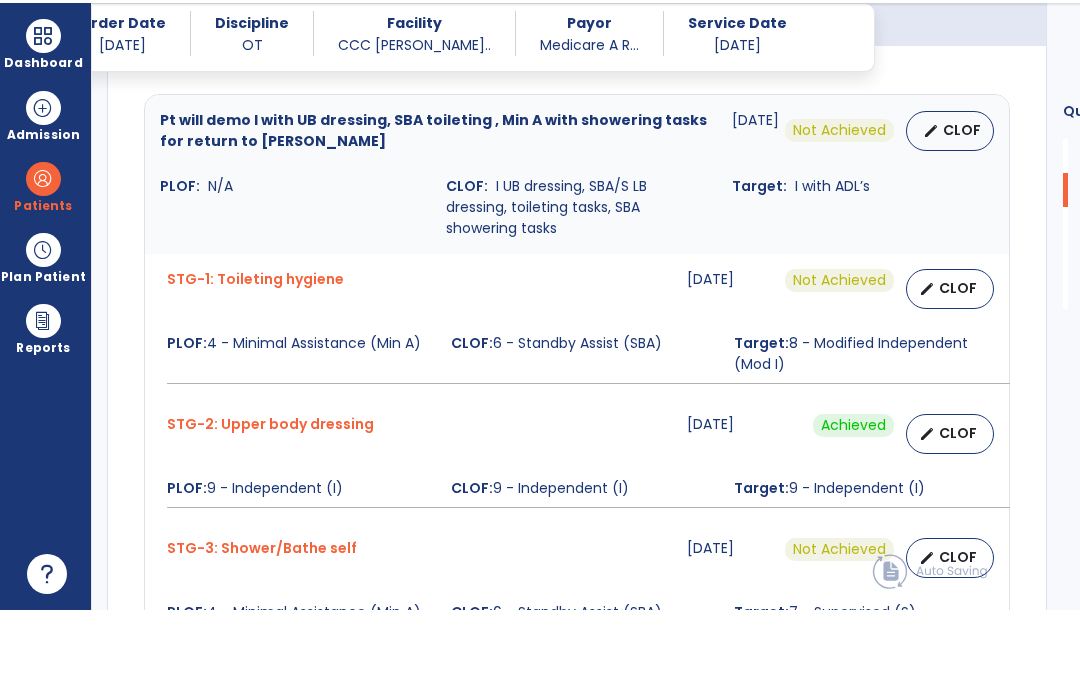 scroll, scrollTop: 80, scrollLeft: 0, axis: vertical 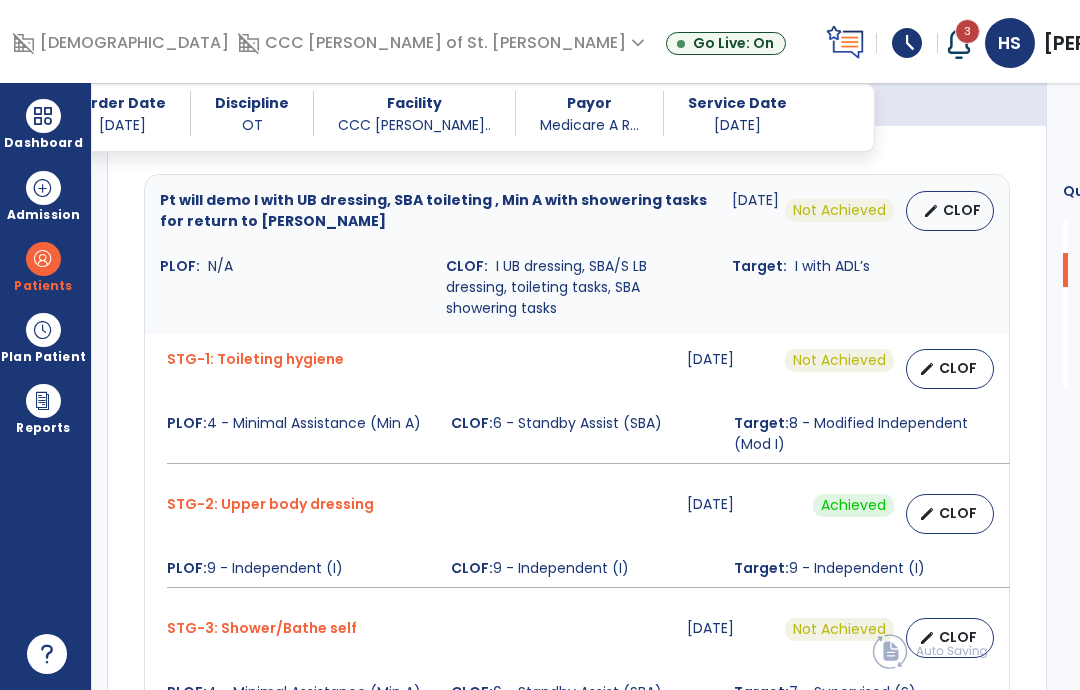 click on "edit   CLOF" at bounding box center [950, 638] 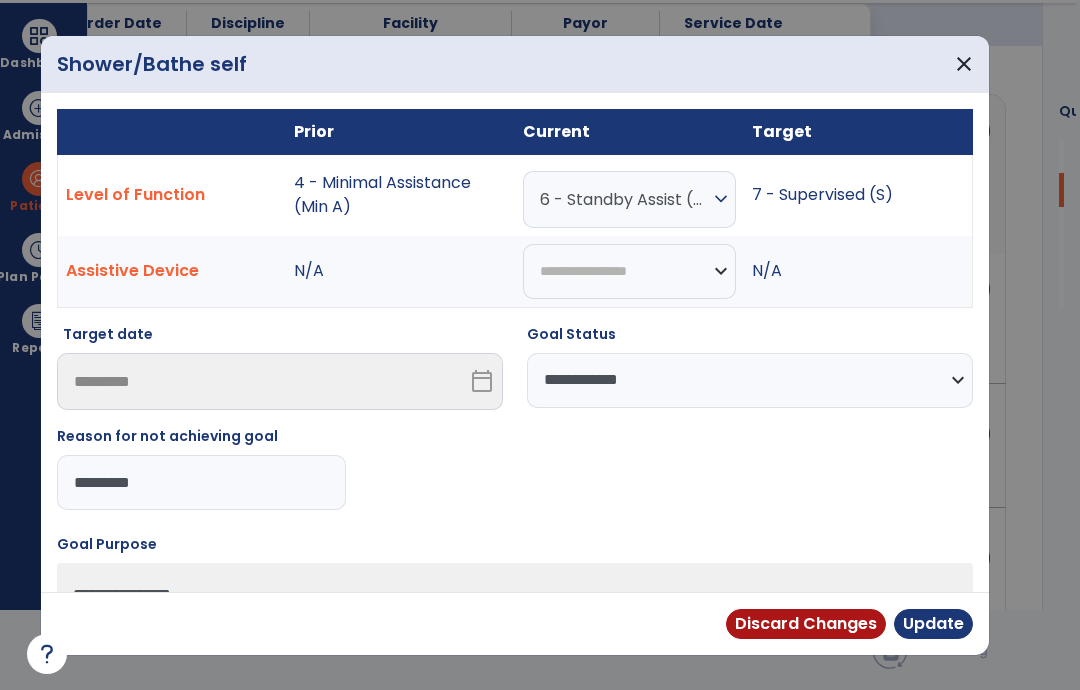 click on "expand_more" at bounding box center (721, 199) 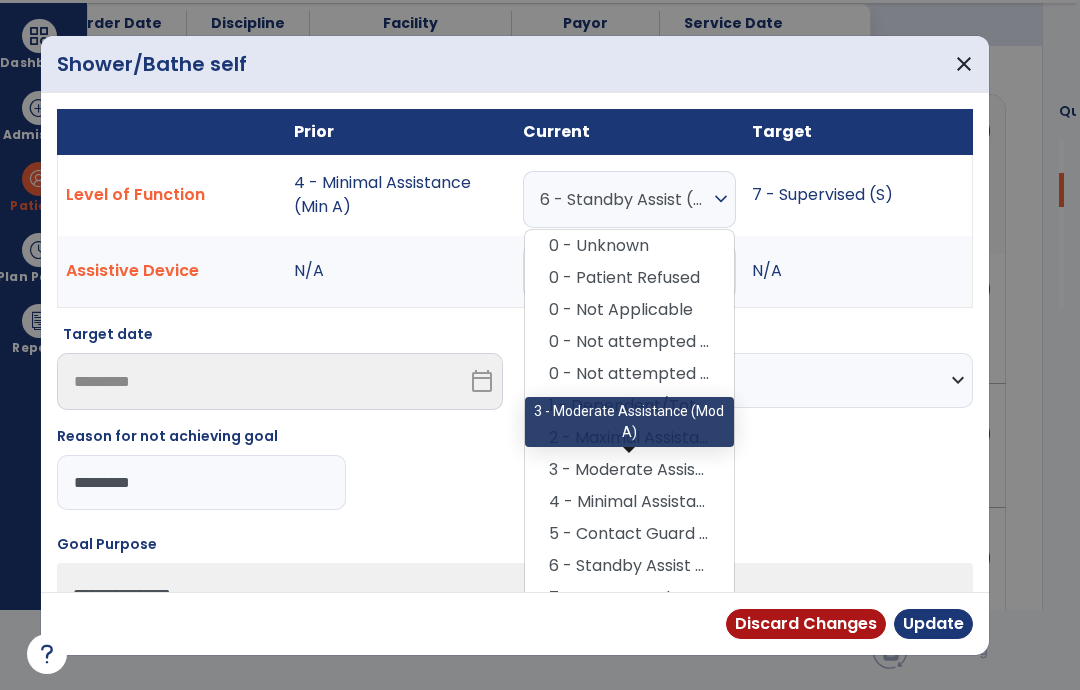click on "3 - Moderate Assistance (Mod A)" at bounding box center (629, 470) 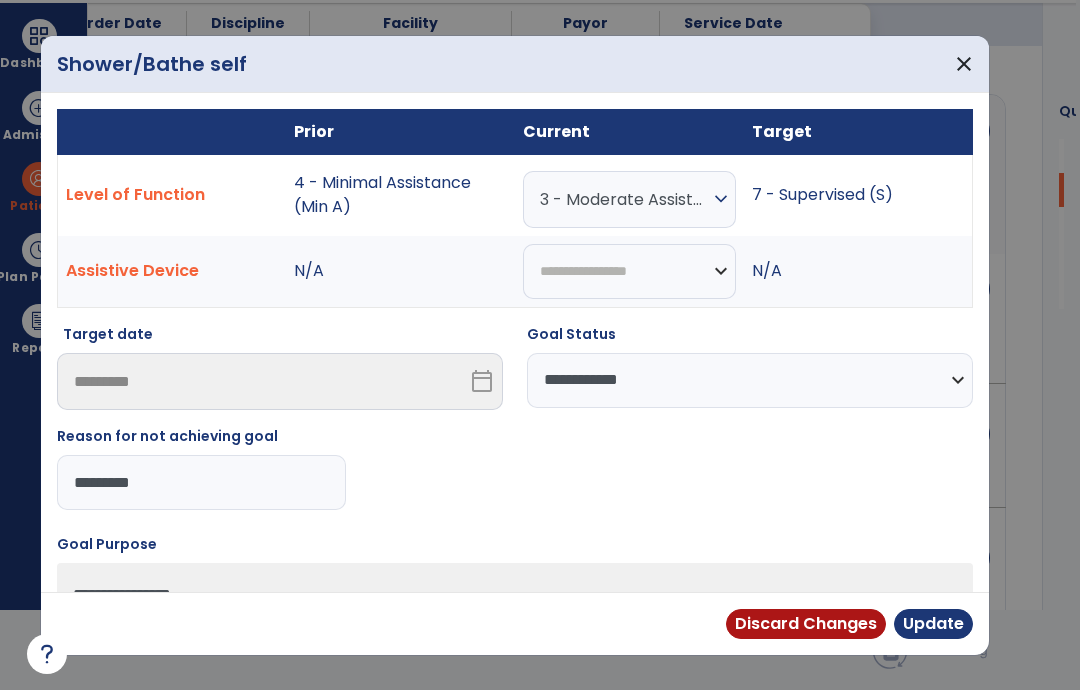 click on "*********" at bounding box center [201, 482] 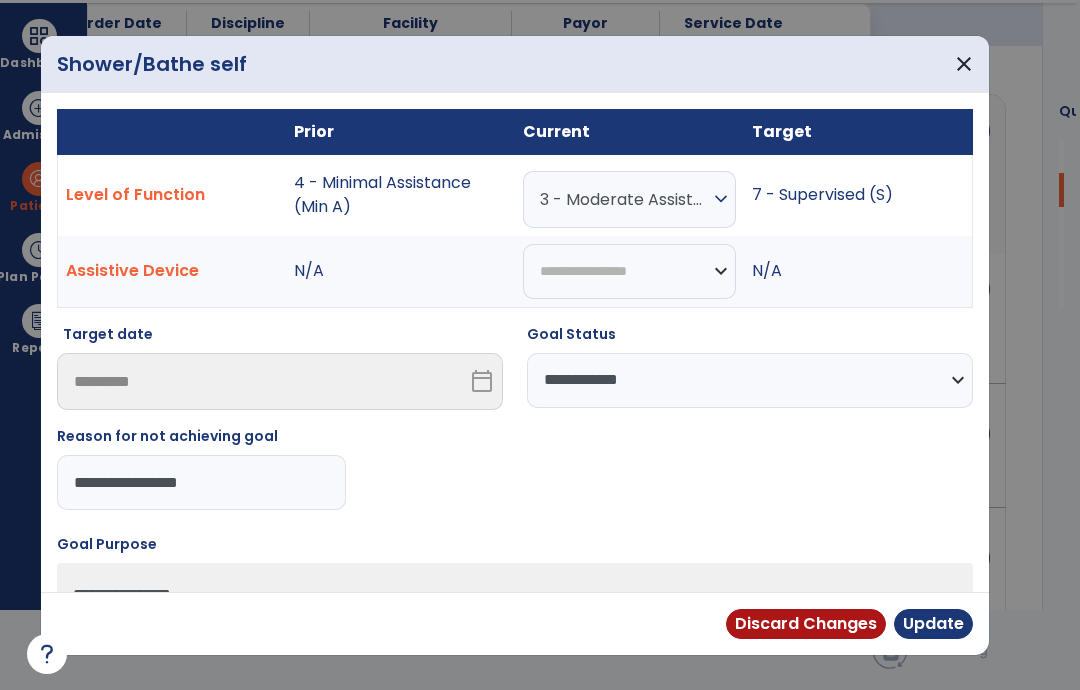 type on "**********" 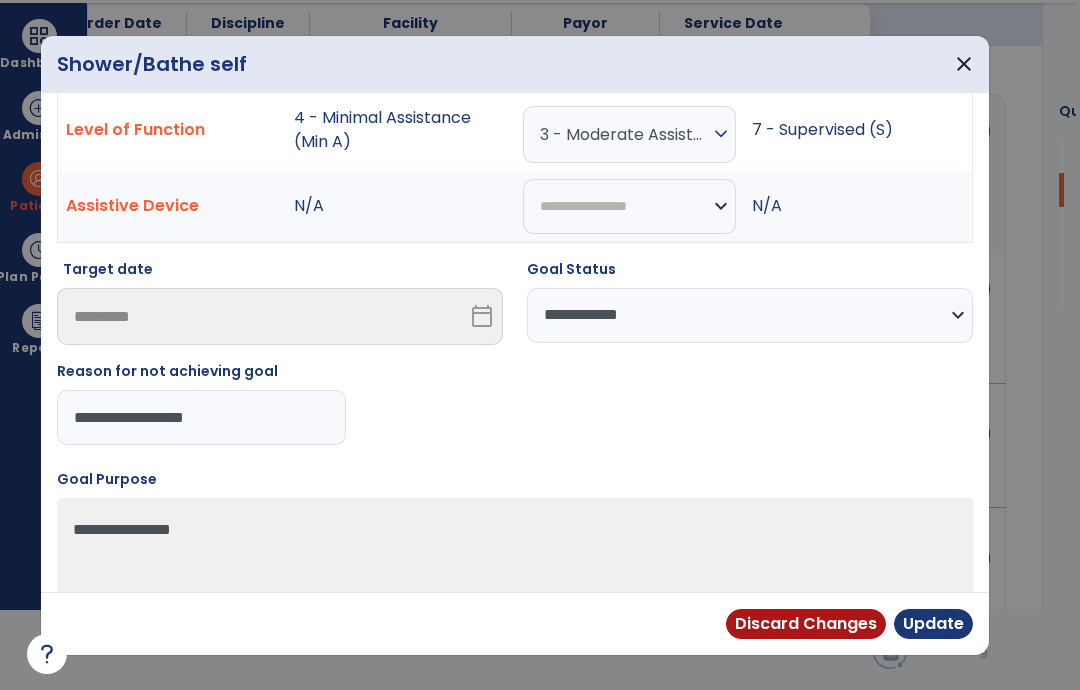 scroll, scrollTop: 63, scrollLeft: 0, axis: vertical 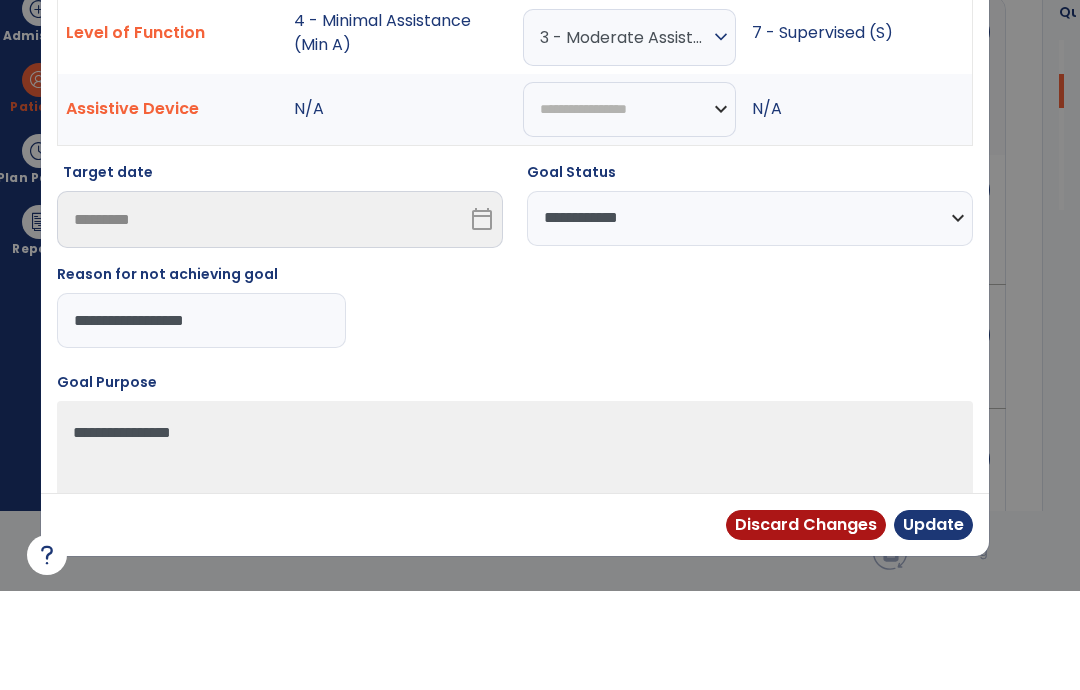 click on "Update" at bounding box center [933, 624] 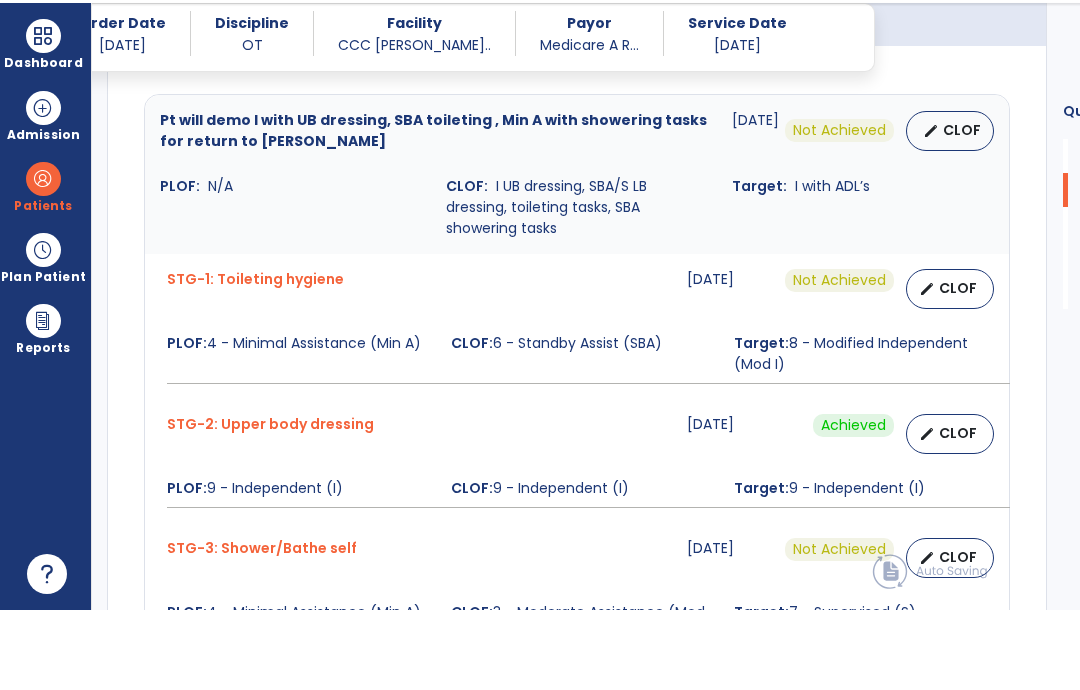 scroll, scrollTop: 80, scrollLeft: 0, axis: vertical 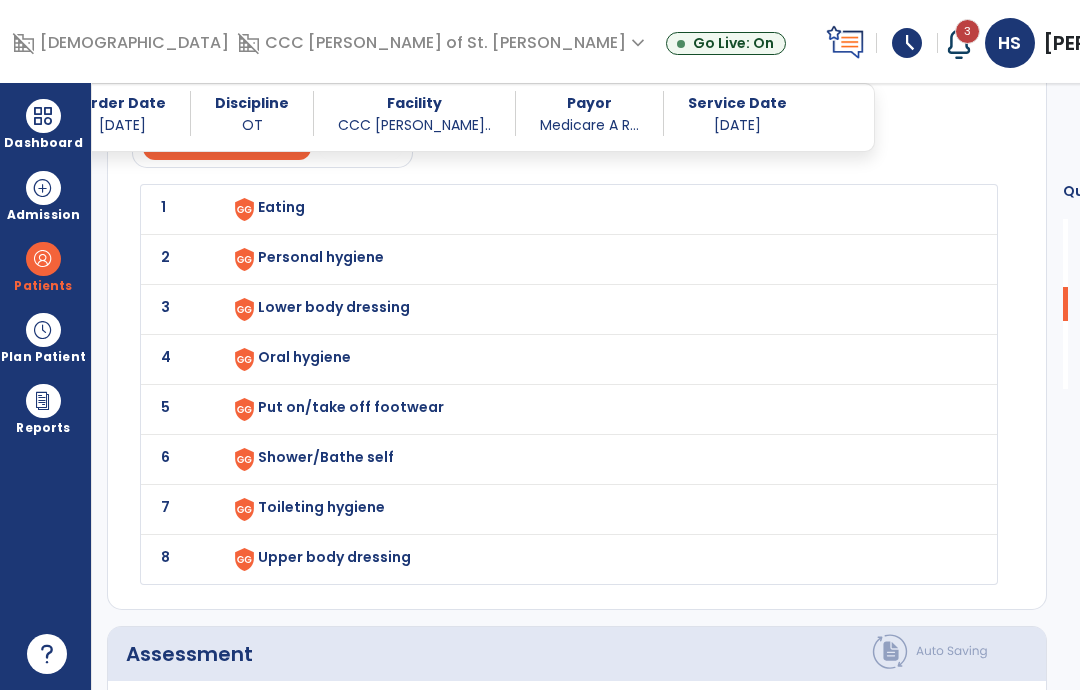 click on "Shower/Bathe self" at bounding box center [595, 209] 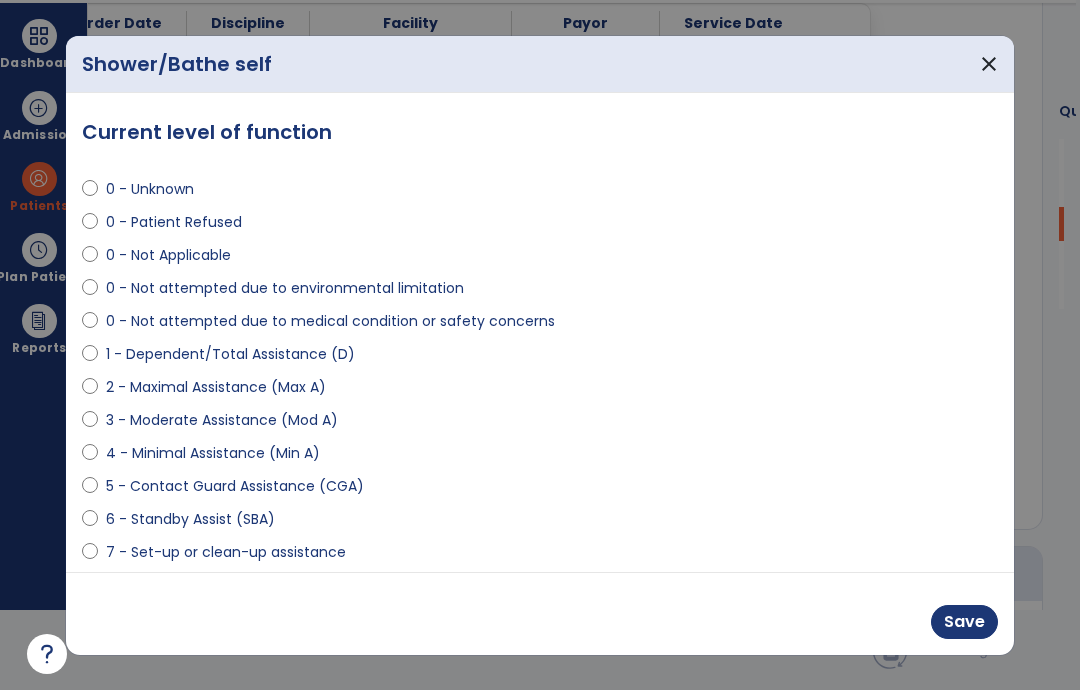 scroll, scrollTop: 0, scrollLeft: 0, axis: both 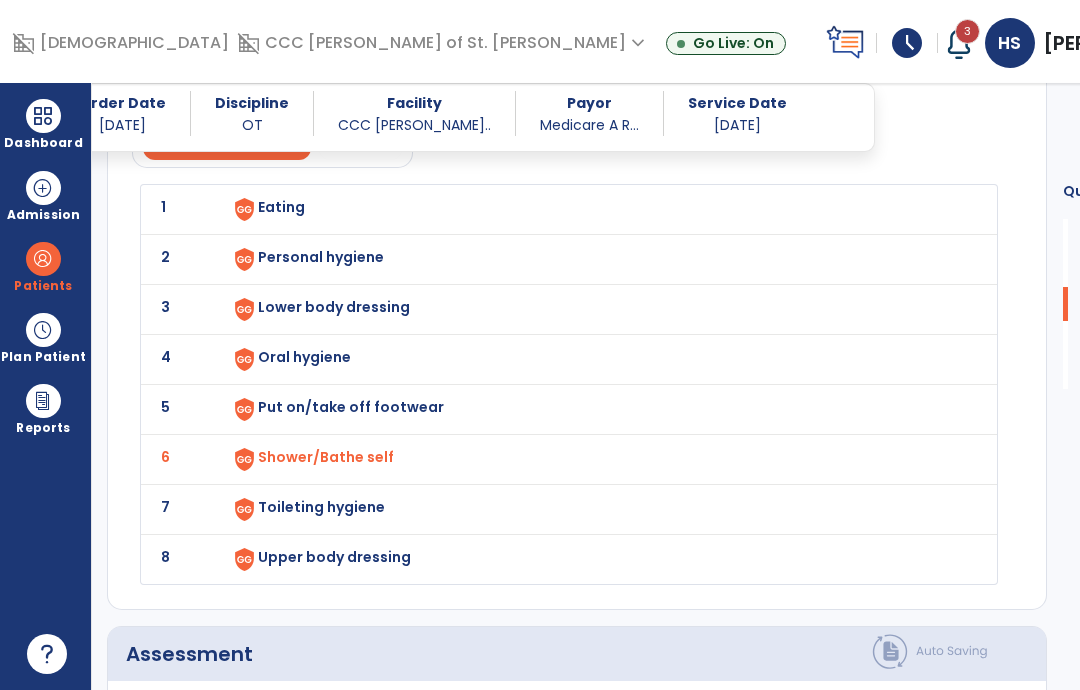 click on "1 Eating" 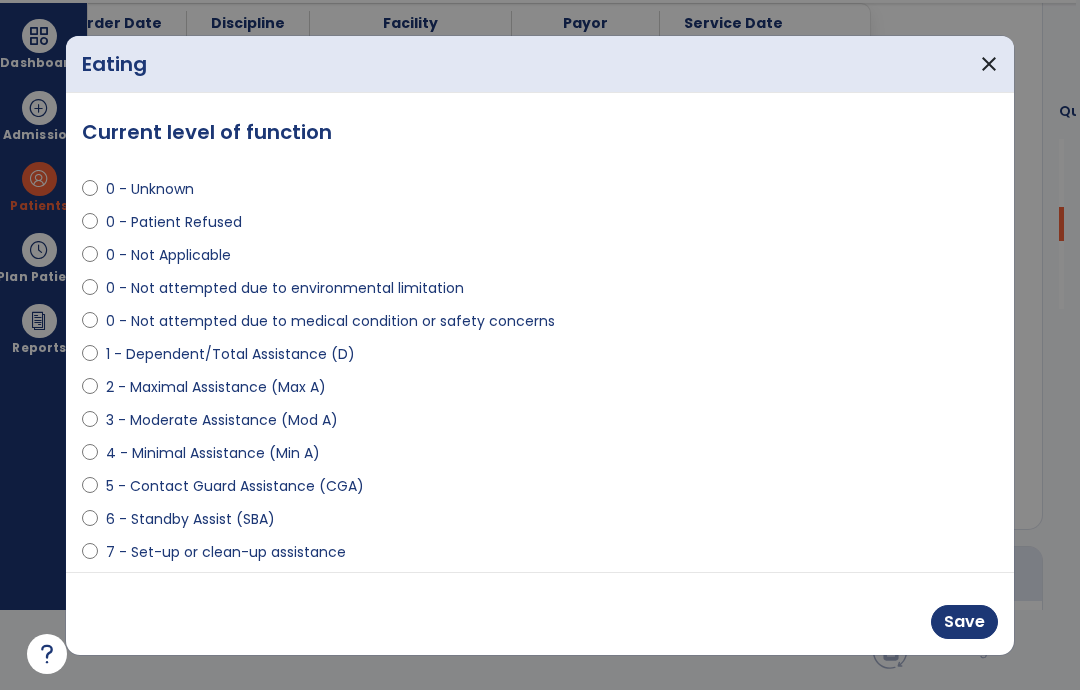 scroll, scrollTop: 0, scrollLeft: 0, axis: both 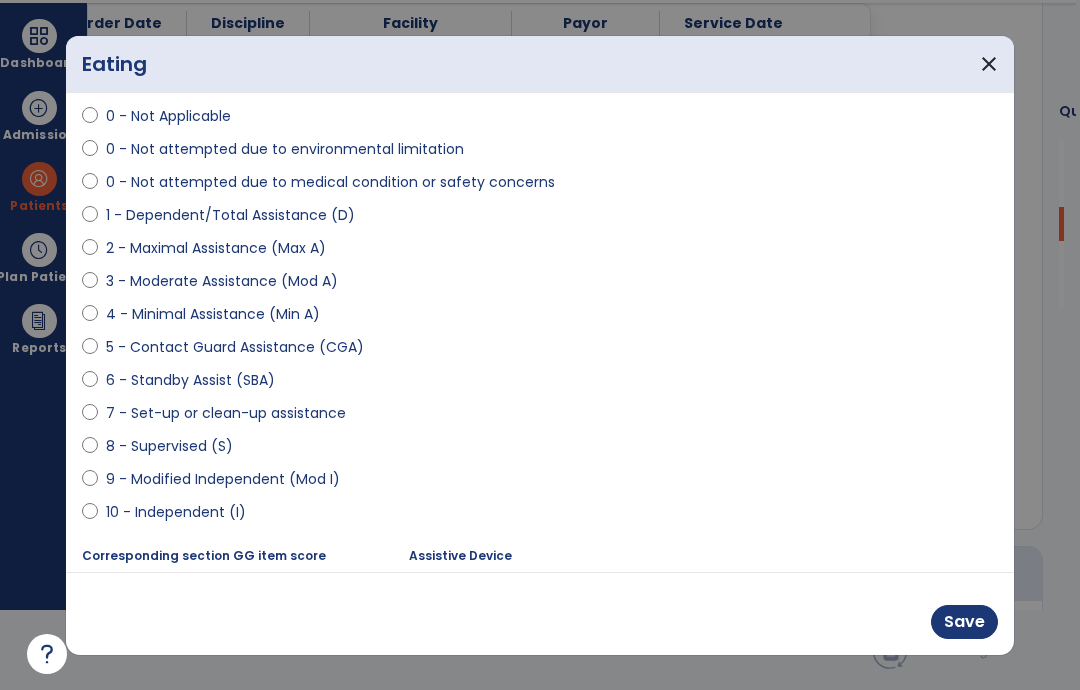 click on "10 - Independent (I)" at bounding box center [176, 512] 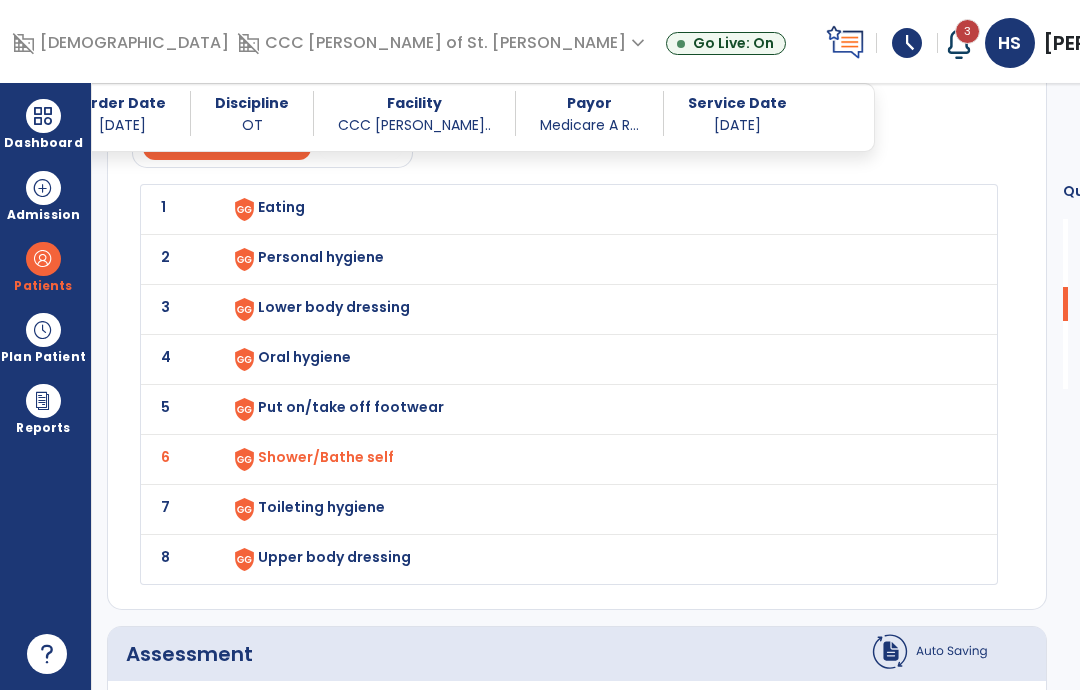 scroll, scrollTop: 80, scrollLeft: 0, axis: vertical 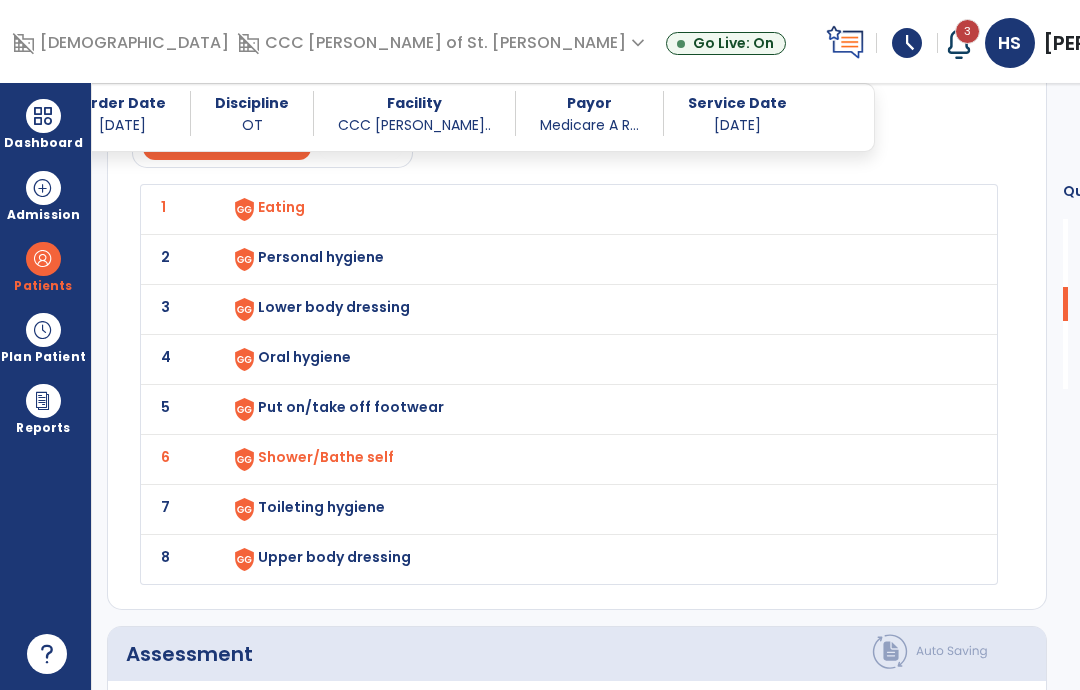 click on "2" 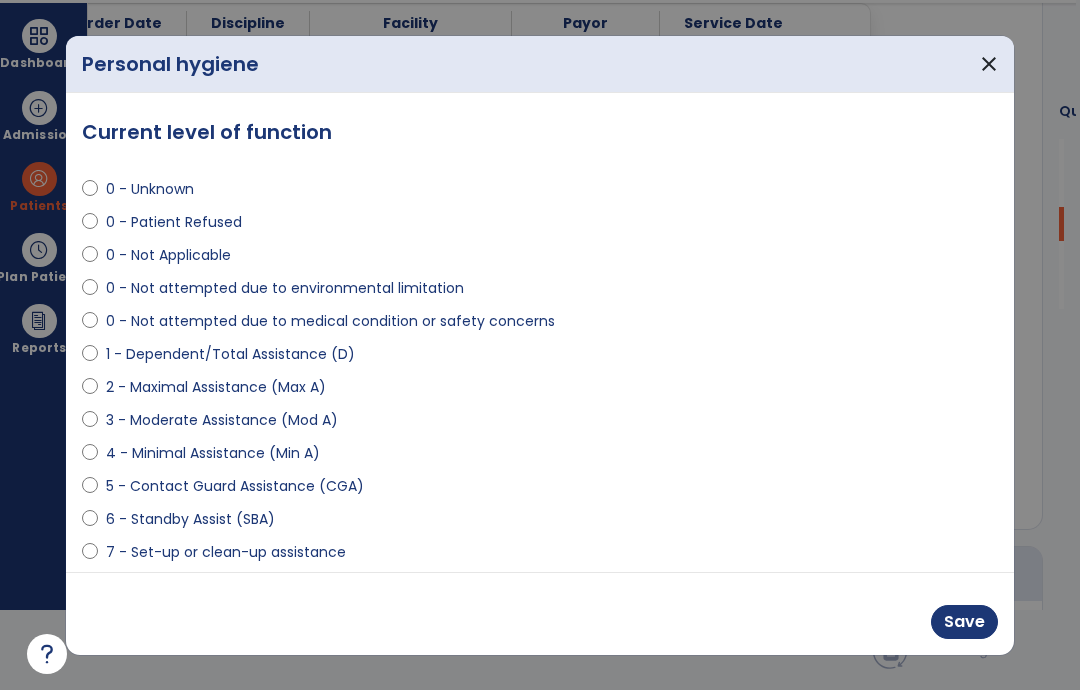 scroll, scrollTop: 0, scrollLeft: 0, axis: both 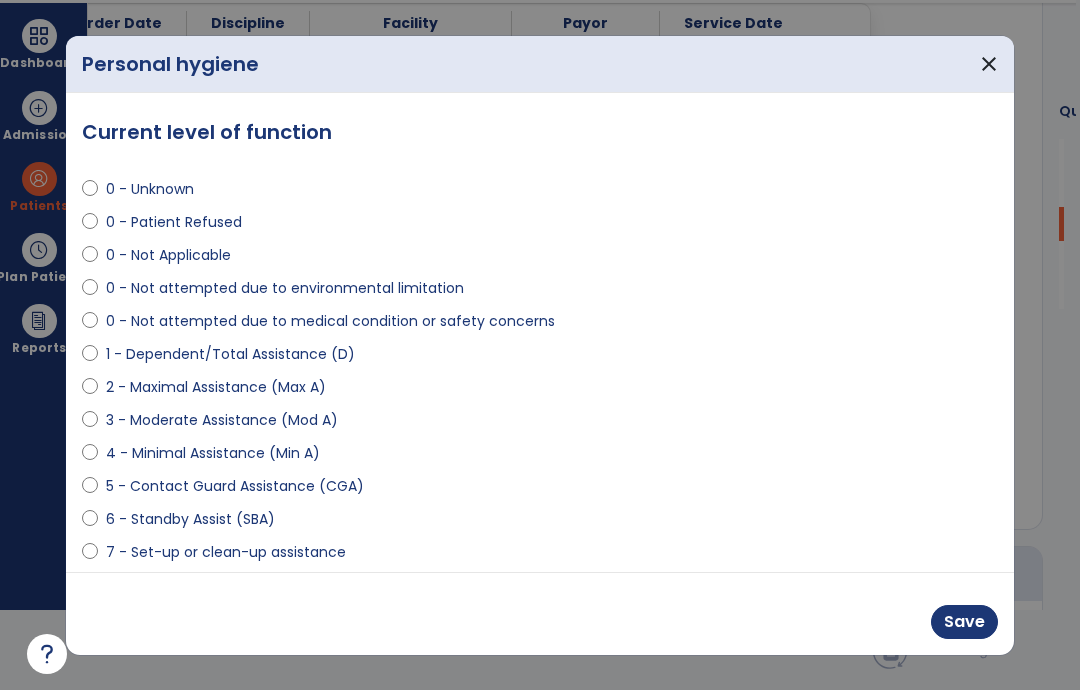 click on "Save" at bounding box center [964, 622] 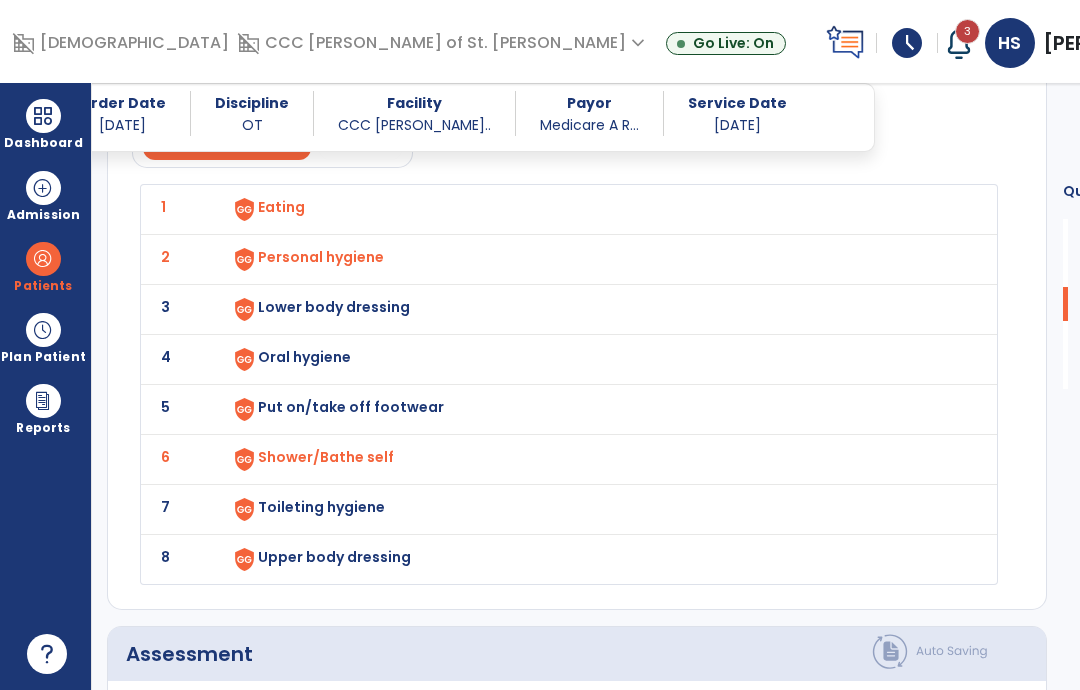 click at bounding box center (255, 209) 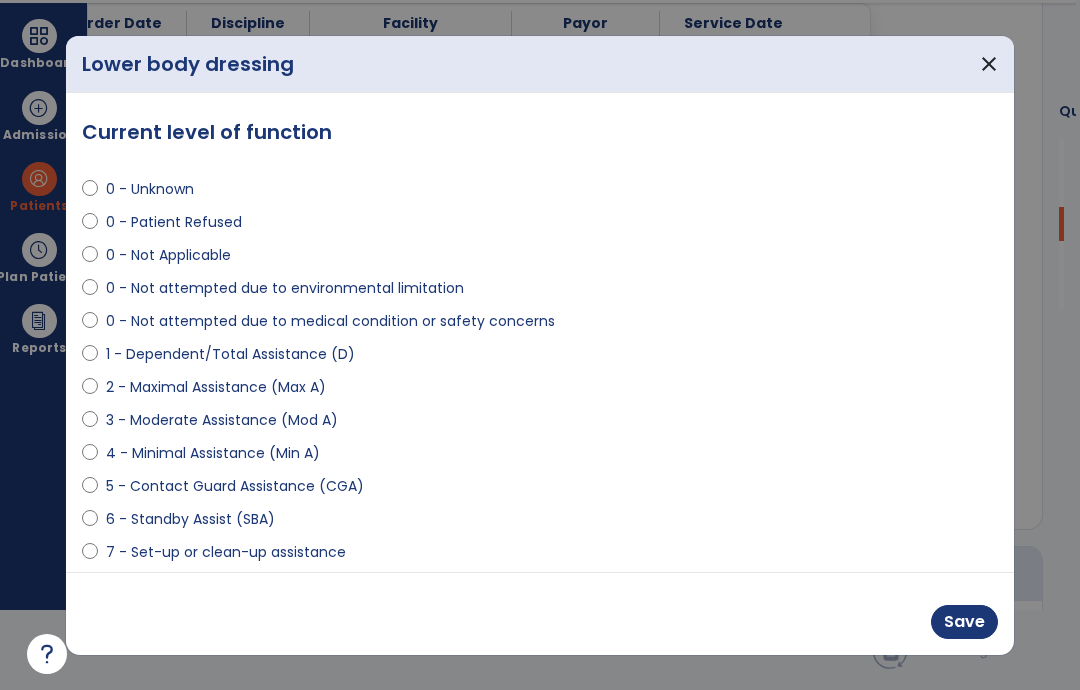 scroll, scrollTop: 0, scrollLeft: 0, axis: both 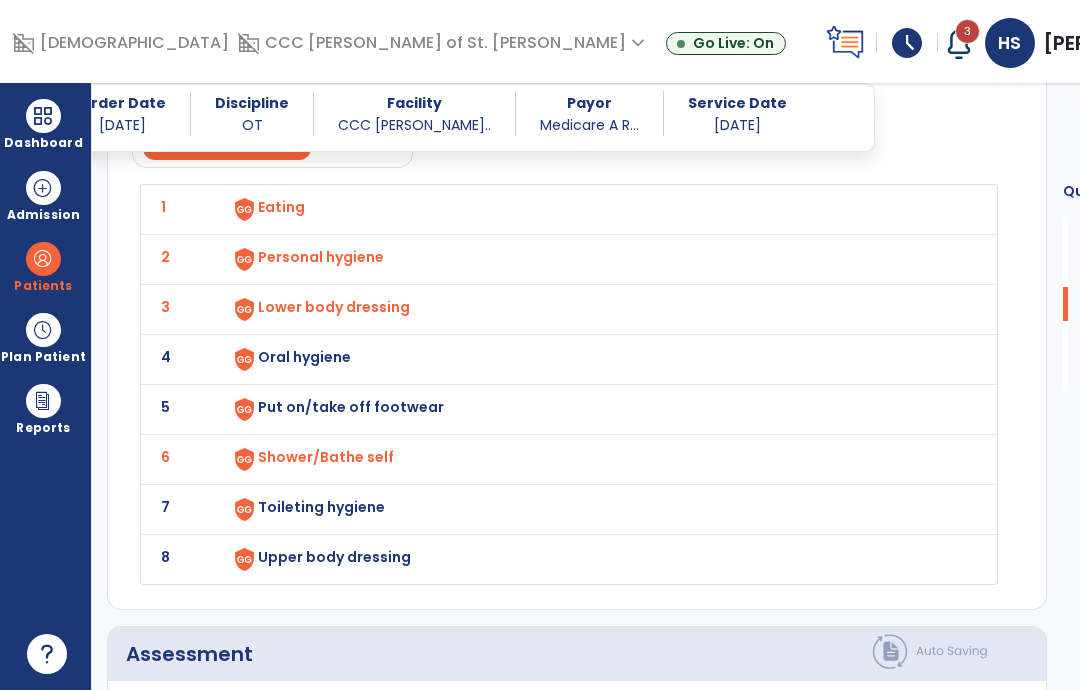 click on "Oral hygiene" at bounding box center [281, 207] 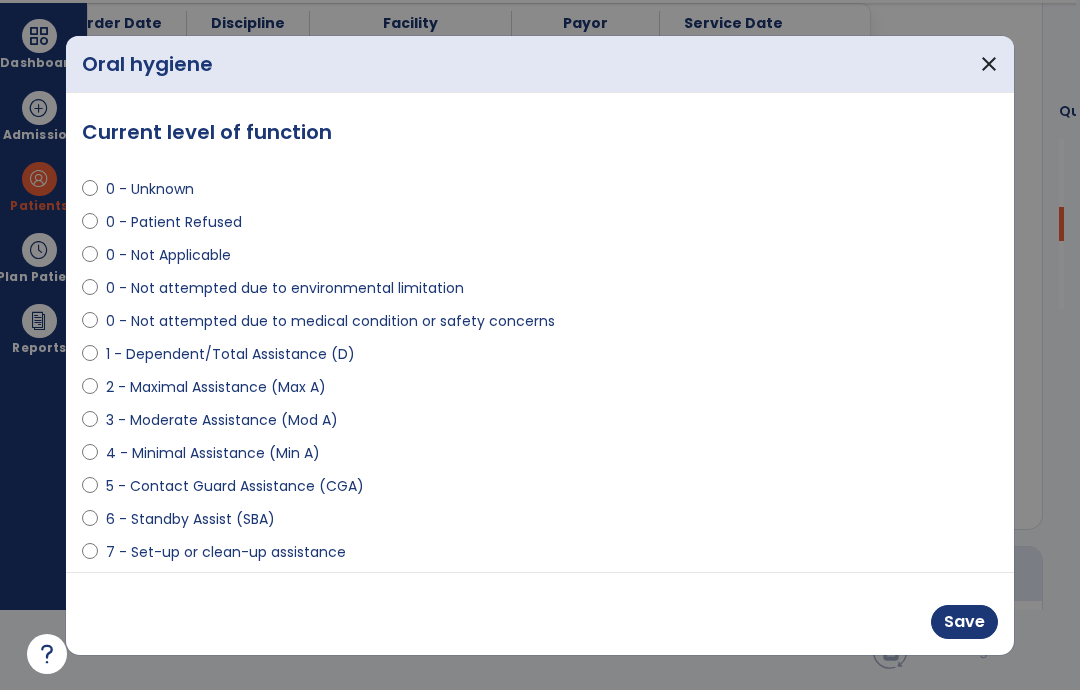 scroll, scrollTop: 0, scrollLeft: 0, axis: both 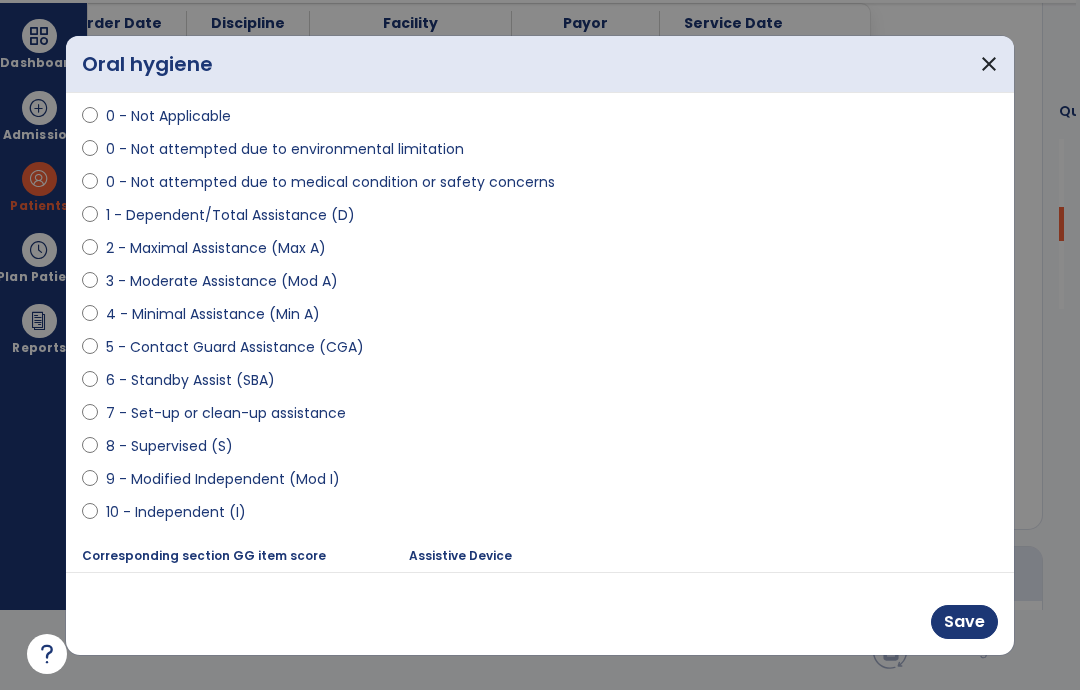 click on "10 - Independent (I)" at bounding box center (176, 512) 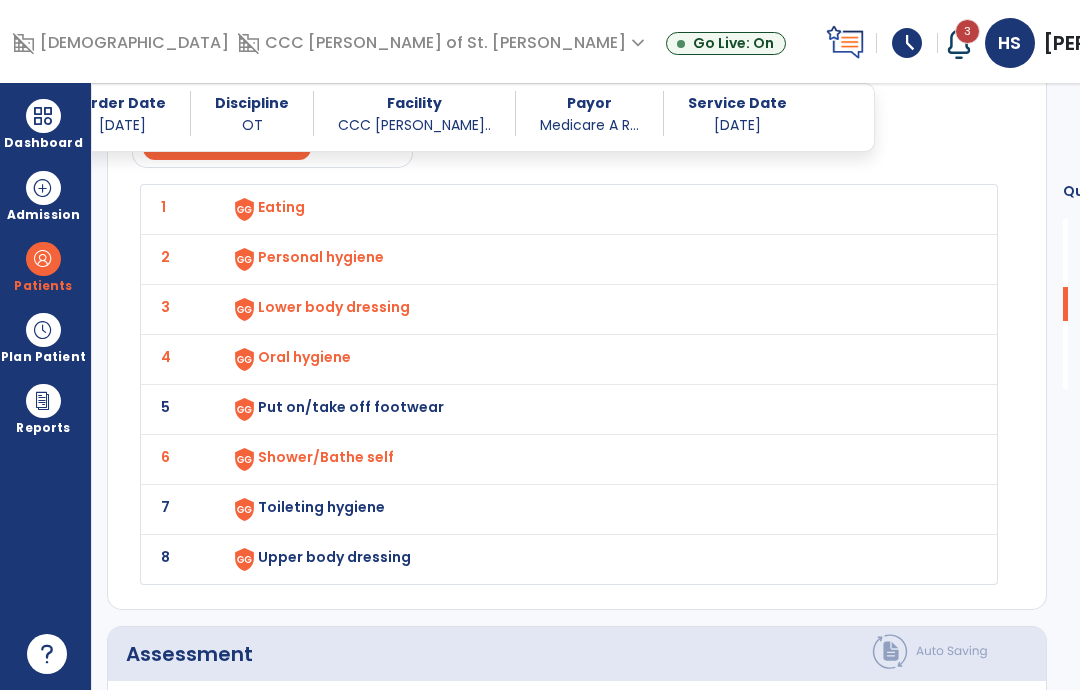 click on "Put on/take off footwear" at bounding box center [595, 209] 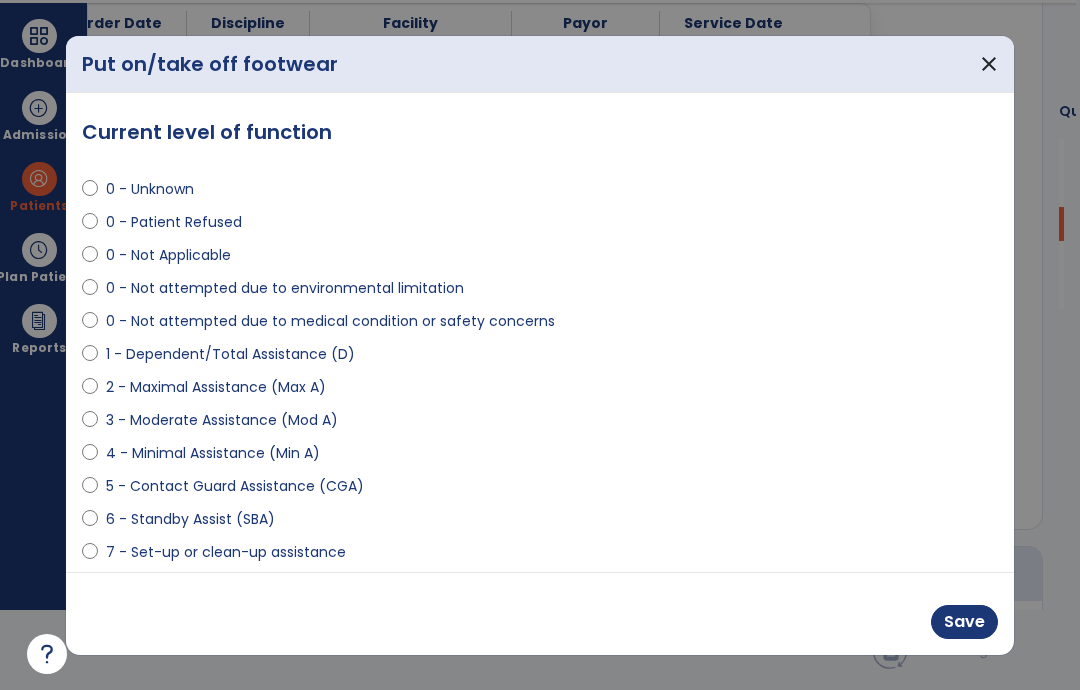 scroll, scrollTop: 0, scrollLeft: 0, axis: both 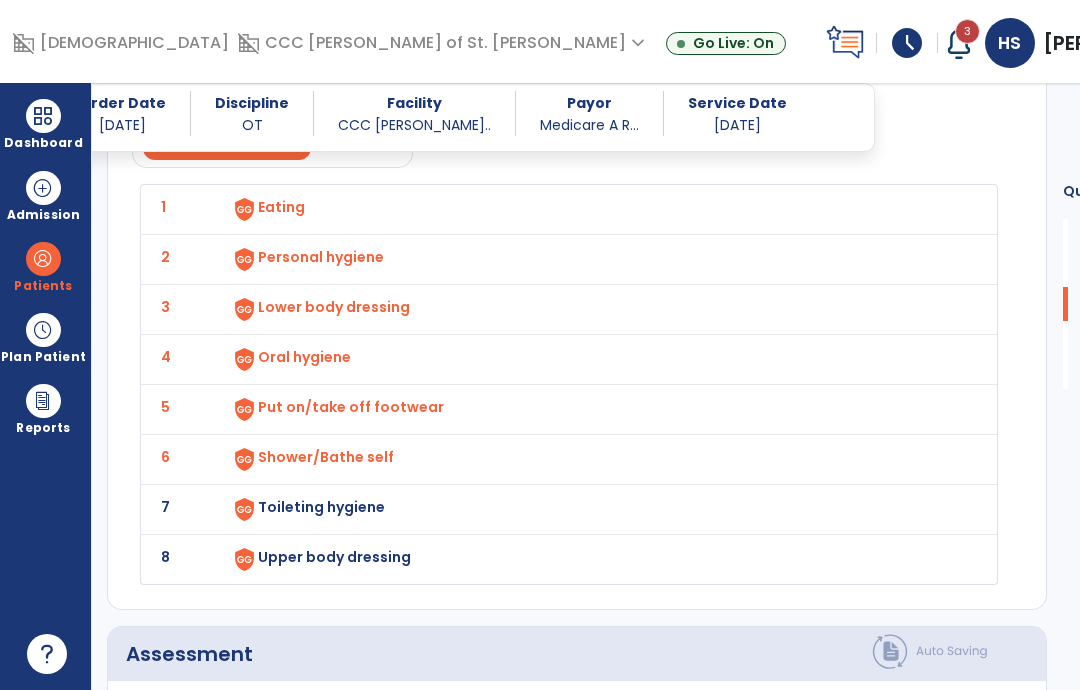 click at bounding box center (255, 209) 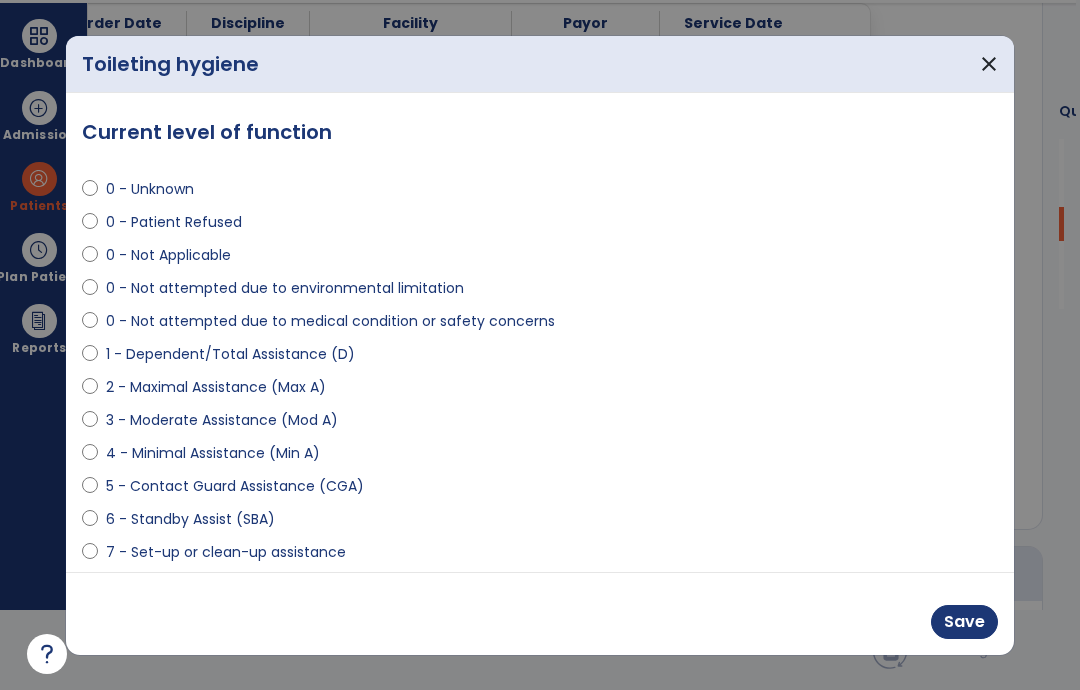 scroll, scrollTop: 0, scrollLeft: 0, axis: both 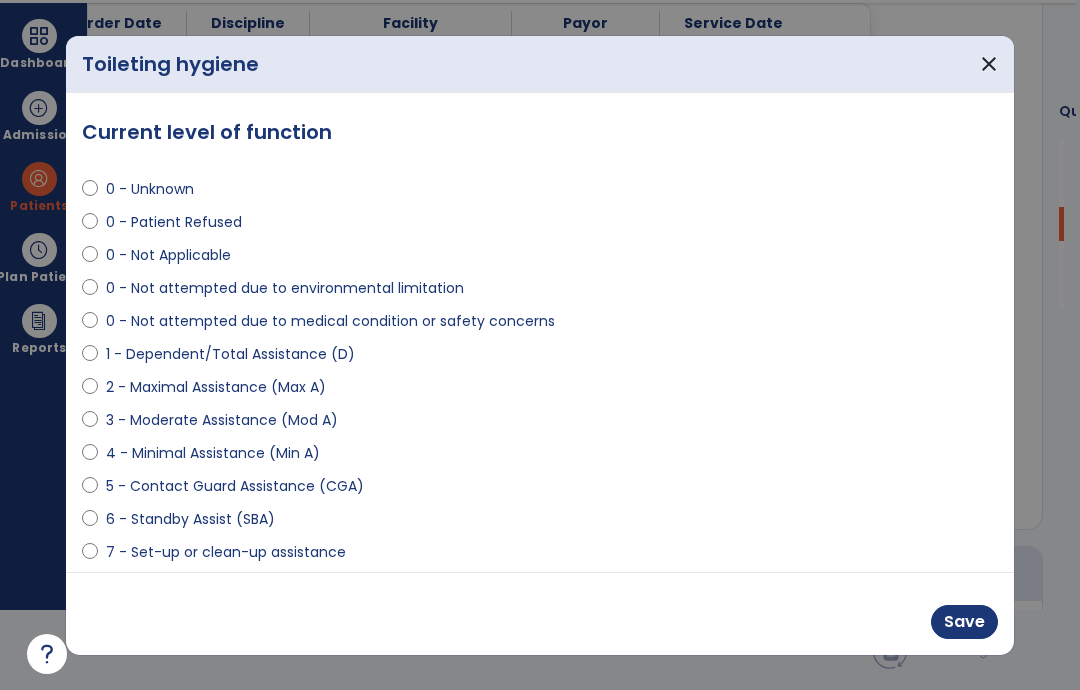 click on "Save" at bounding box center (964, 622) 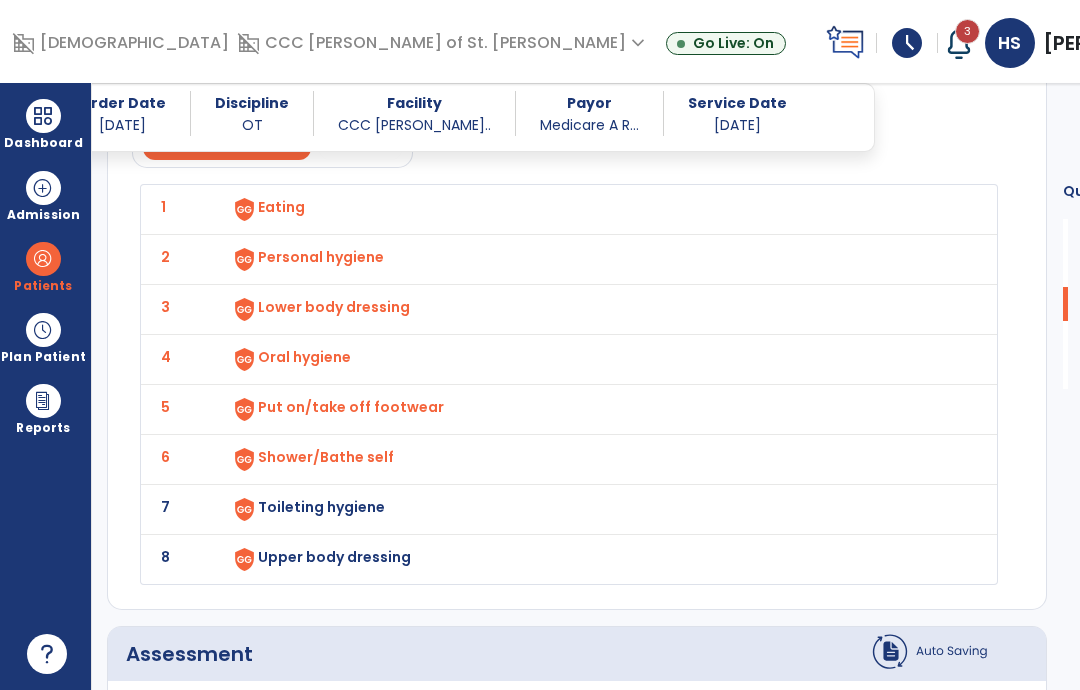 scroll, scrollTop: 80, scrollLeft: 0, axis: vertical 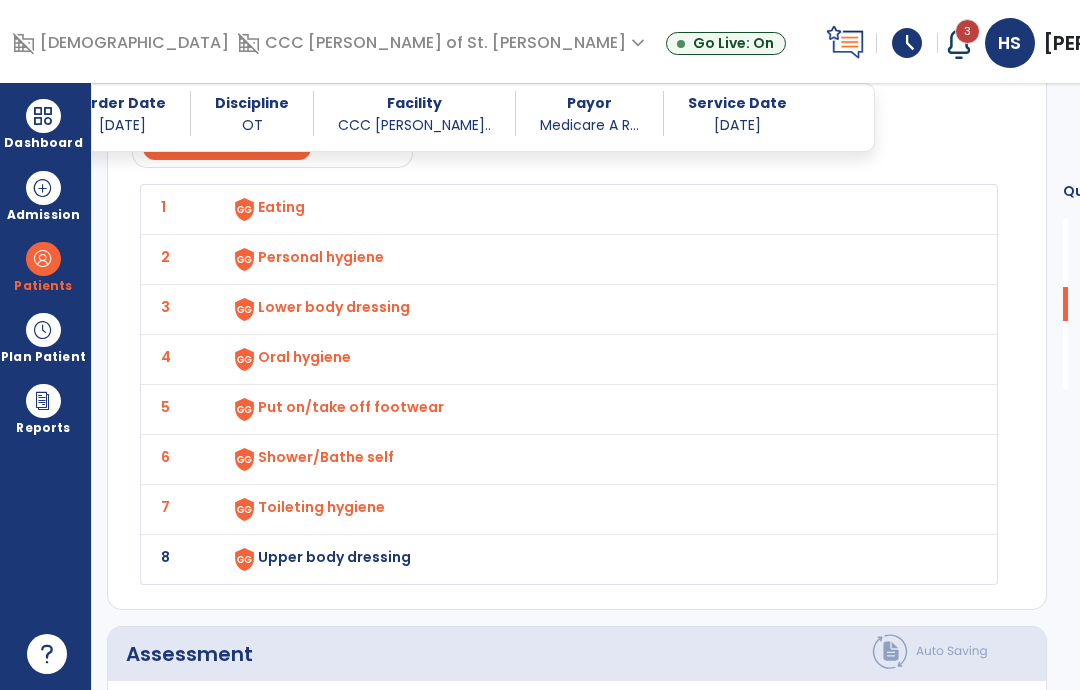 click on "Upper body dressing" at bounding box center [281, 207] 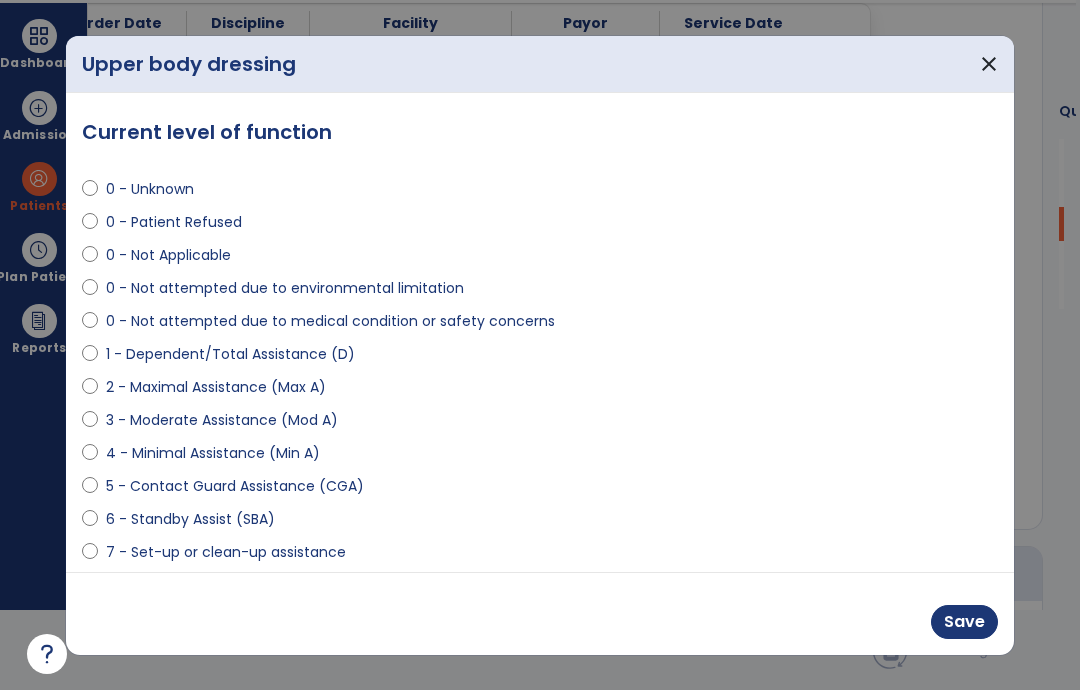 scroll, scrollTop: 0, scrollLeft: 0, axis: both 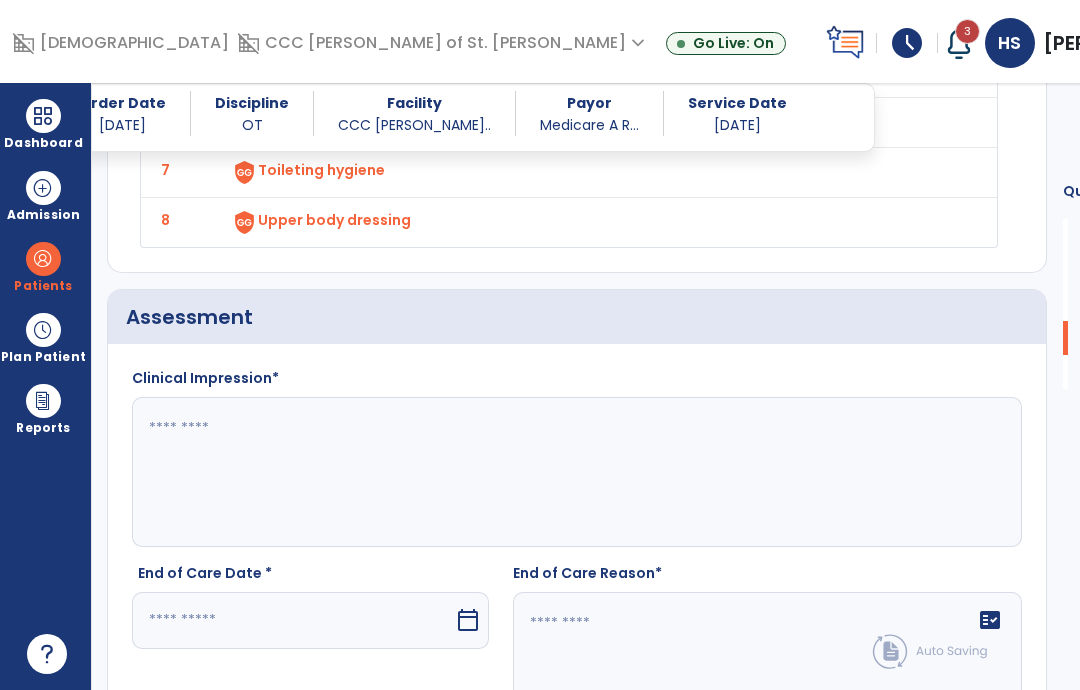 click 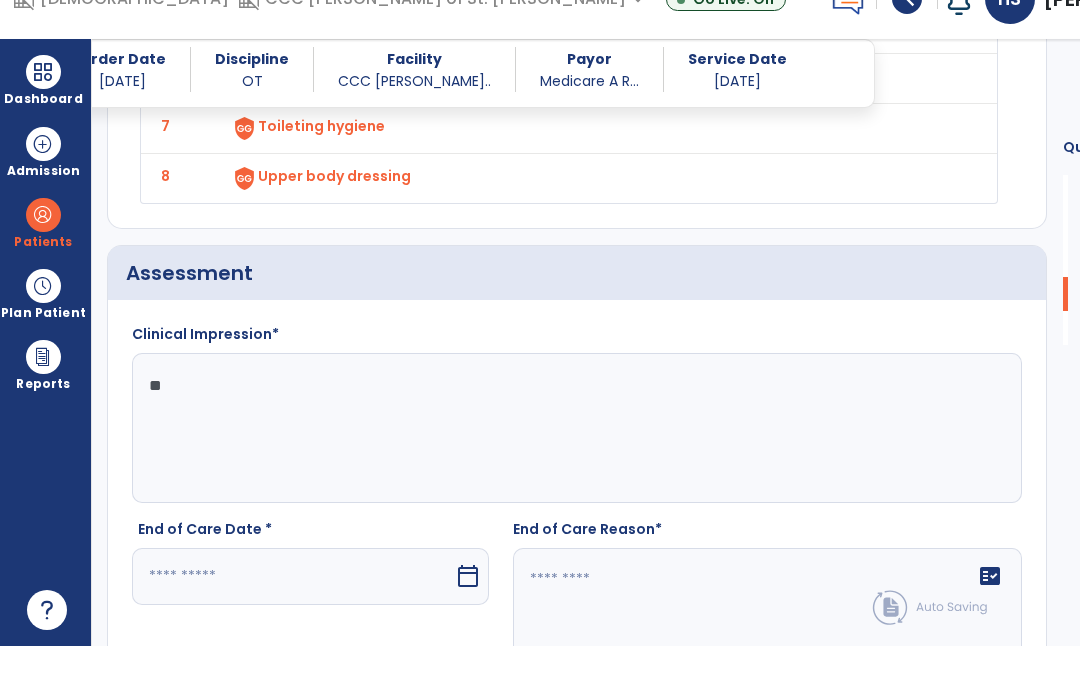 type on "*" 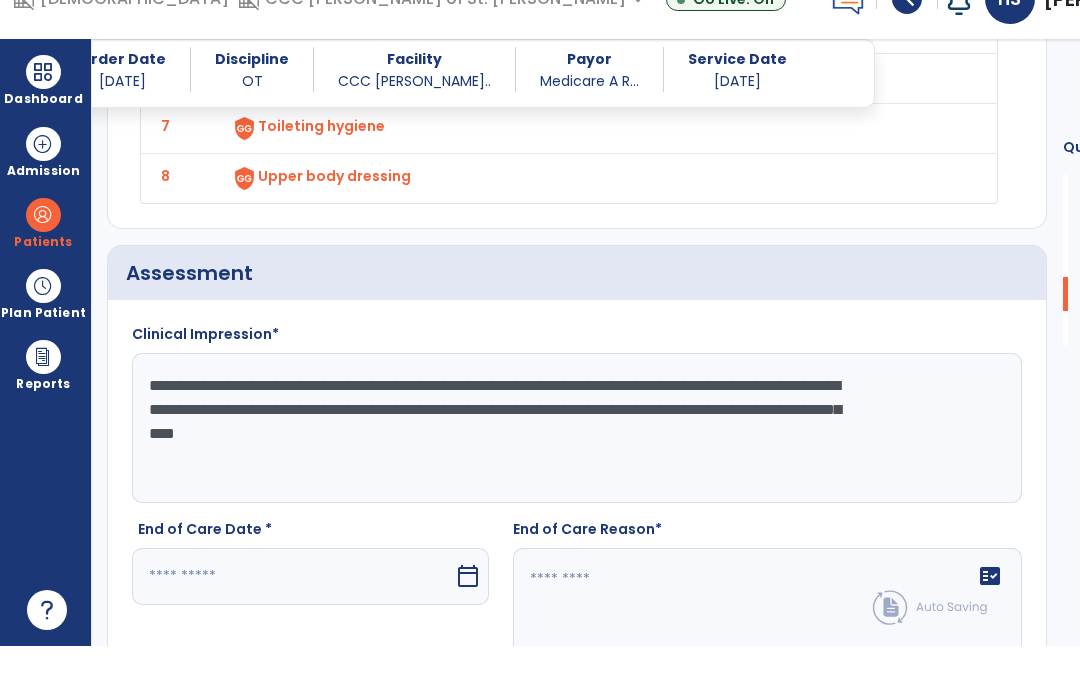 click on "**********" 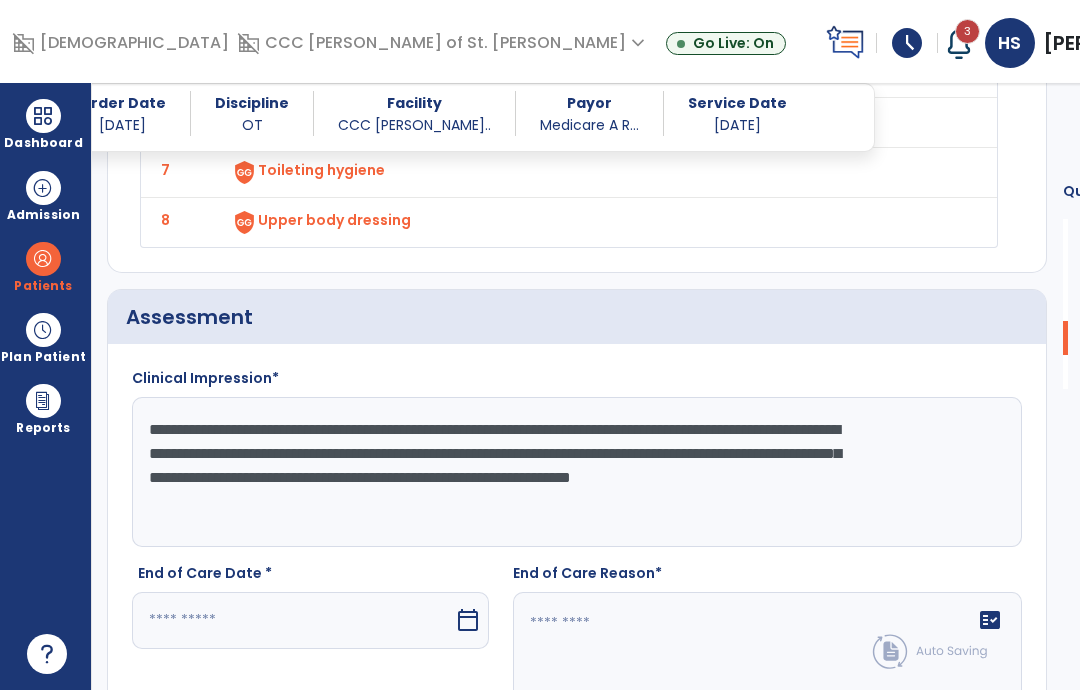 click on "**********" 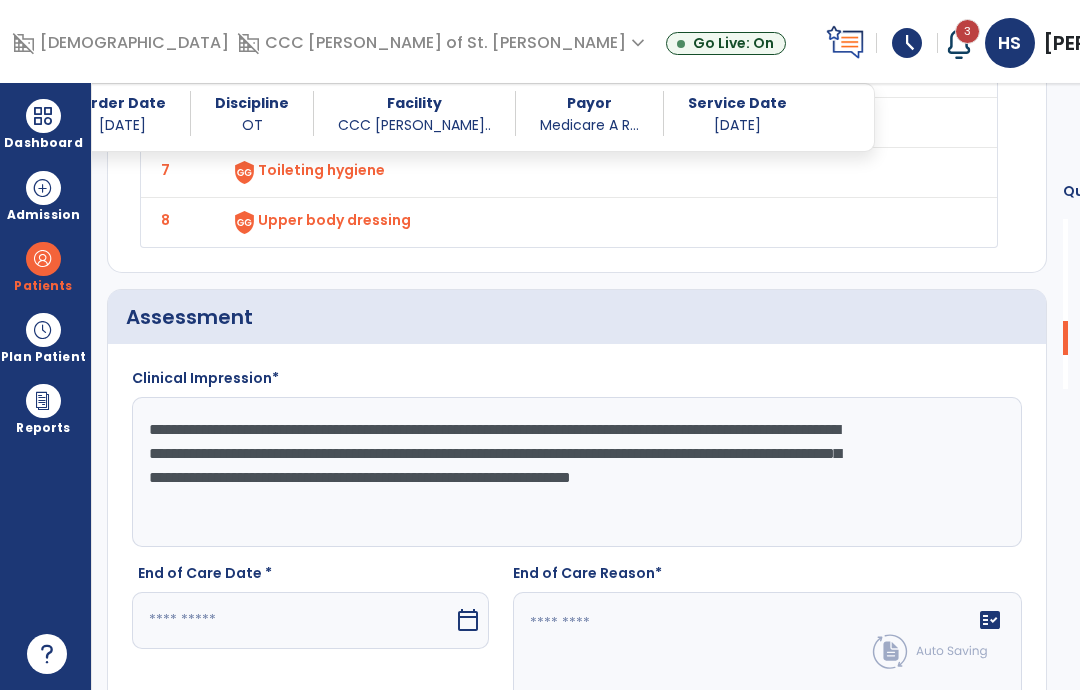 paste on "**********" 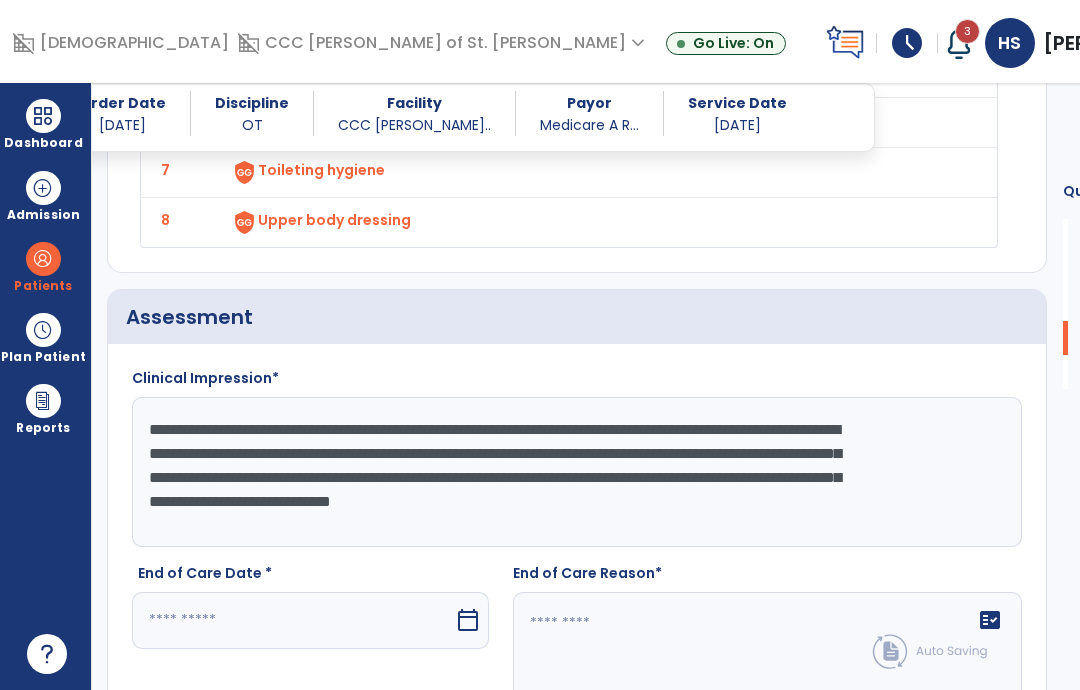 scroll, scrollTop: 15, scrollLeft: 0, axis: vertical 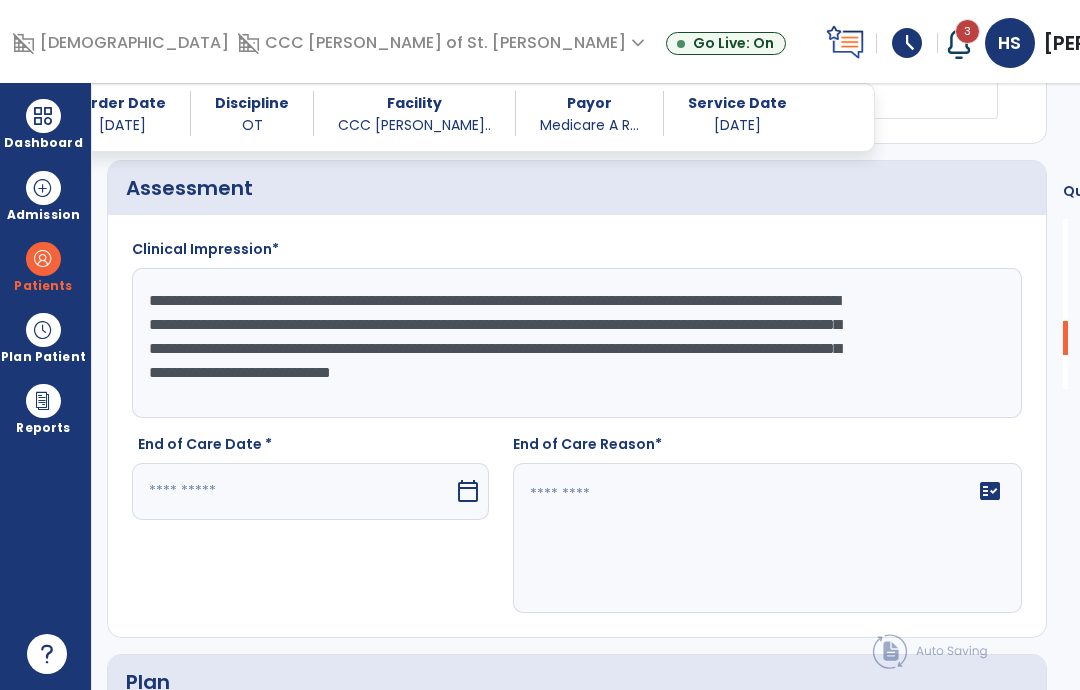 type on "**********" 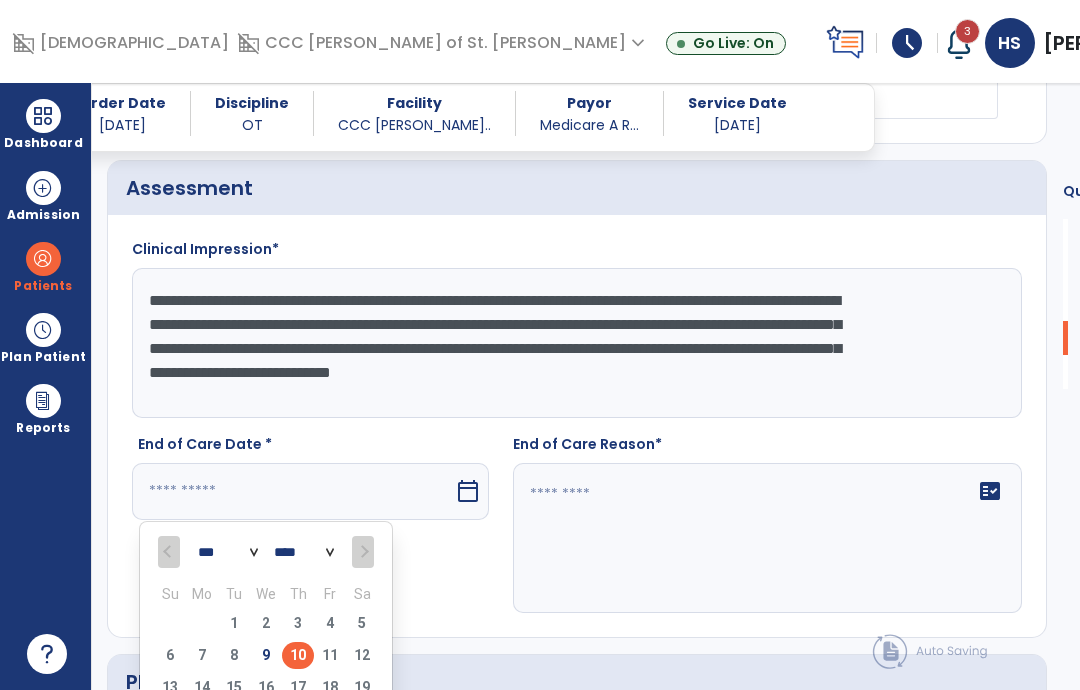 click on "10" at bounding box center [298, 655] 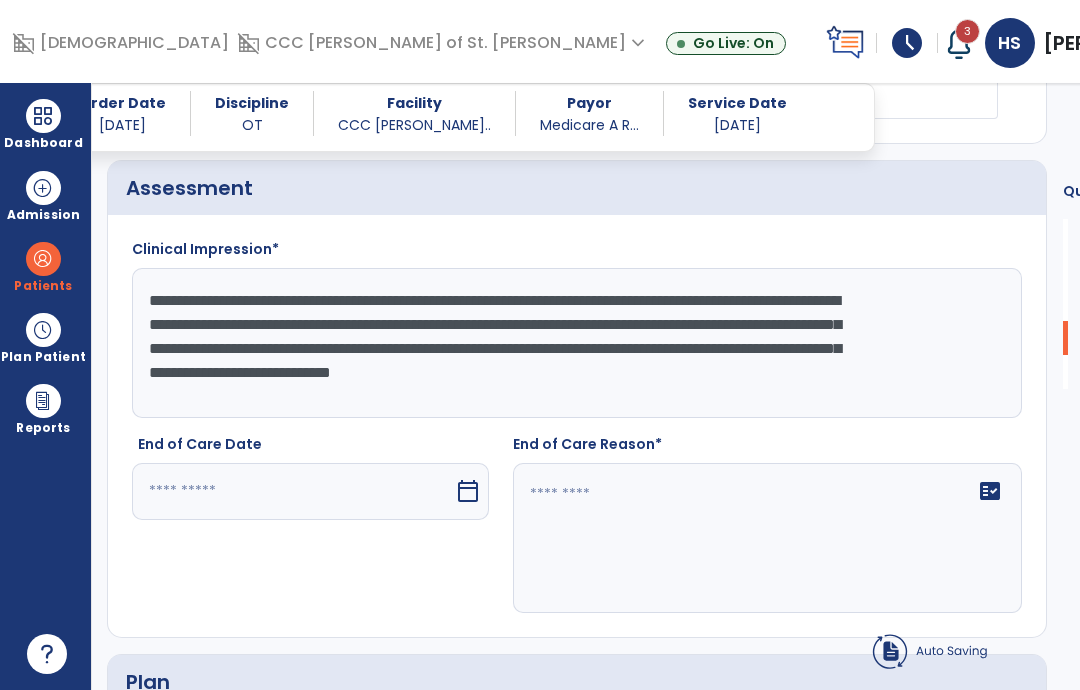 type on "*********" 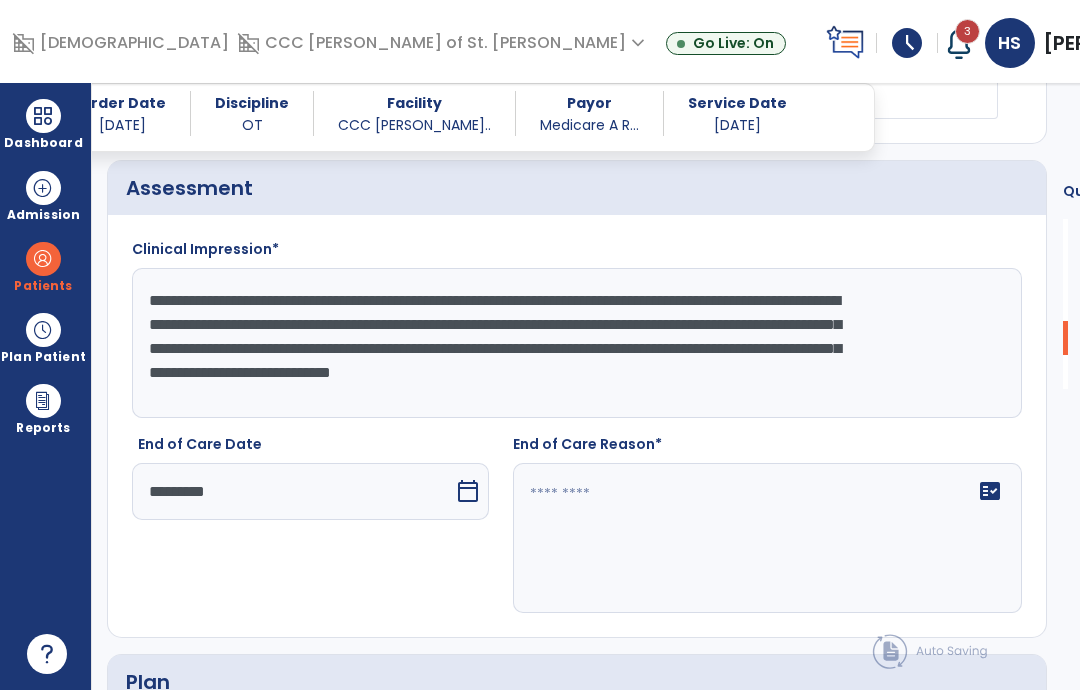 click 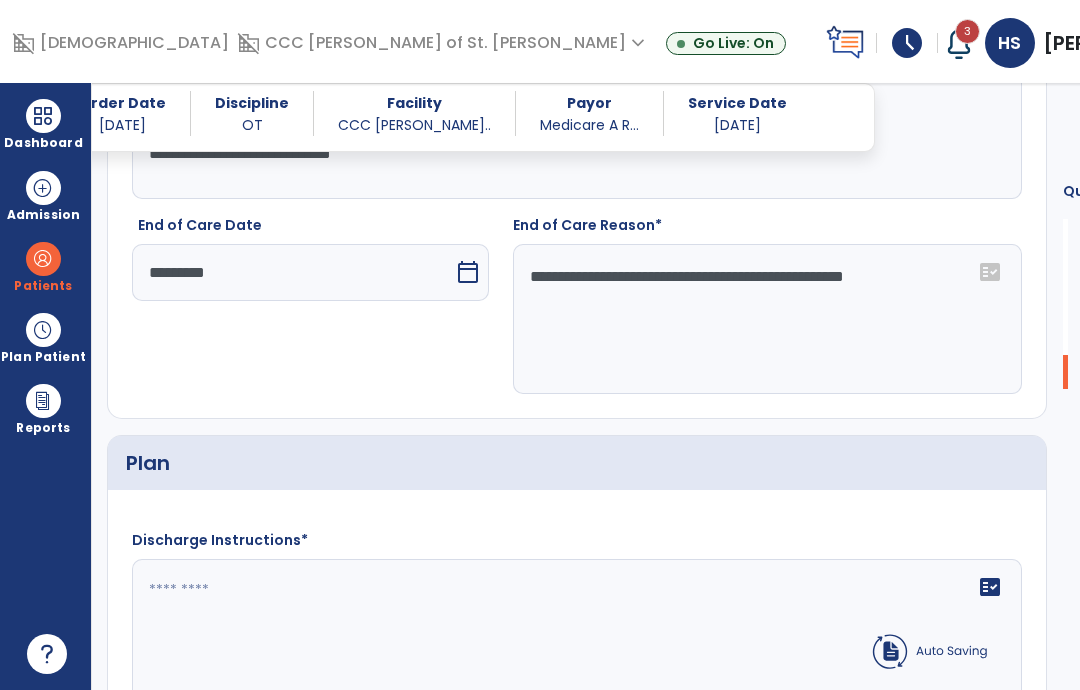 scroll, scrollTop: 2648, scrollLeft: 0, axis: vertical 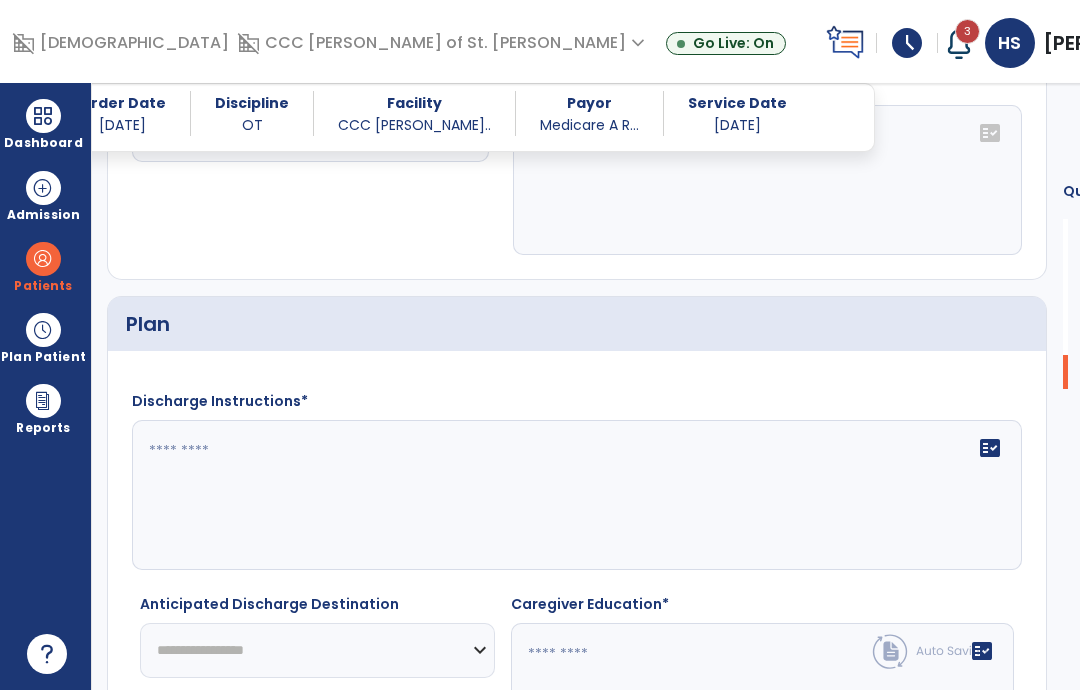 type on "**********" 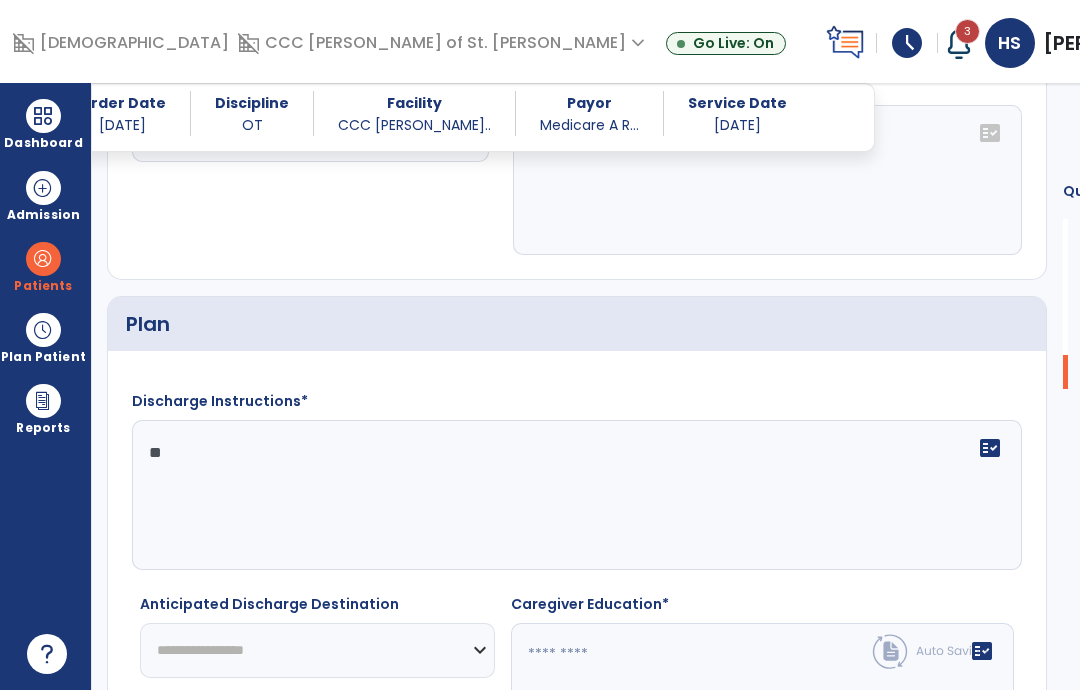 type on "*" 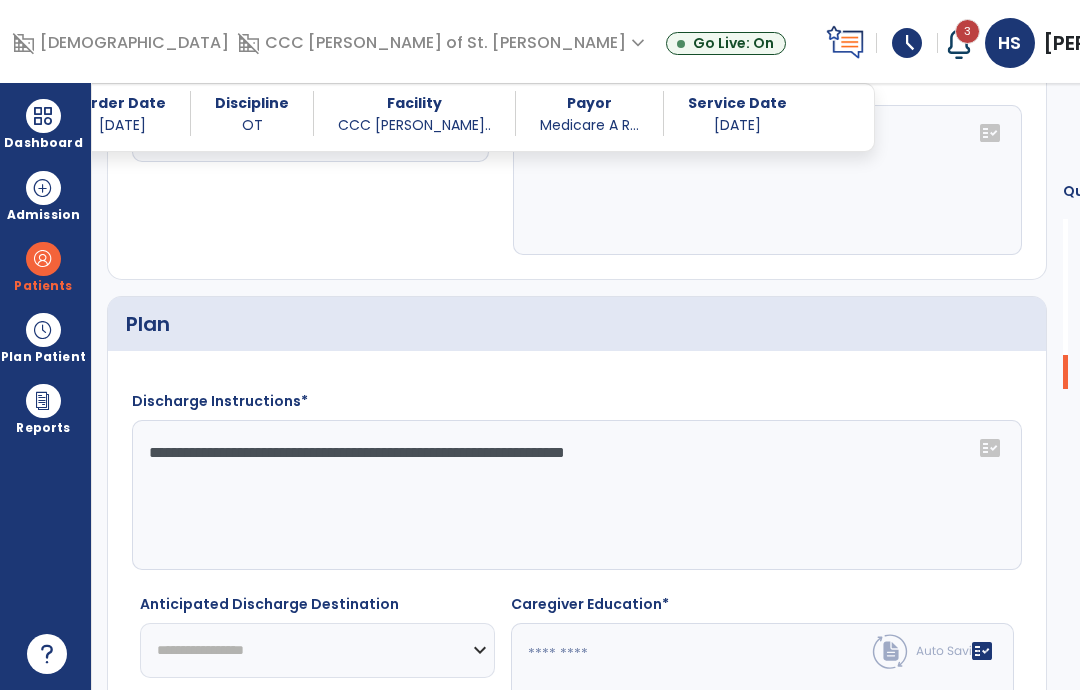 click on "**********" 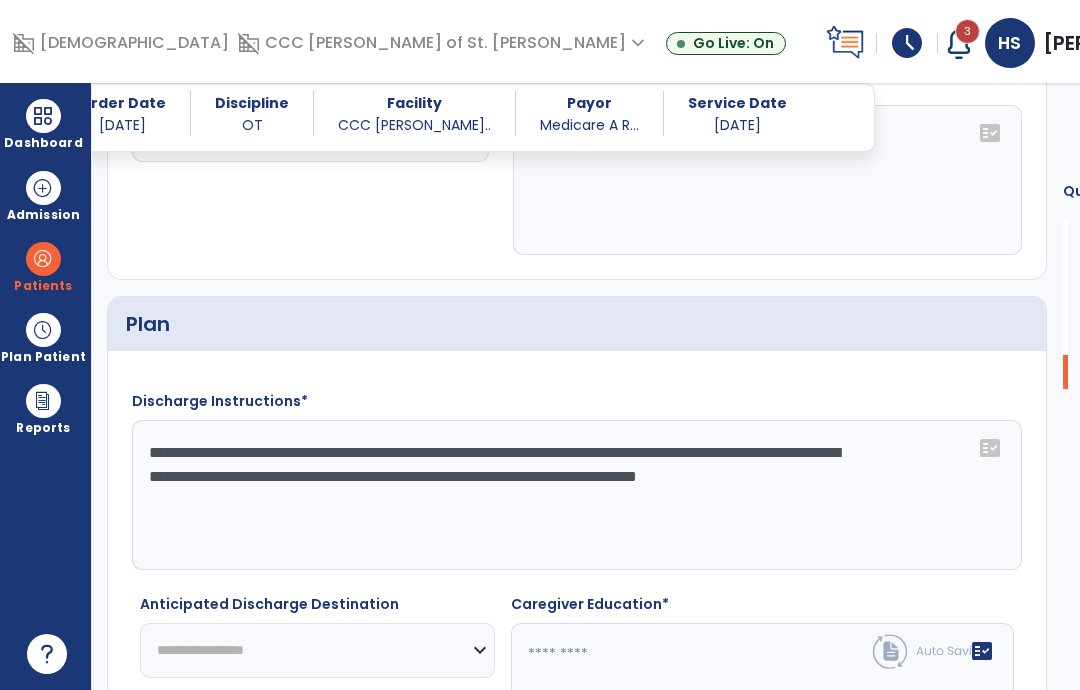 click on "**********" 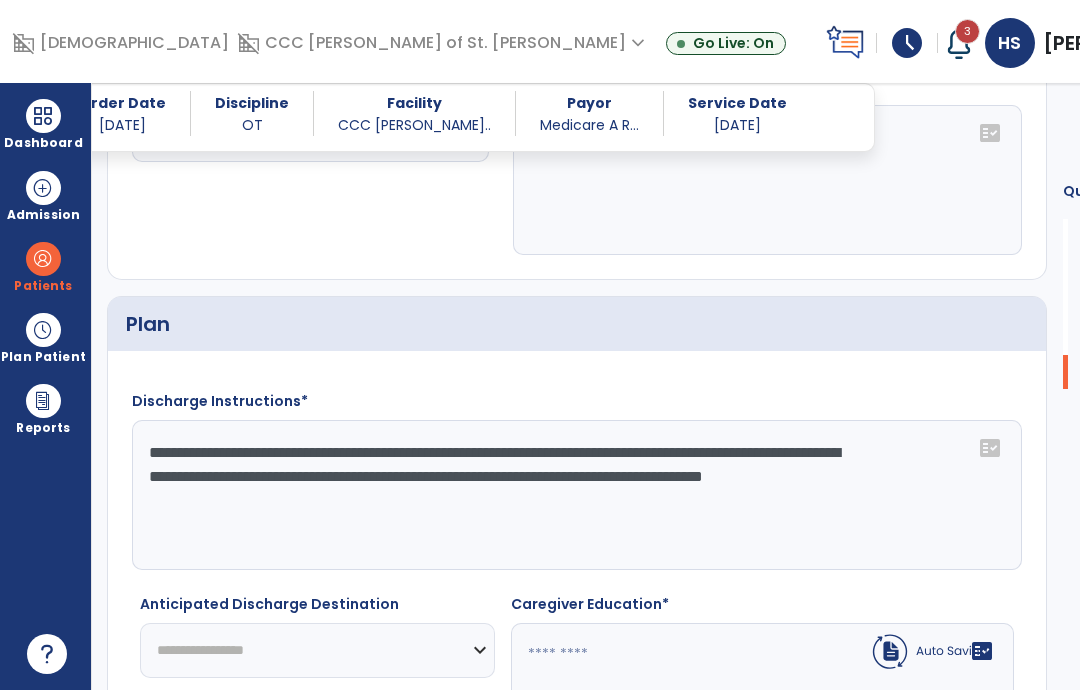click on "**********" 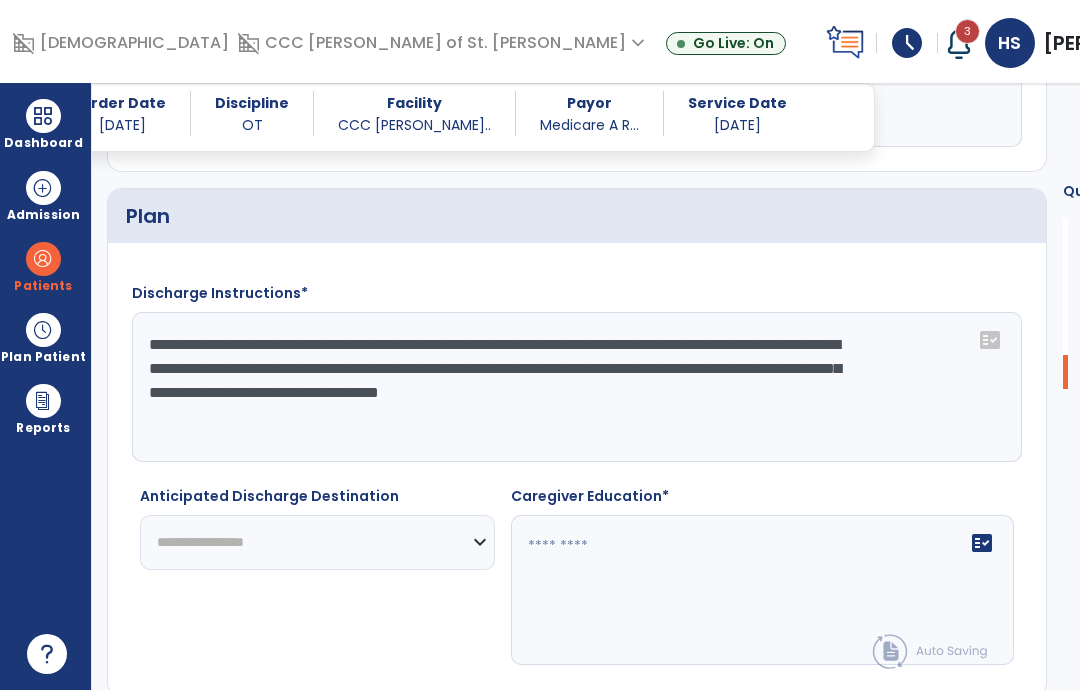 scroll, scrollTop: 2756, scrollLeft: 0, axis: vertical 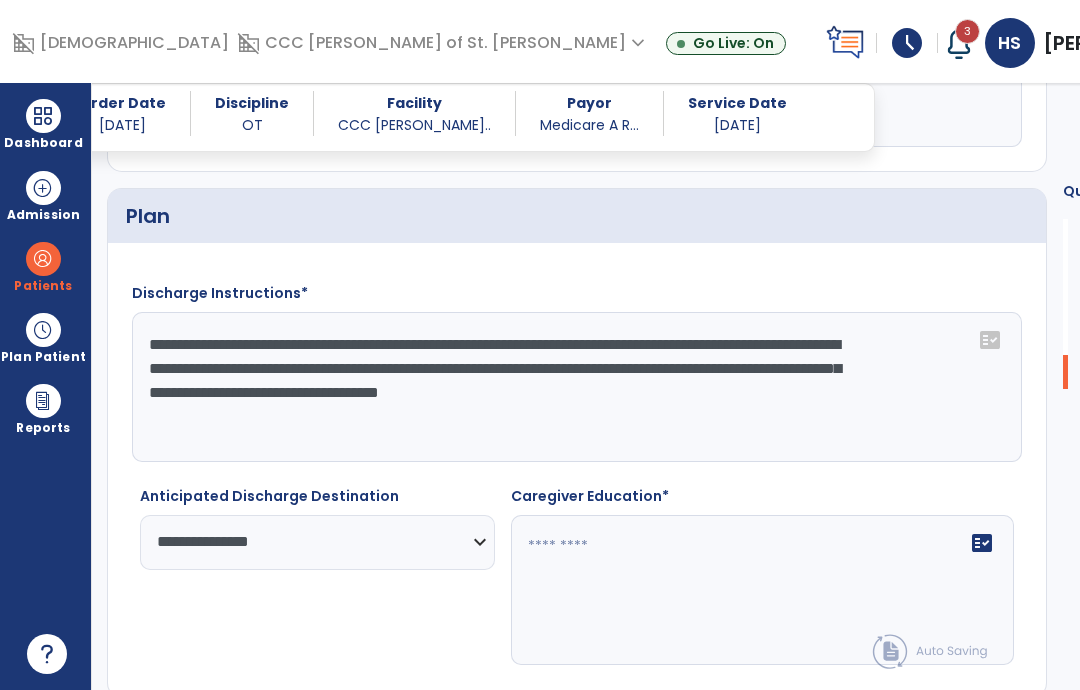 click on "fact_check" 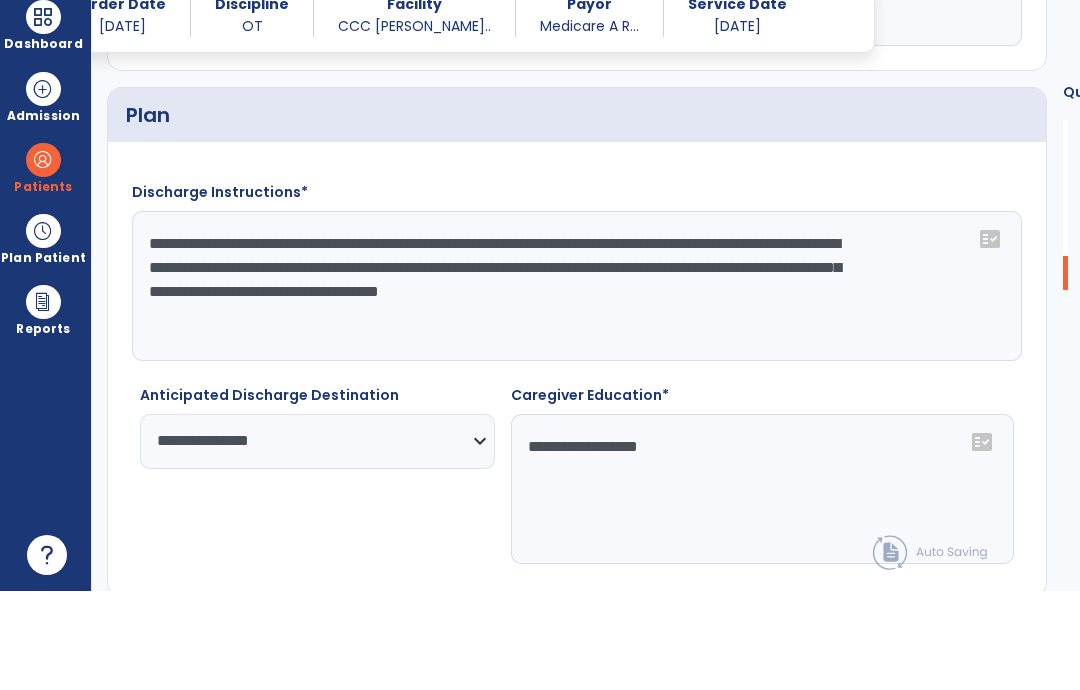 scroll, scrollTop: 2758, scrollLeft: 0, axis: vertical 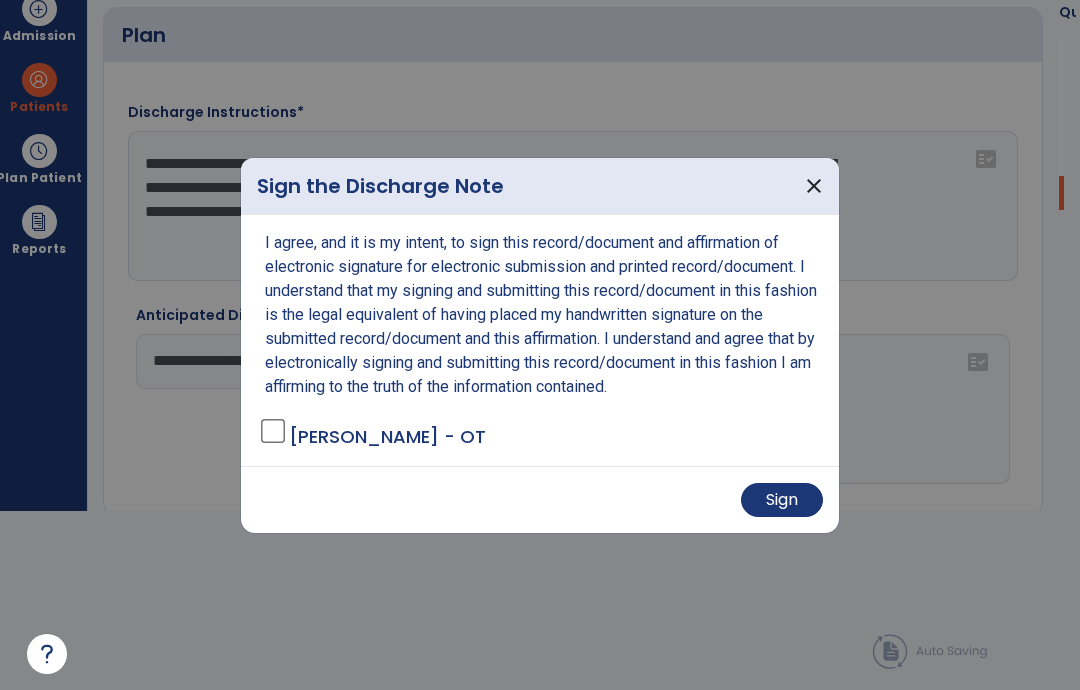 click on "Sign" at bounding box center (782, 500) 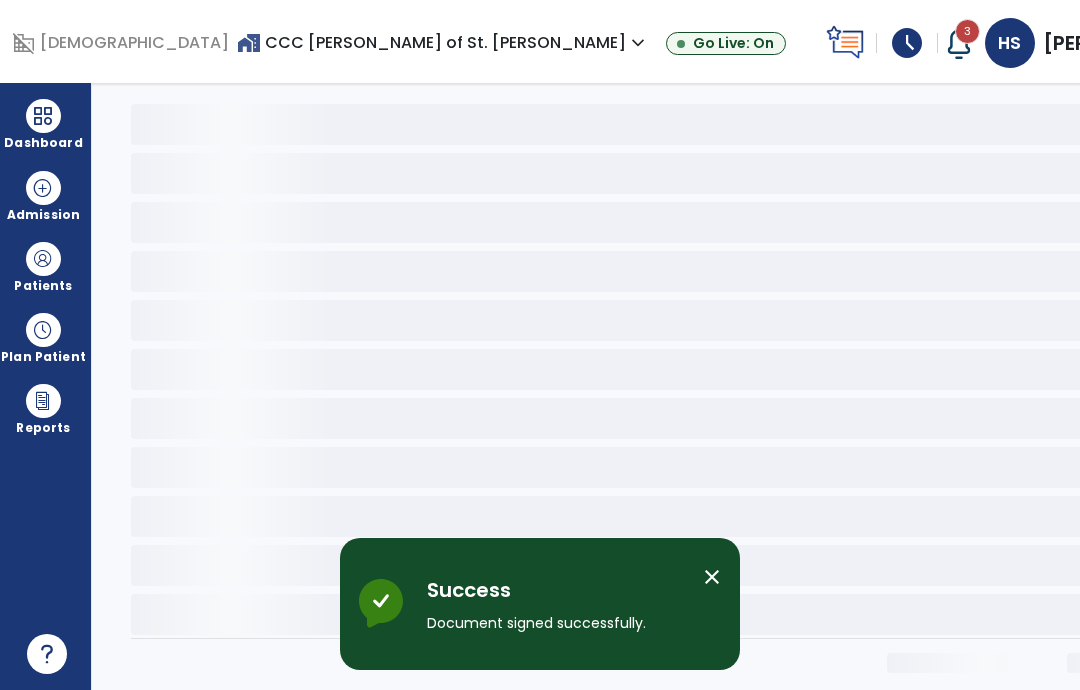 scroll, scrollTop: 80, scrollLeft: 0, axis: vertical 